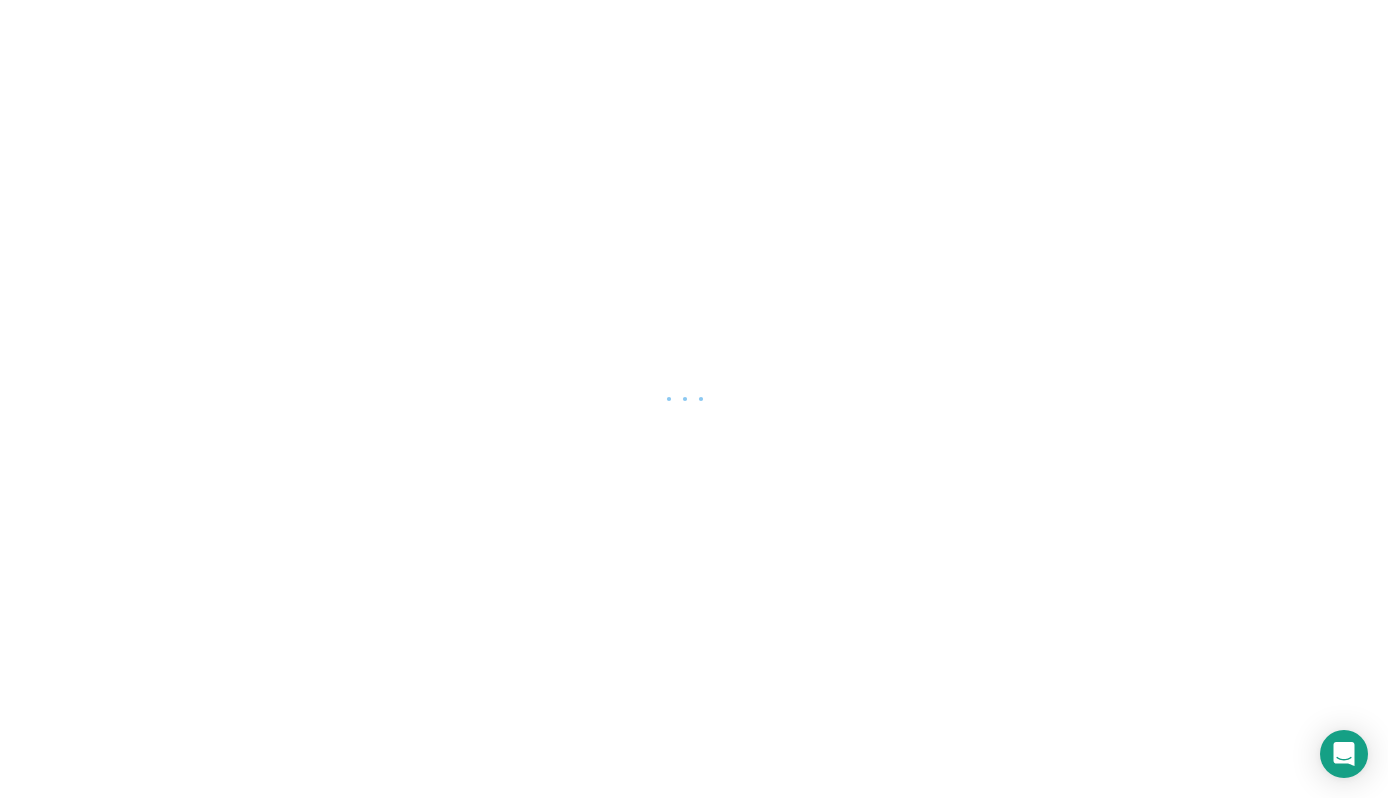scroll, scrollTop: 0, scrollLeft: 0, axis: both 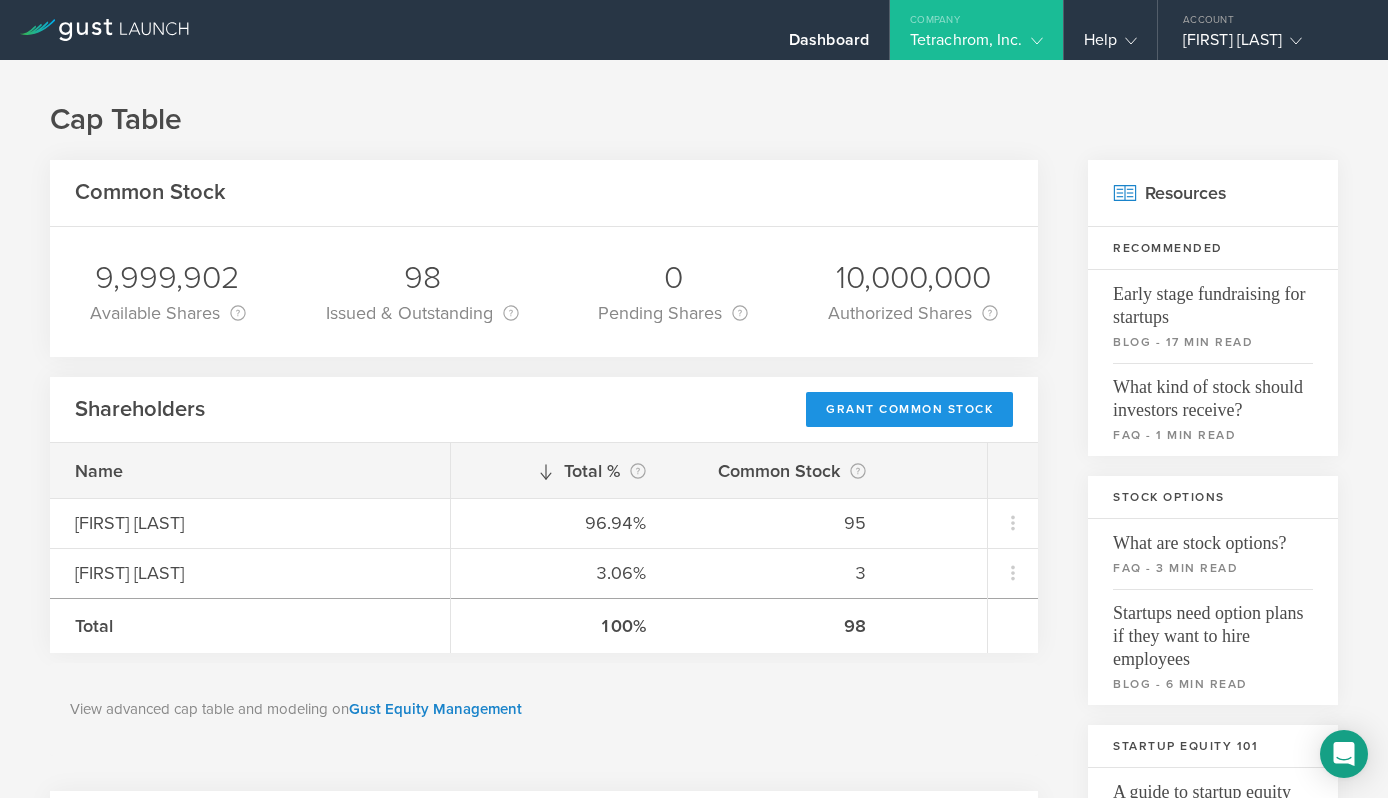 click on "Grant Common Stock" at bounding box center [909, 409] 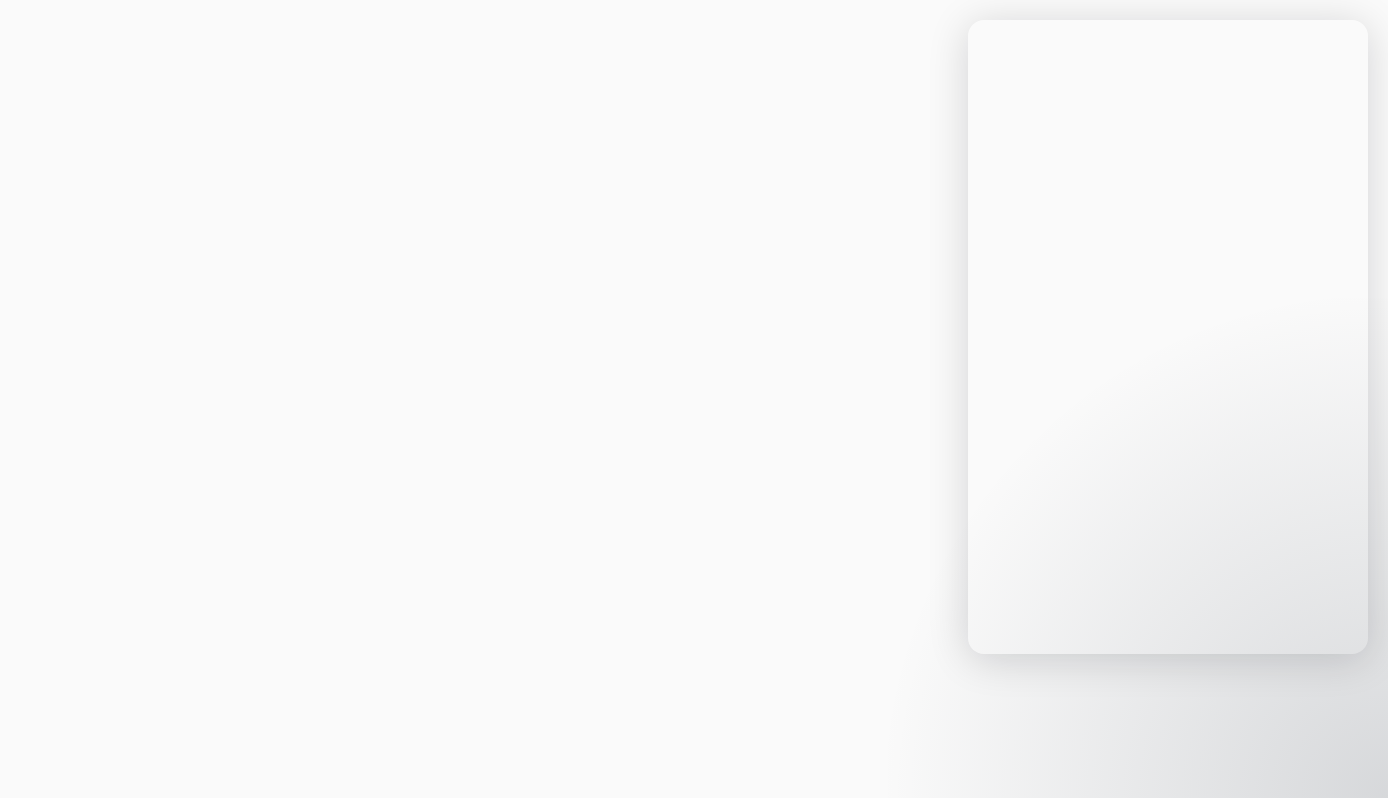 scroll, scrollTop: 0, scrollLeft: 0, axis: both 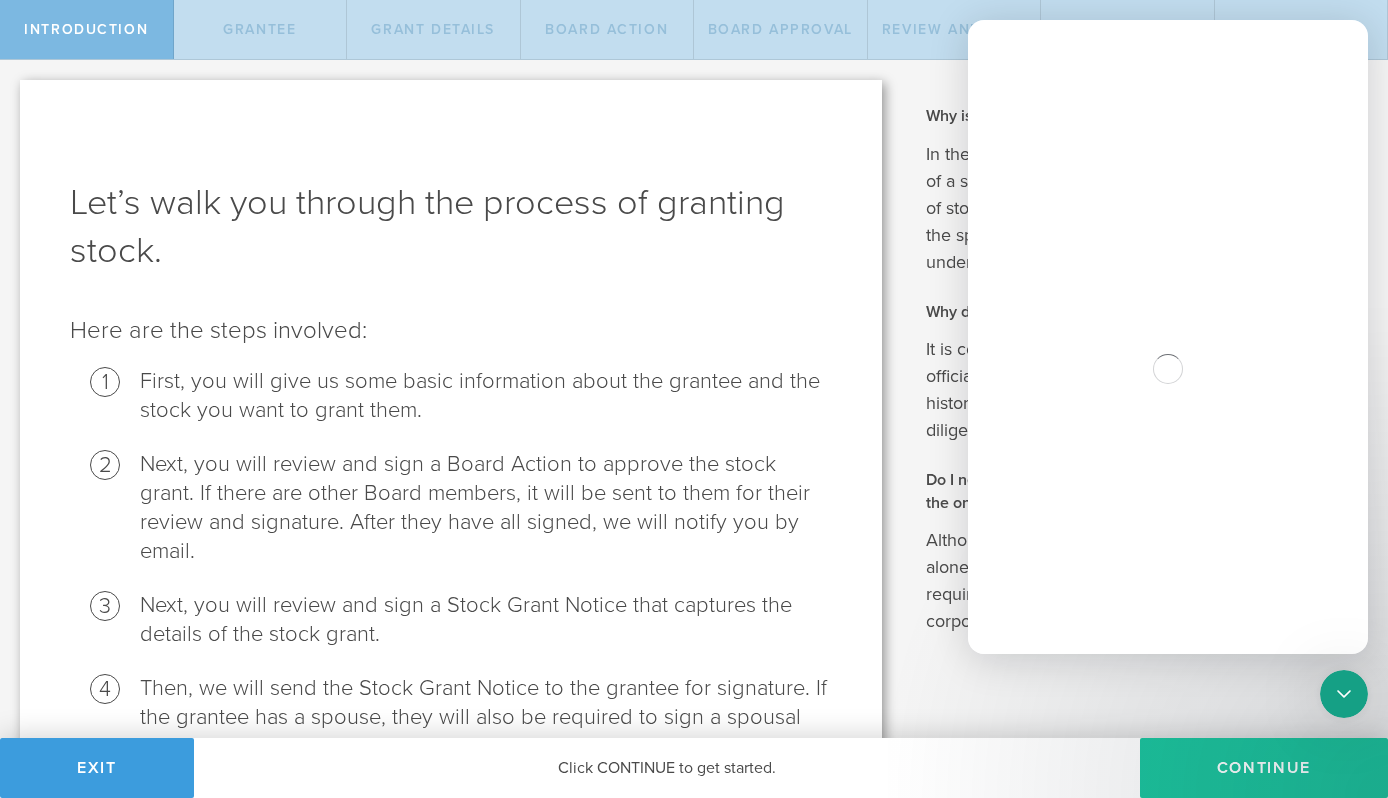 click on "Continue" at bounding box center [1264, 768] 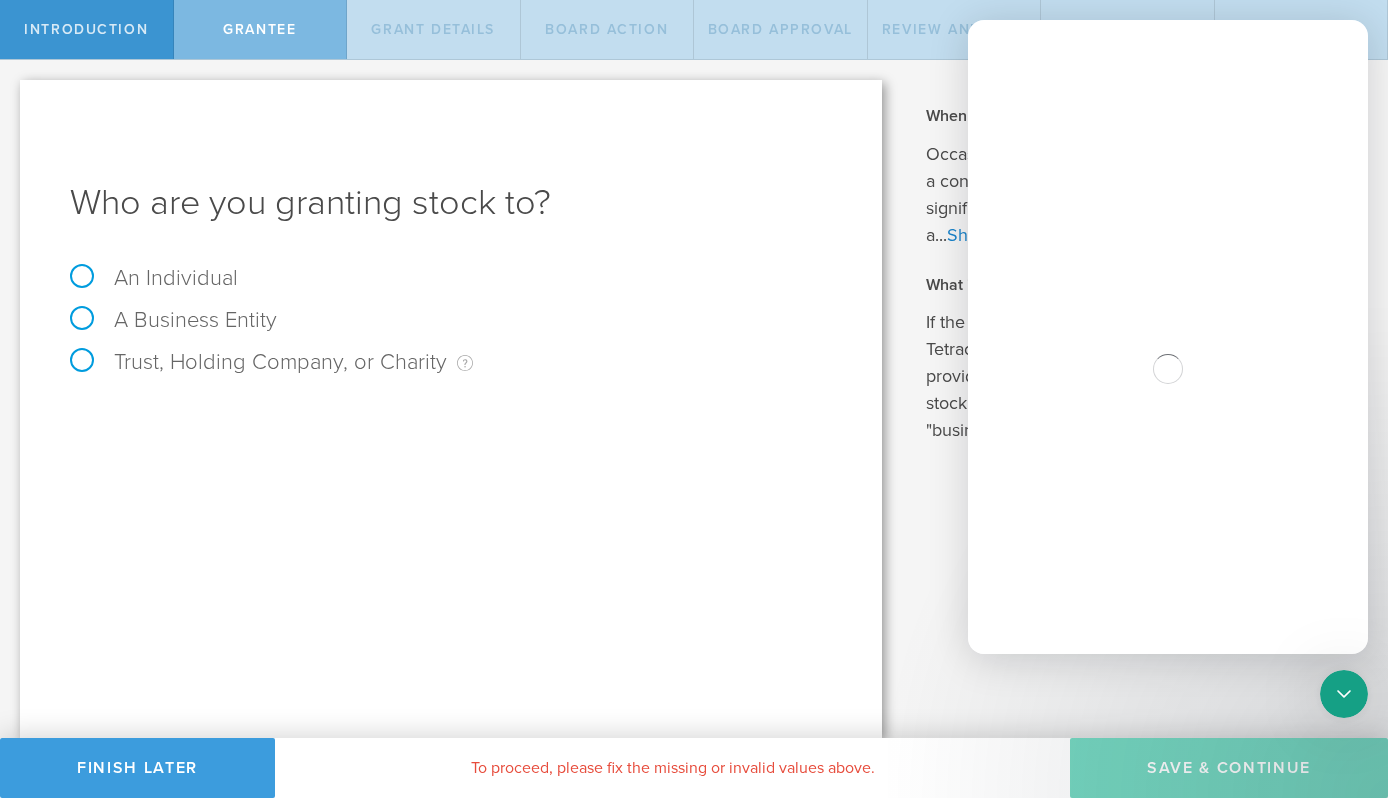 click on "An Individual" at bounding box center [154, 278] 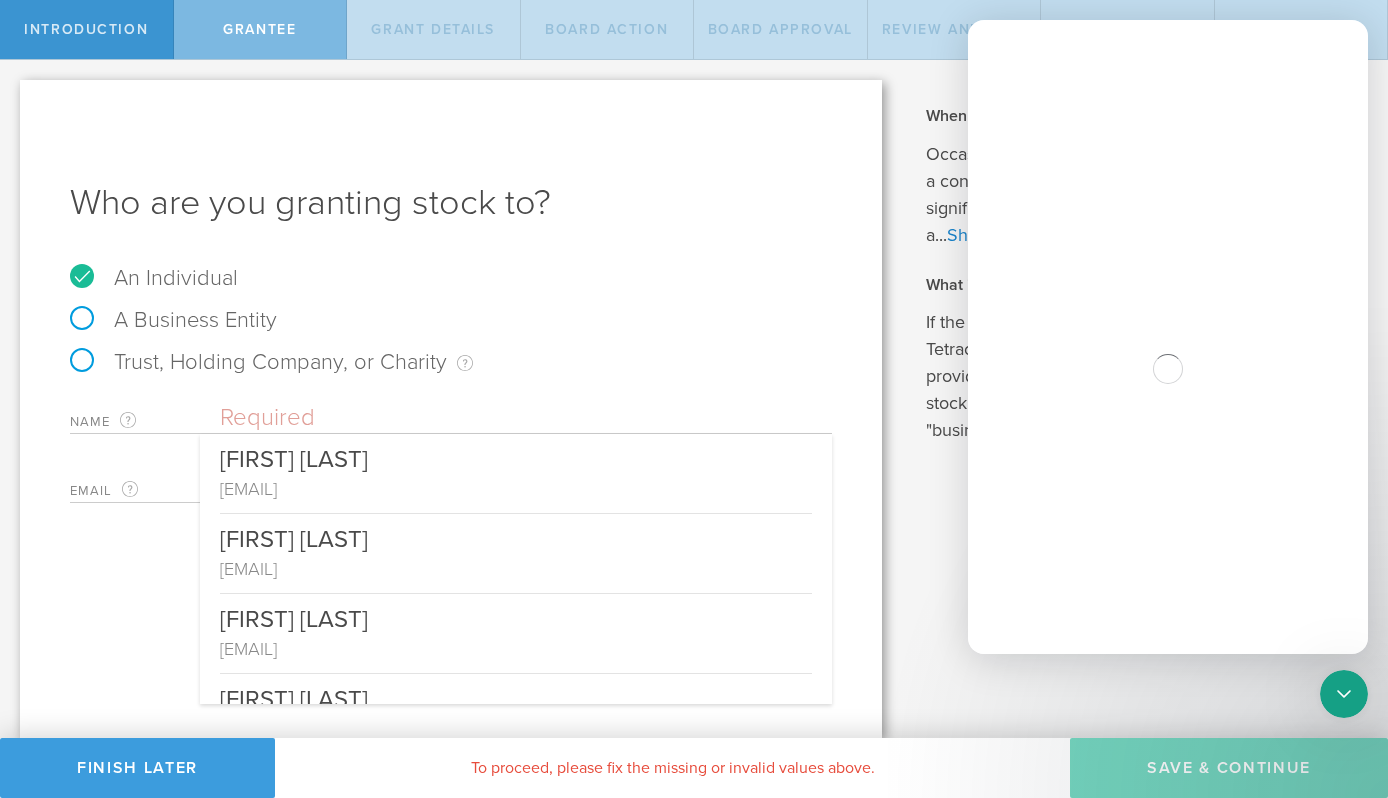 click at bounding box center (526, 418) 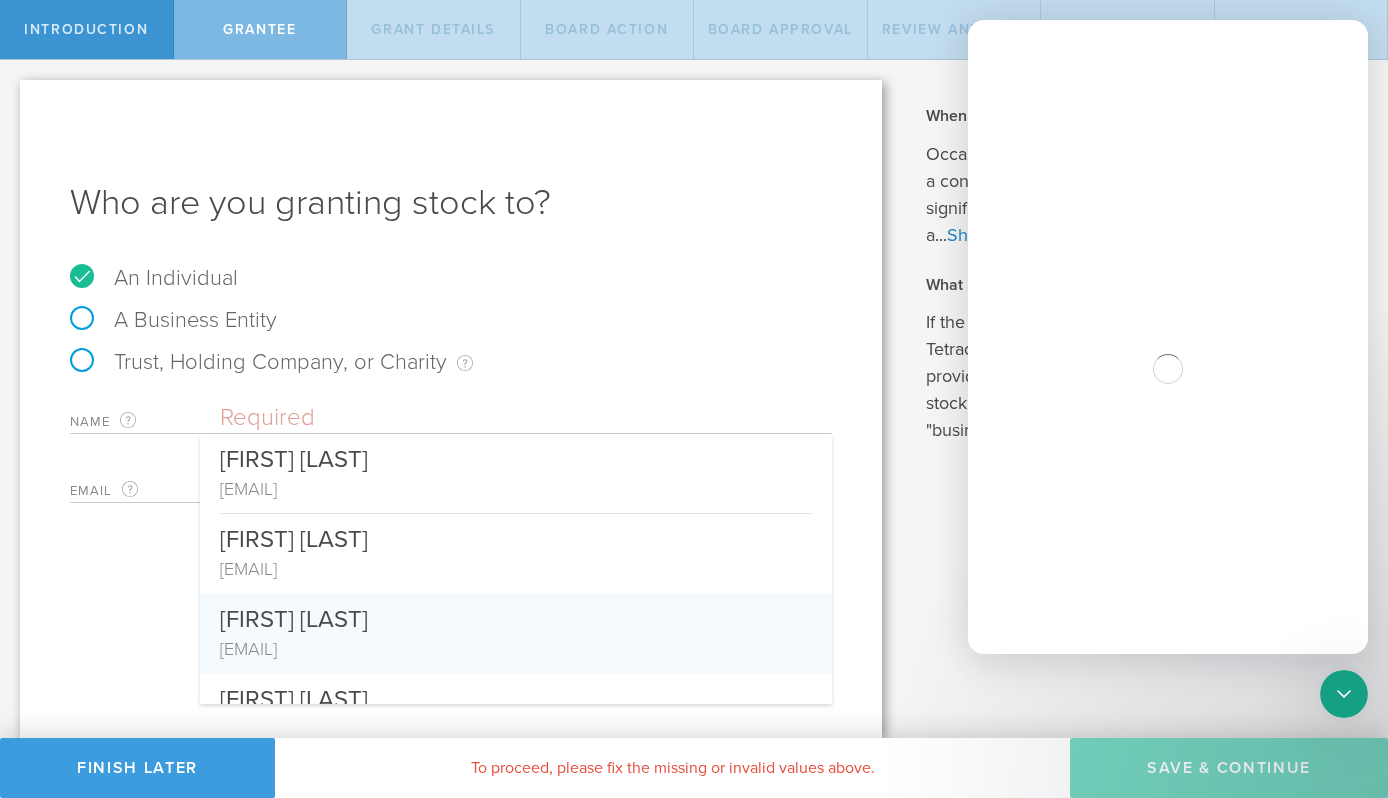 click on "[NAME] [LAST]" at bounding box center (516, 614) 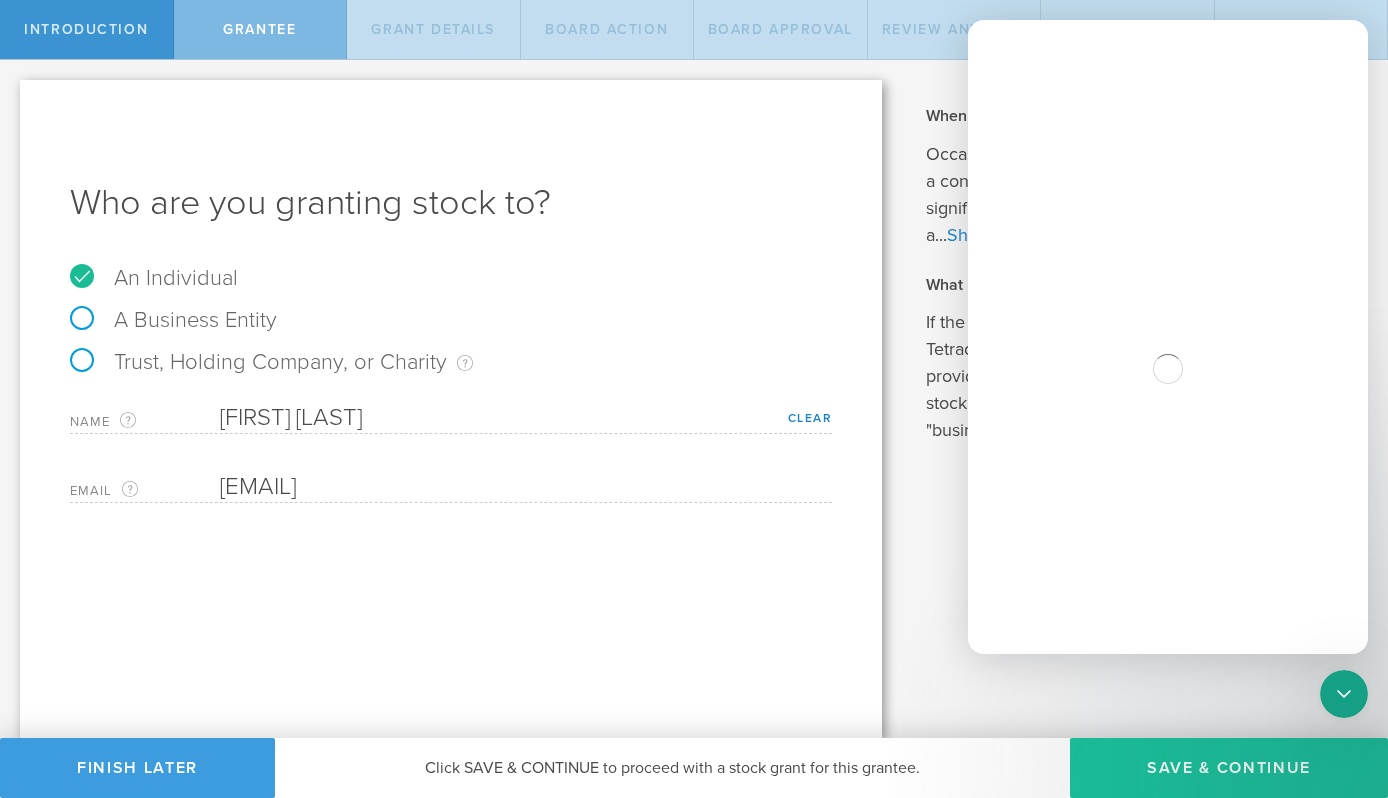 click on "Save & Continue" at bounding box center [1229, 768] 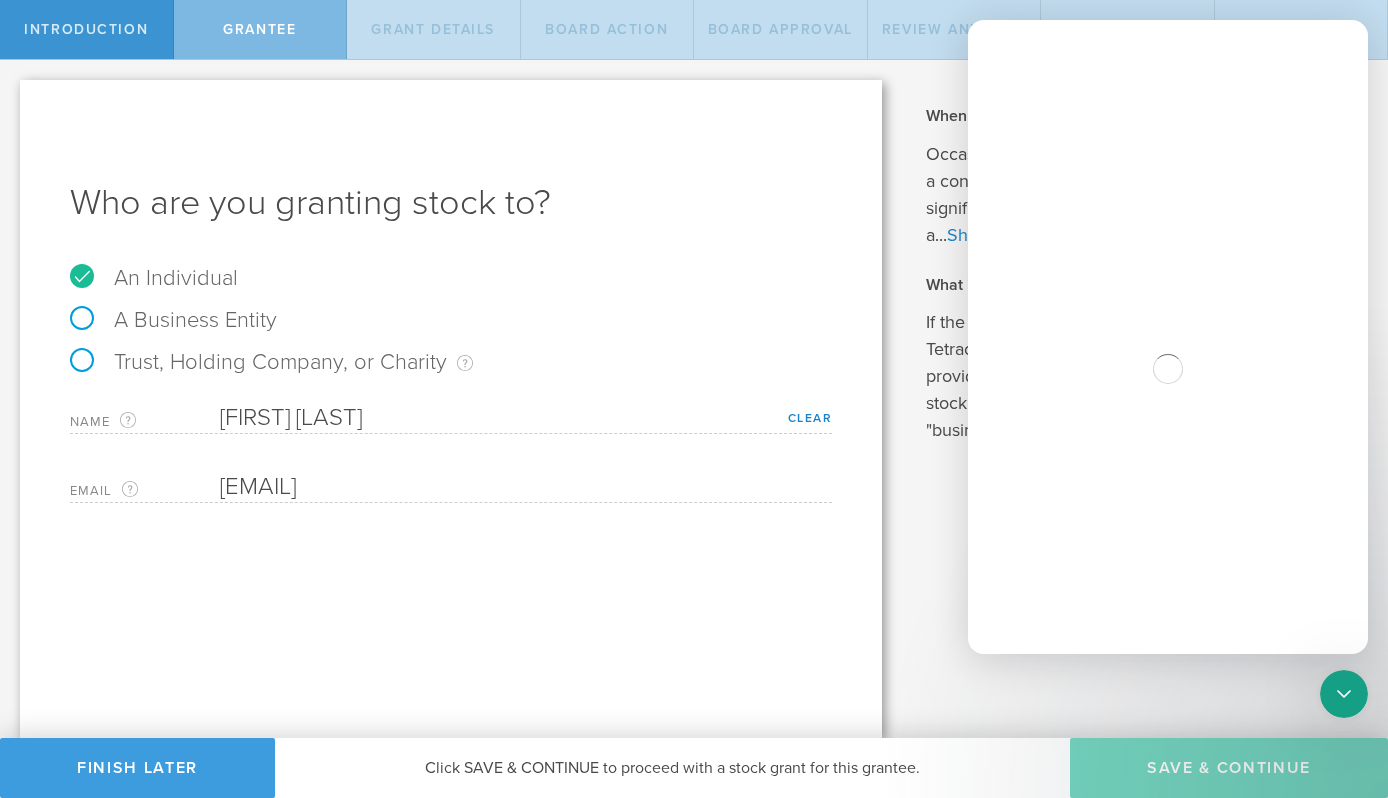 type on "48" 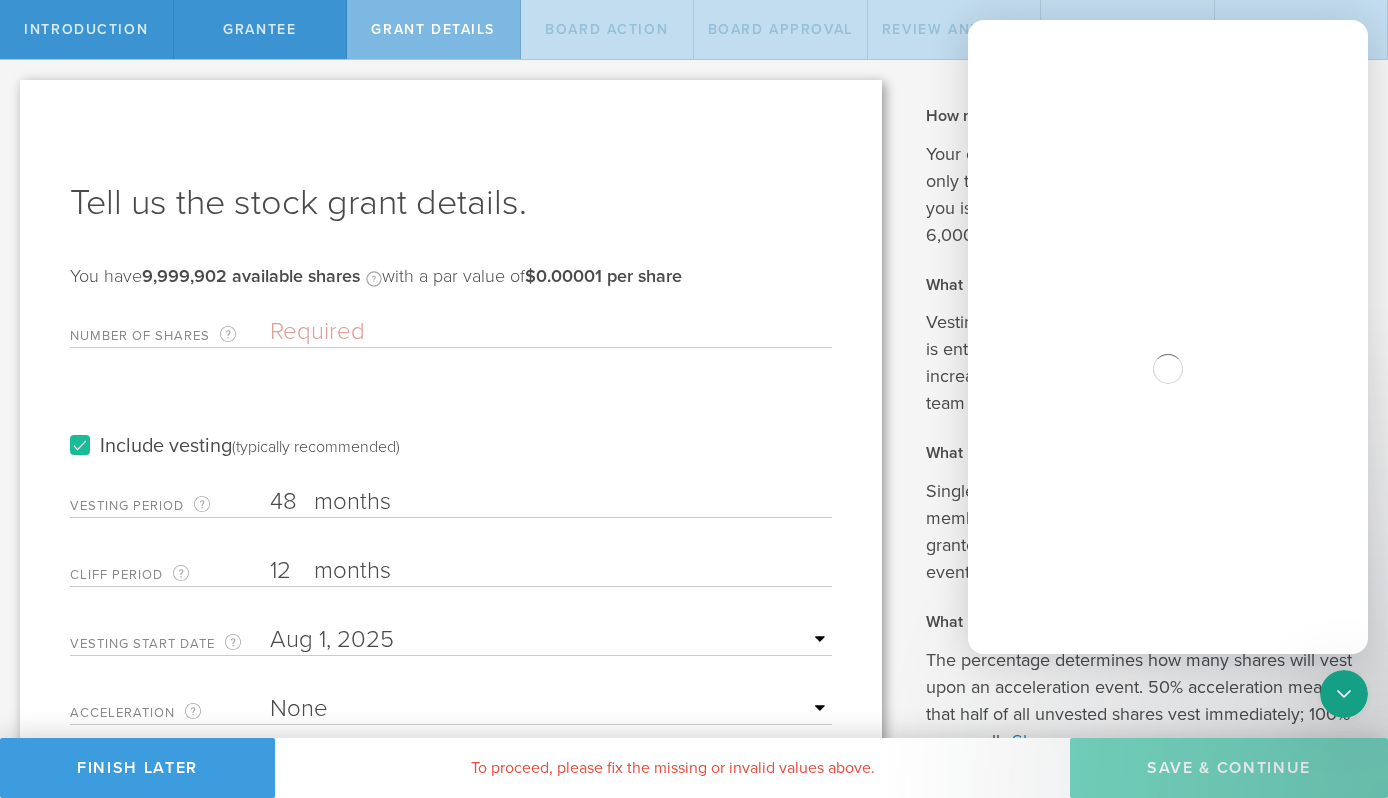 click on "Number of Shares The total amount of stock the company is granting to this recipient." at bounding box center (551, 332) 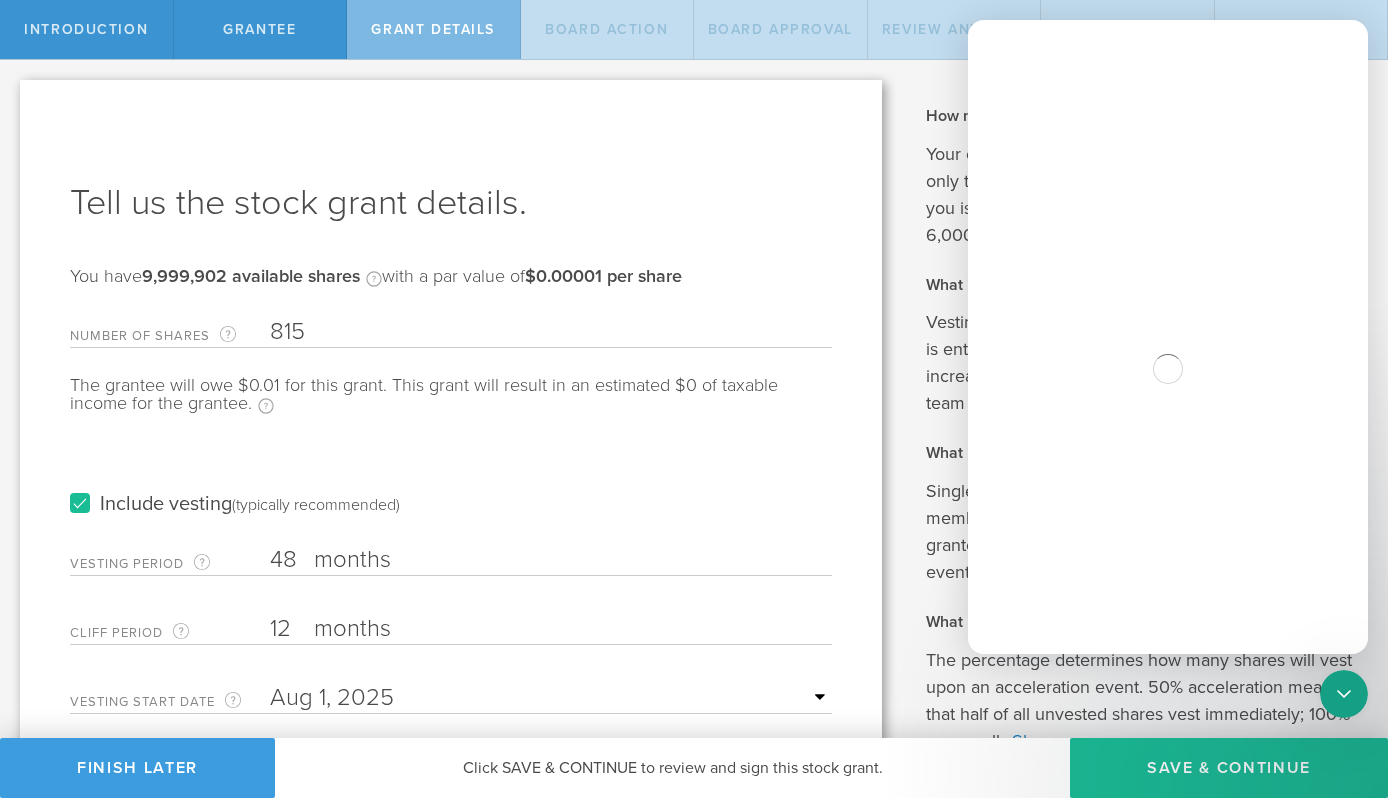type on "815" 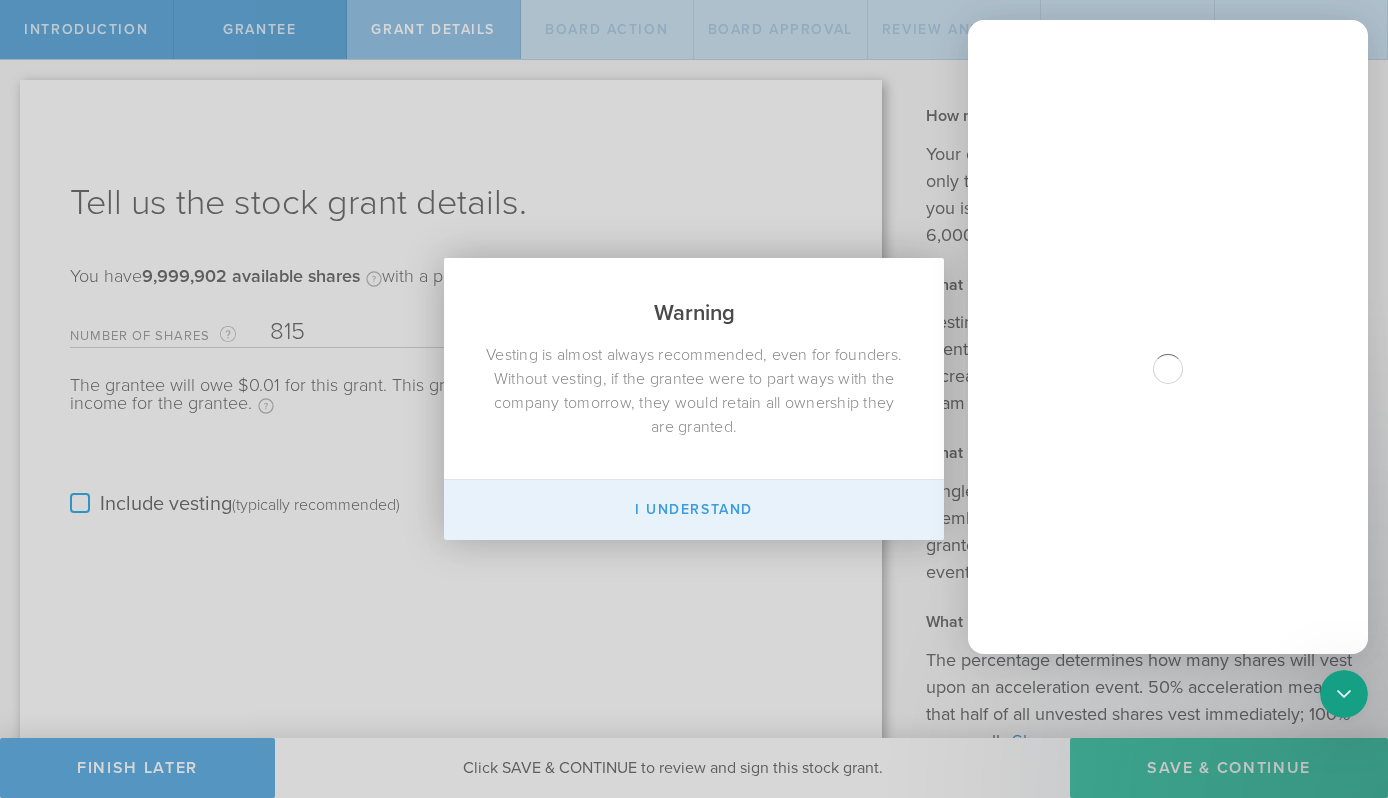 click on "I Understand" at bounding box center [694, 510] 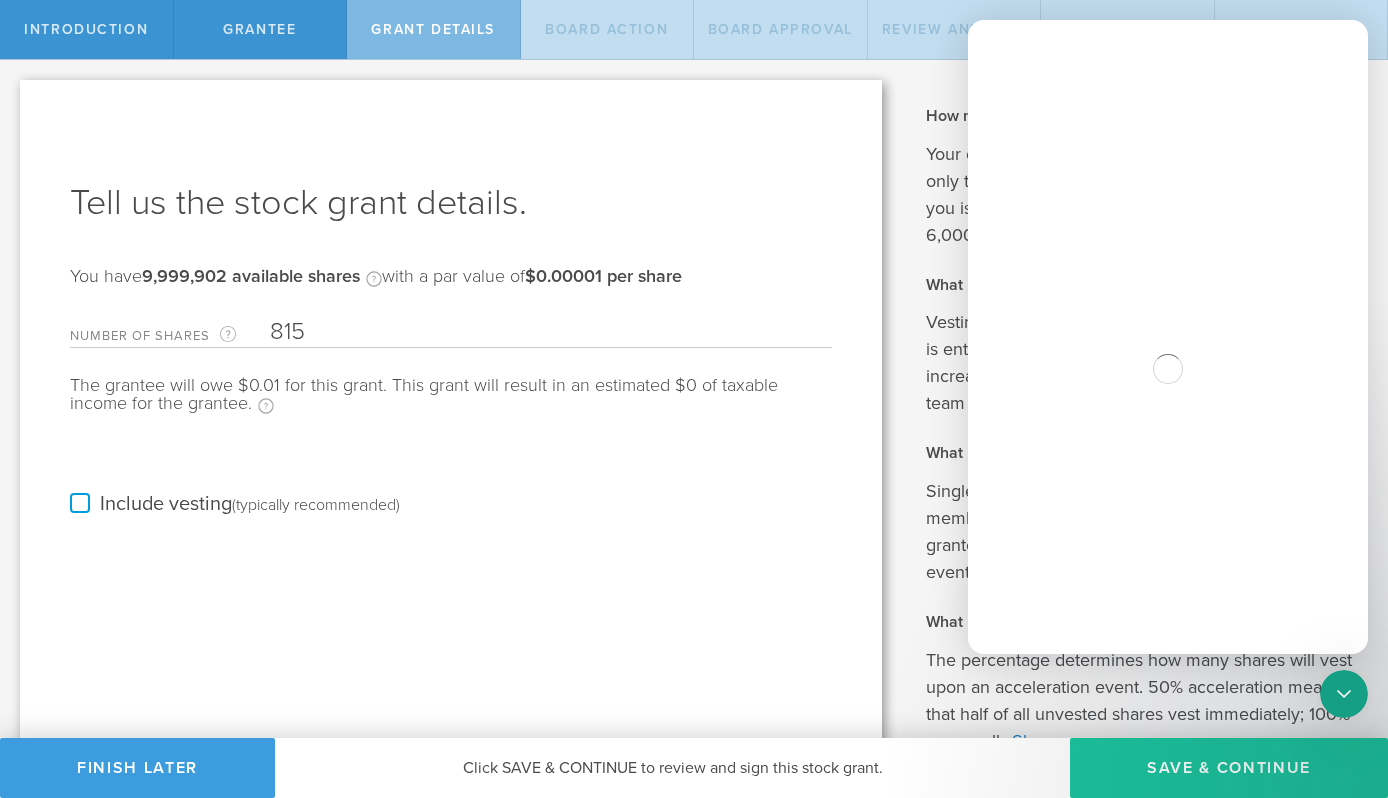 click on "Save & Continue" at bounding box center (1229, 768) 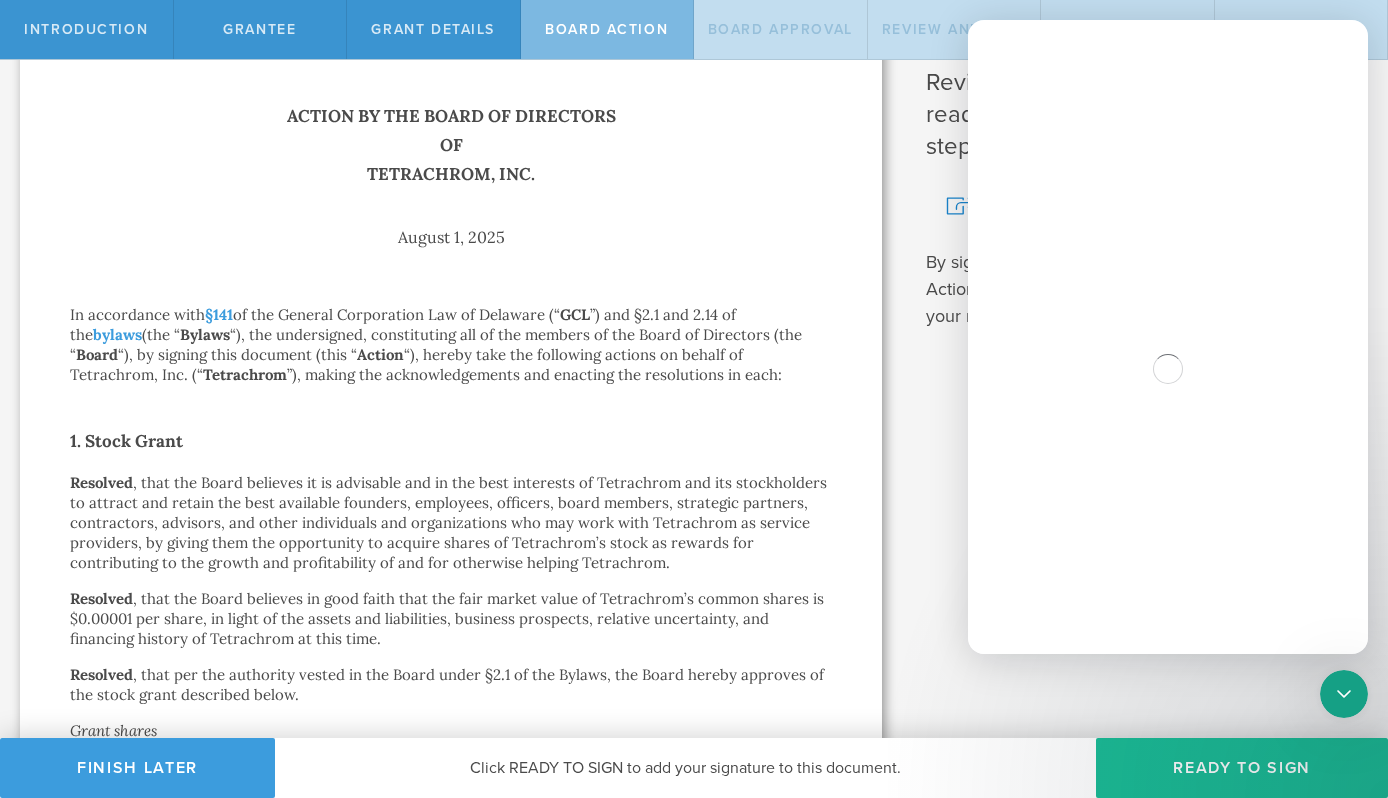 scroll, scrollTop: 58, scrollLeft: 0, axis: vertical 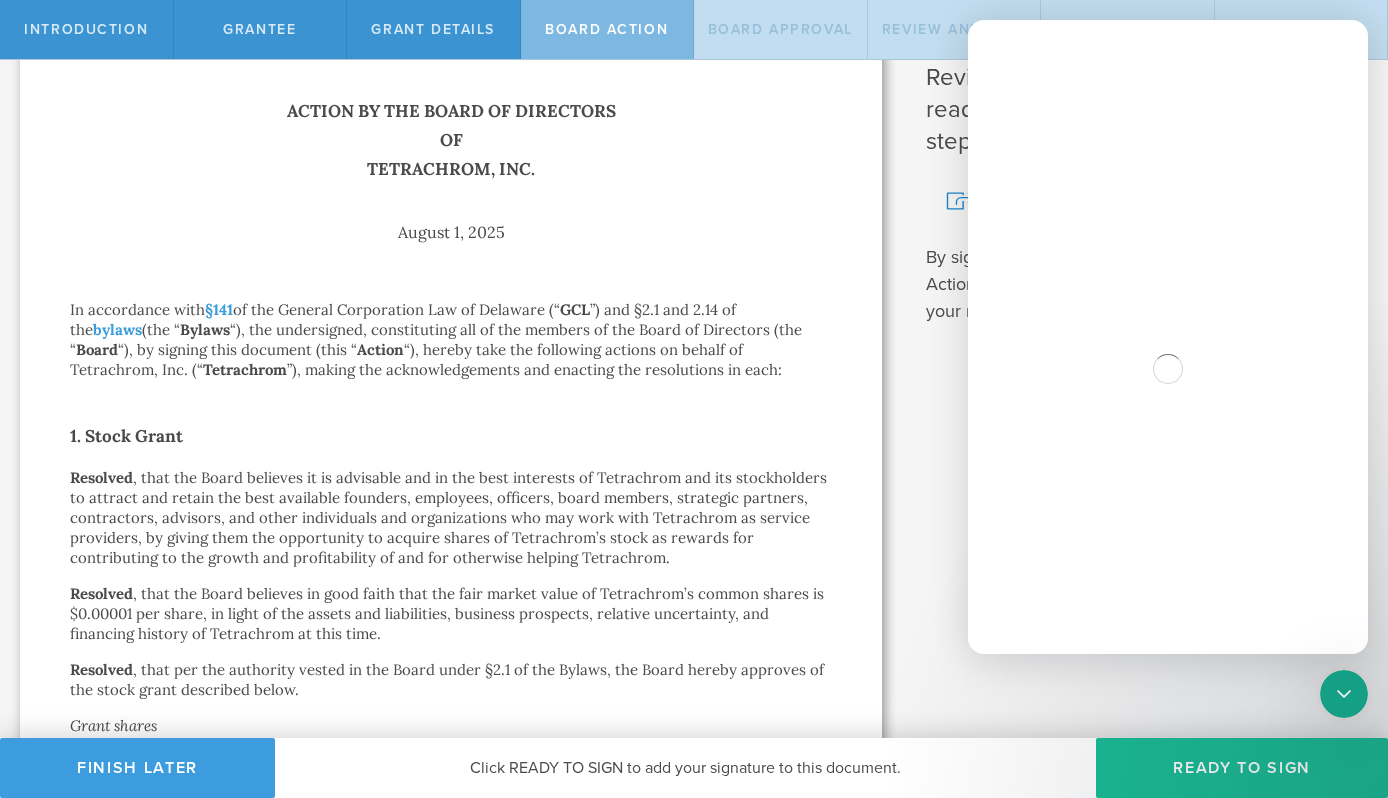 click 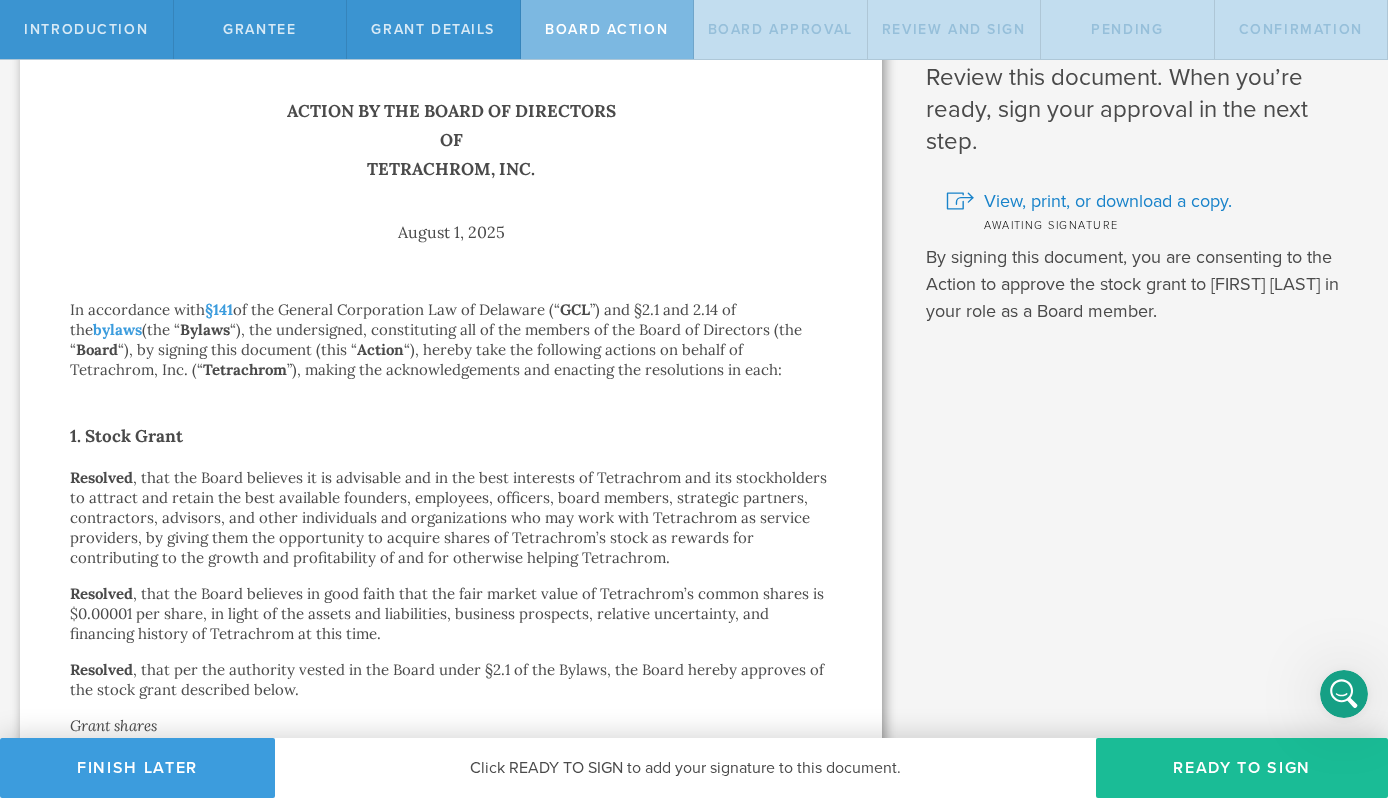 scroll, scrollTop: 0, scrollLeft: 0, axis: both 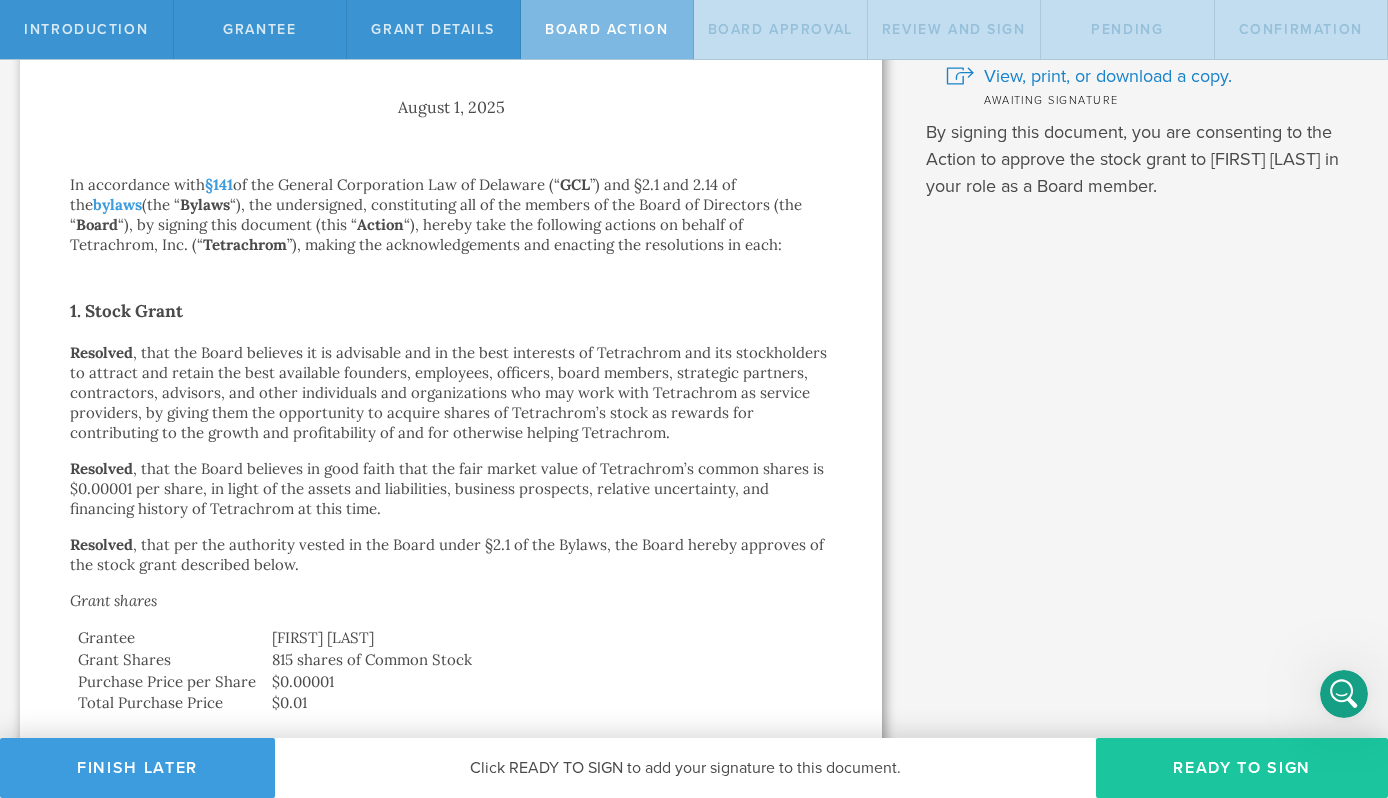 click on "Ready to Sign" at bounding box center (1242, 768) 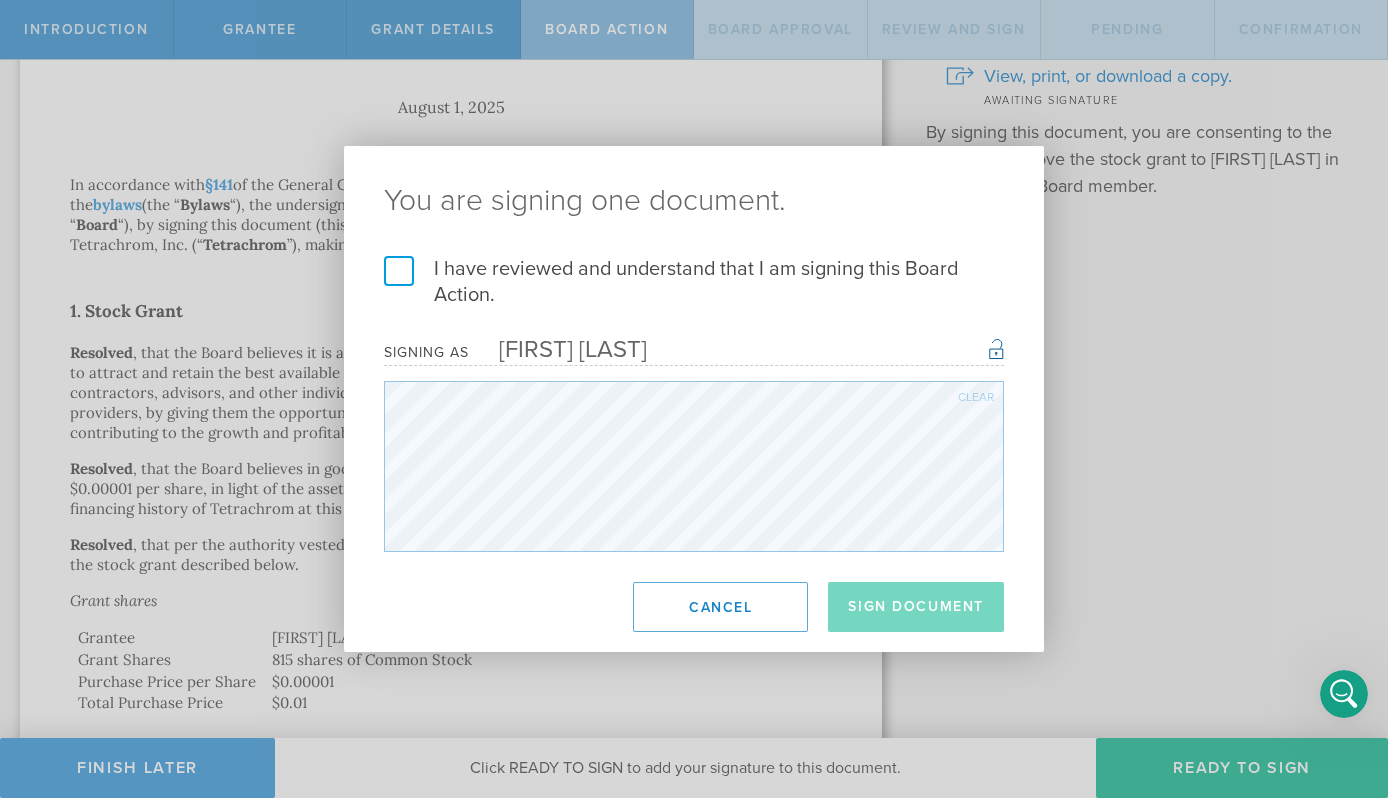 click on "I have reviewed and understand that I am signing this Board Action." at bounding box center [694, 282] 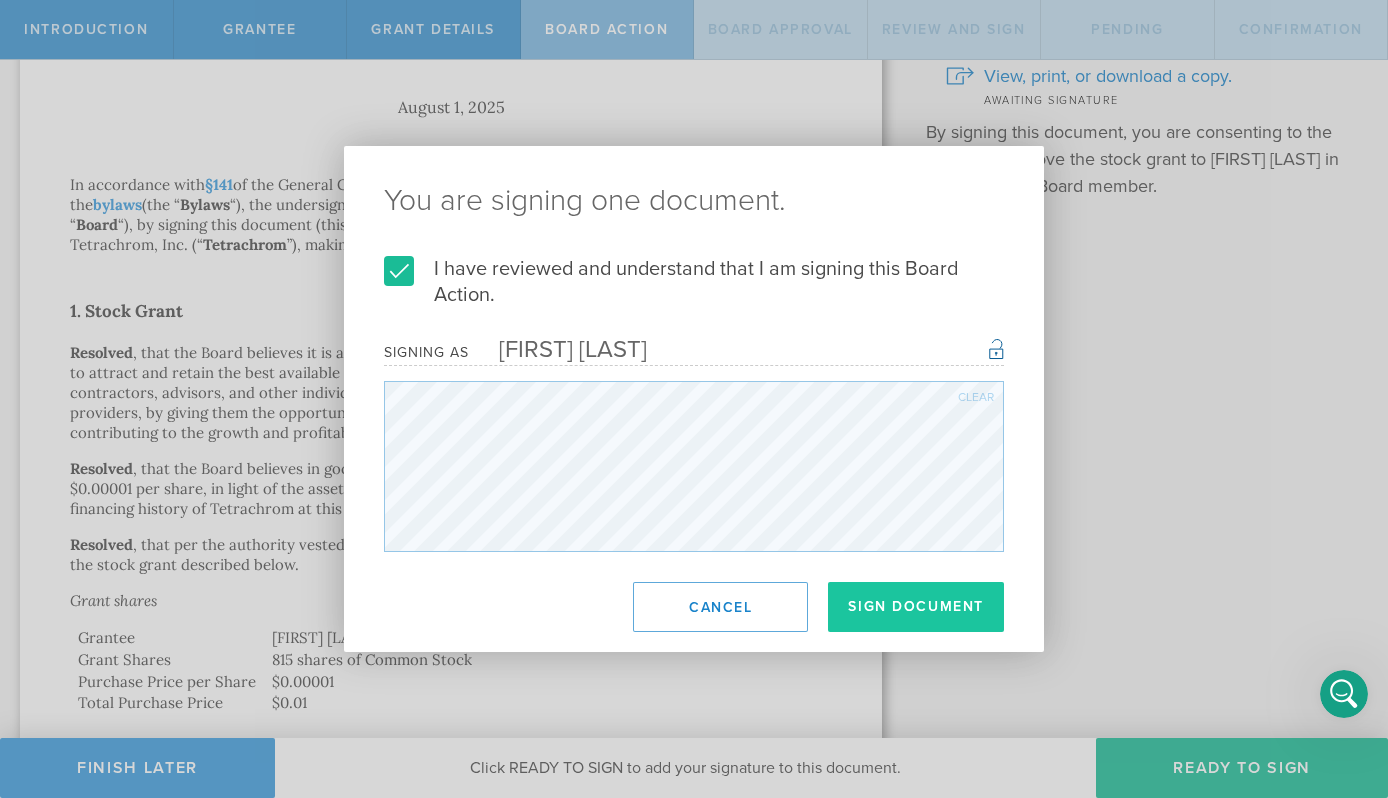 click on "Sign Document" at bounding box center (916, 607) 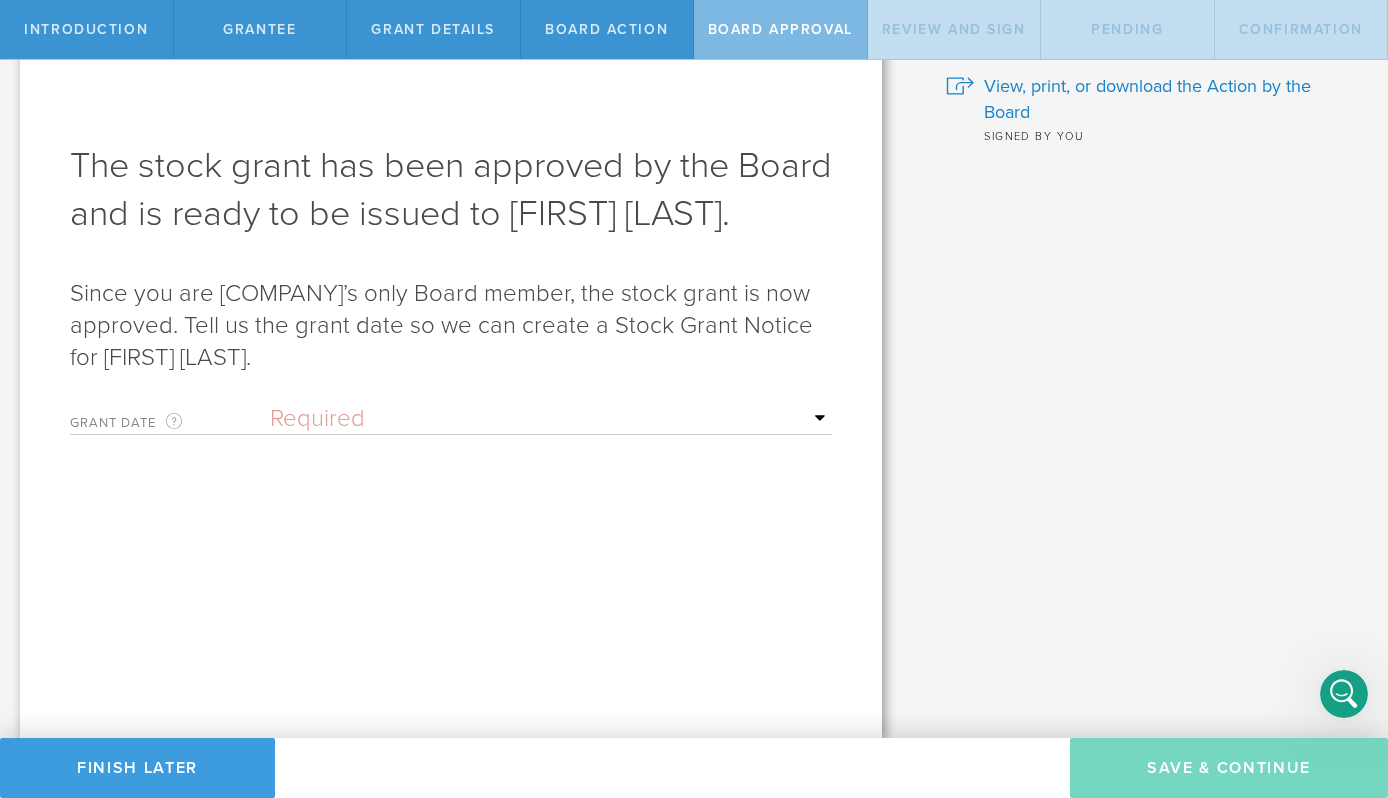scroll, scrollTop: 0, scrollLeft: 0, axis: both 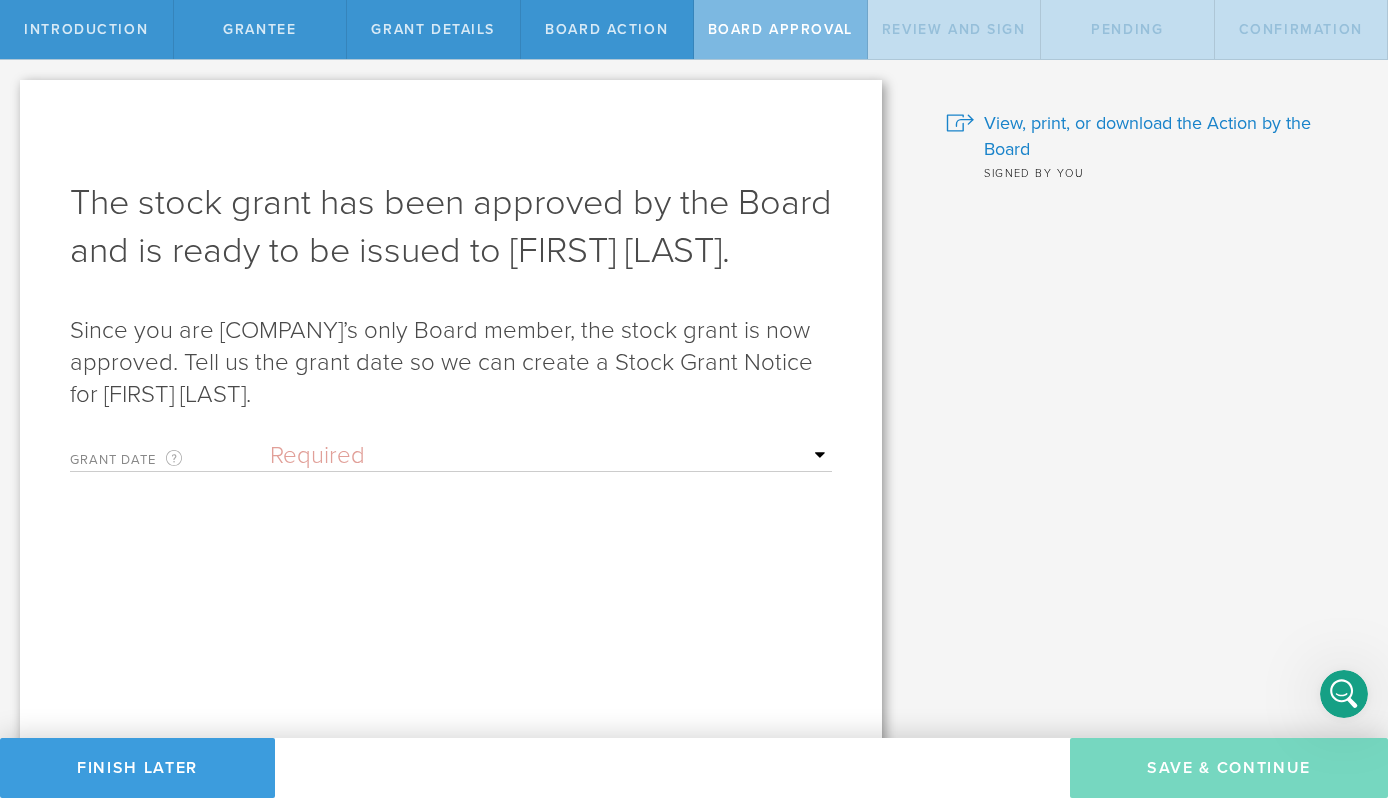 click on "Required Upon grantee's signature A specific date" at bounding box center [551, 456] 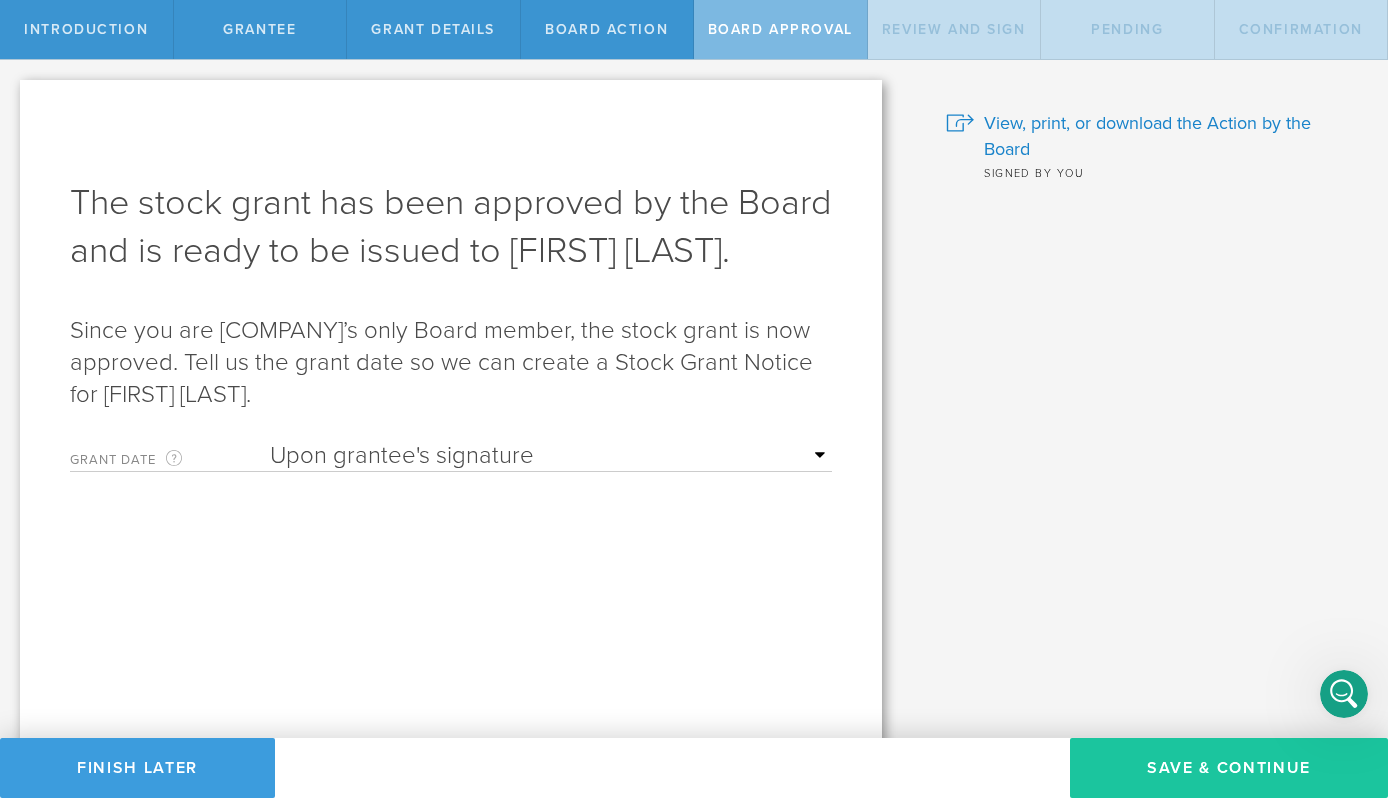 click on "Save & Continue" at bounding box center (1229, 768) 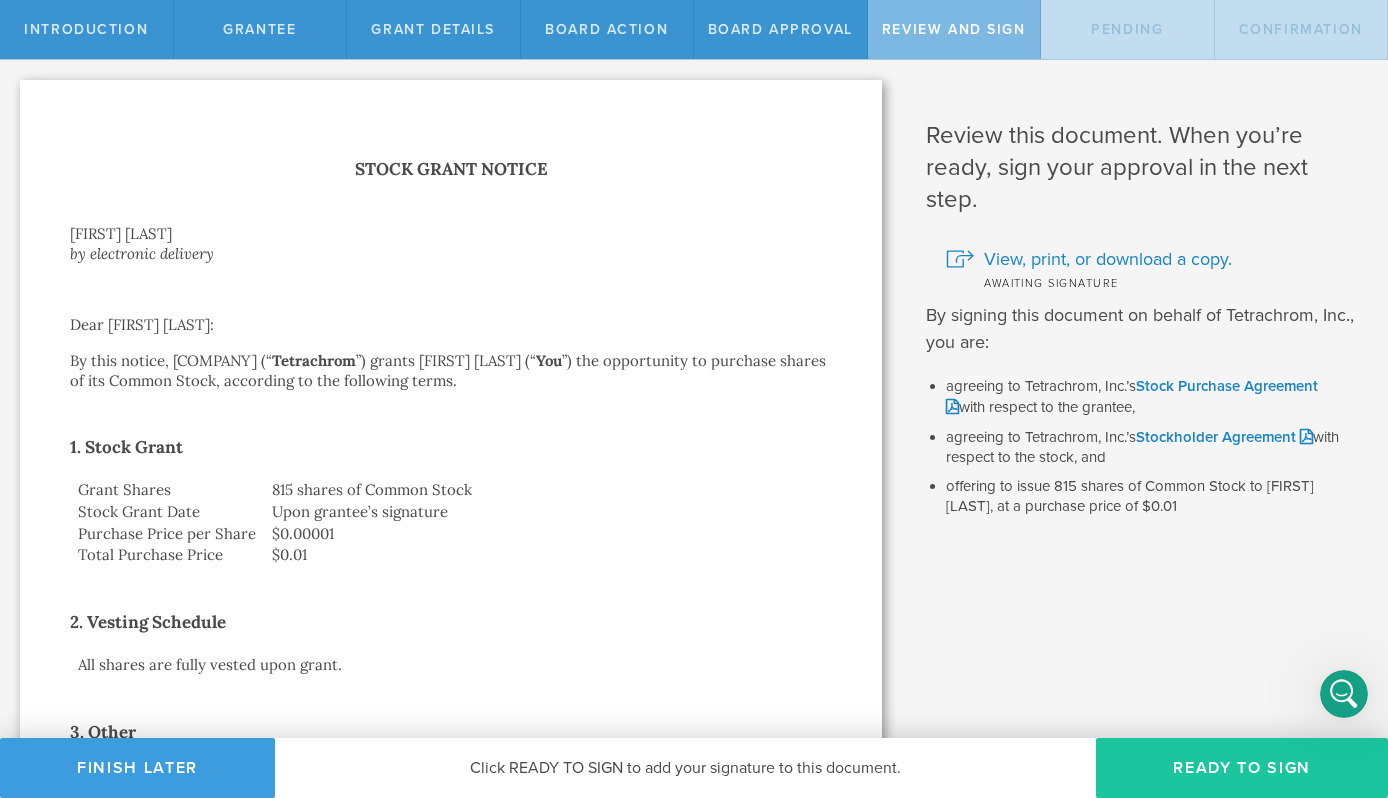 click on "Ready to Sign" at bounding box center (1242, 768) 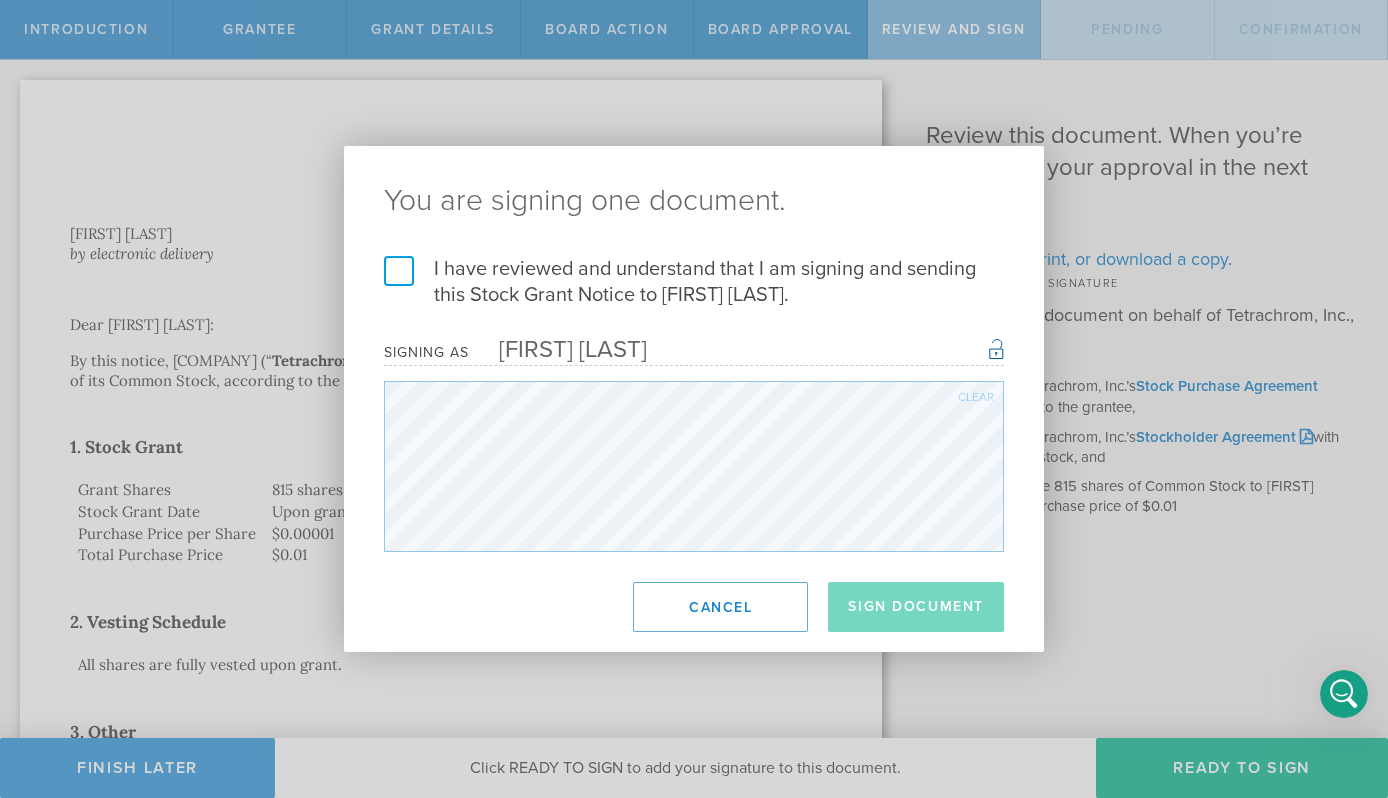 click on "I have reviewed and understand that I am signing and sending this Stock Grant Notice to Heather Danek." at bounding box center (694, 282) 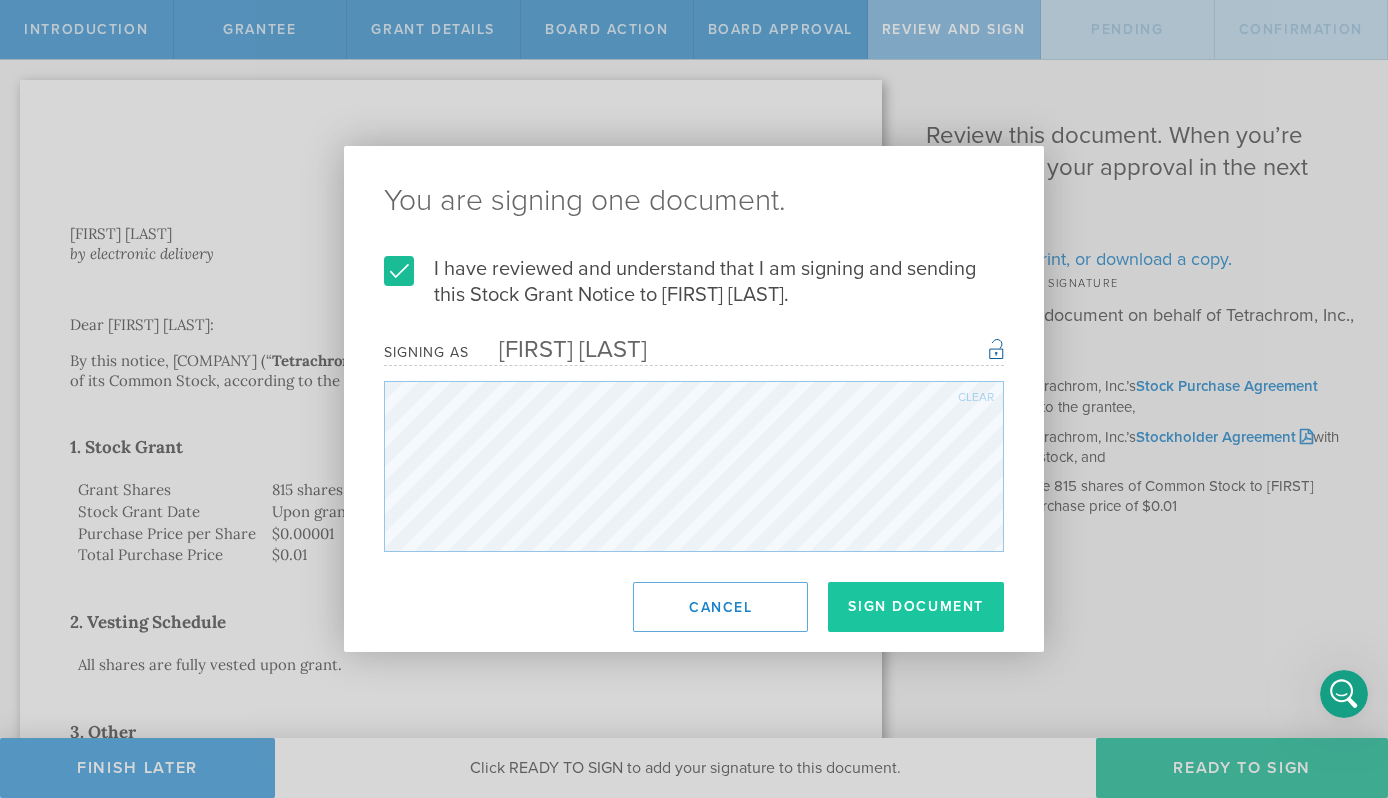 click on "Sign Document" at bounding box center (916, 607) 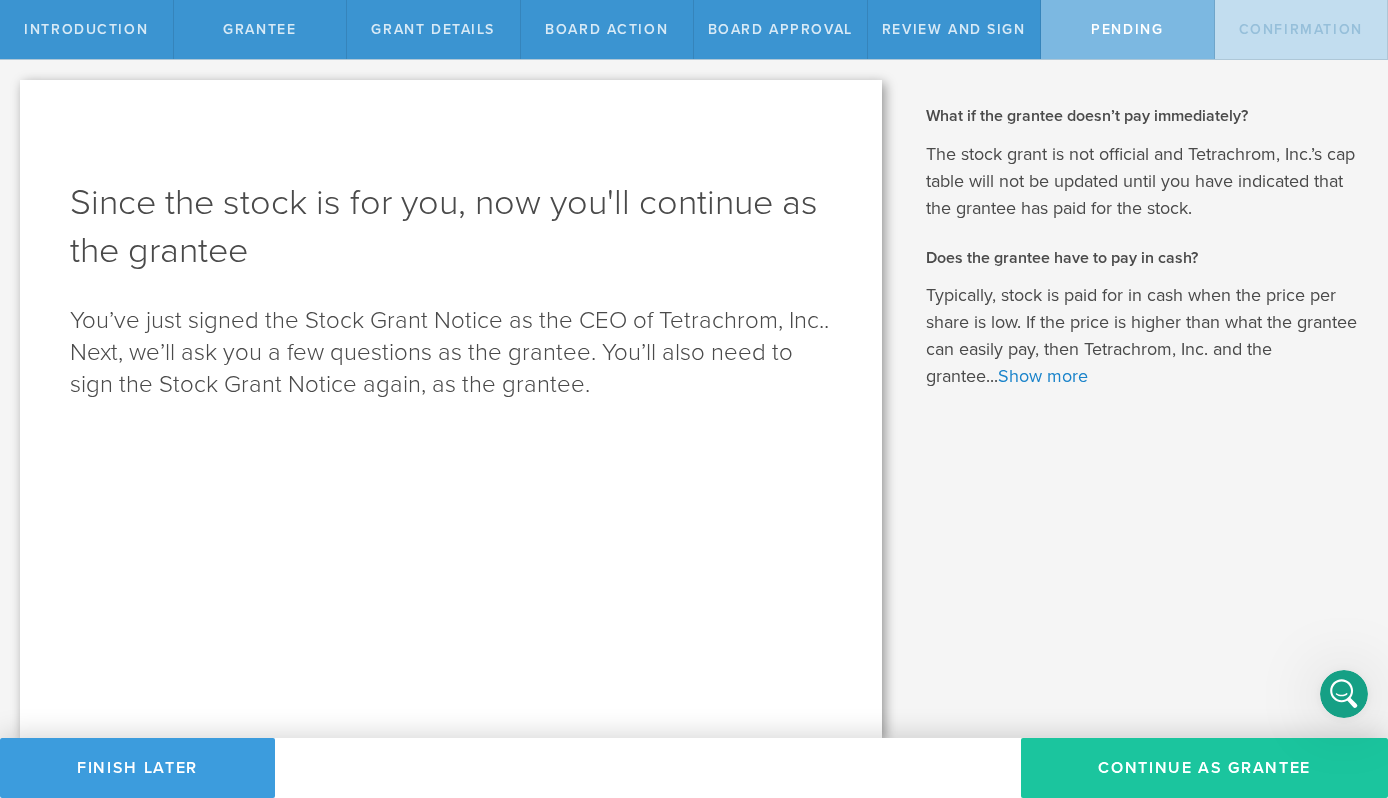 click on "Continue as Grantee" at bounding box center (1204, 768) 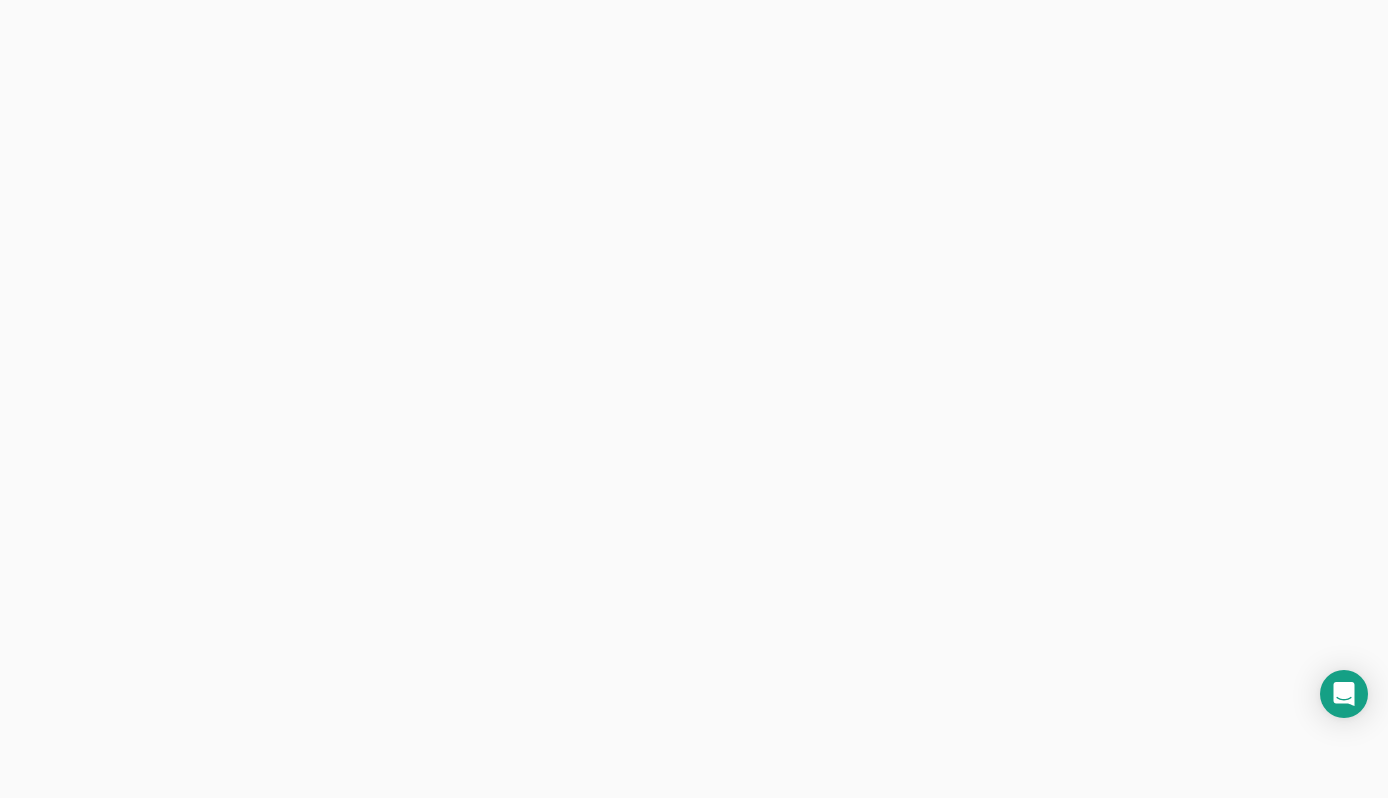scroll, scrollTop: 0, scrollLeft: 0, axis: both 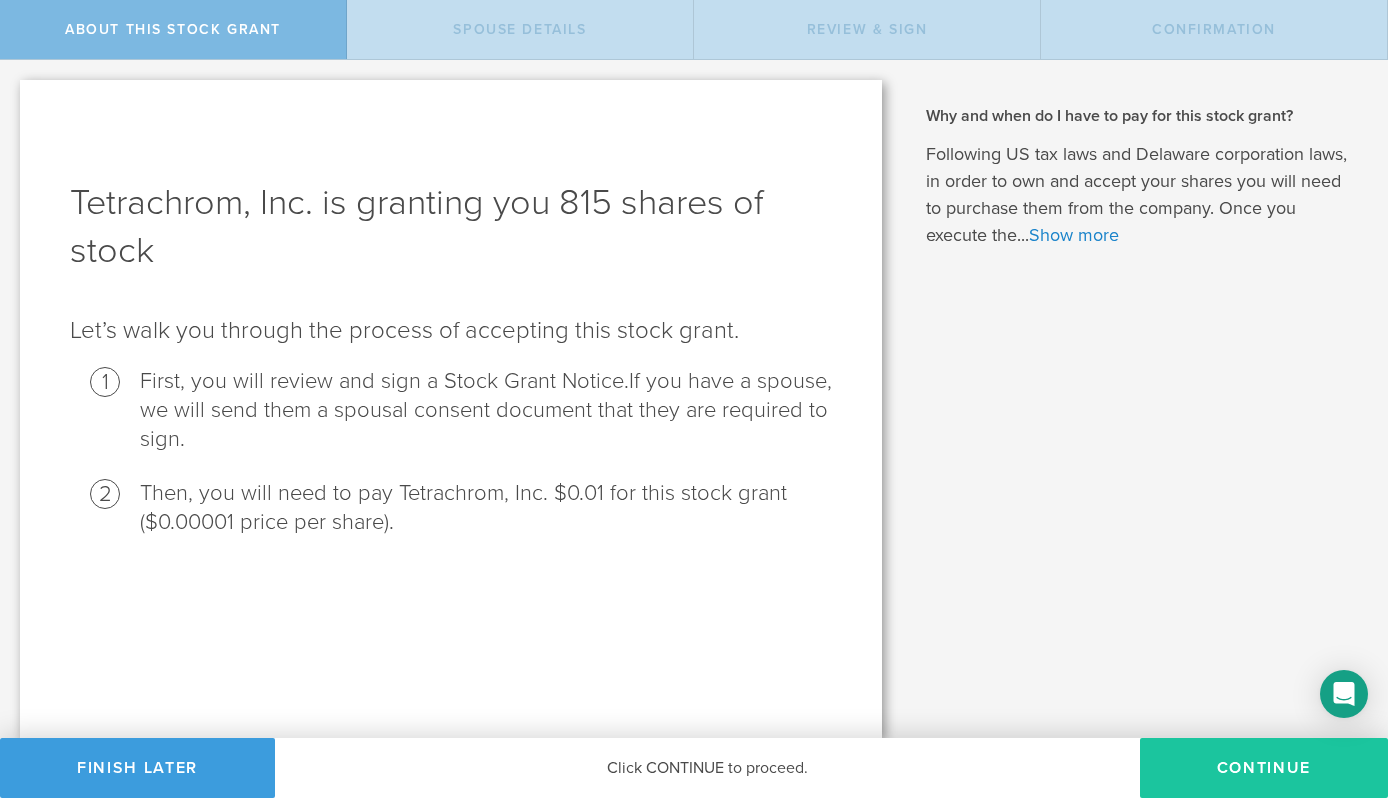 click on "CONTINUE" at bounding box center (1264, 768) 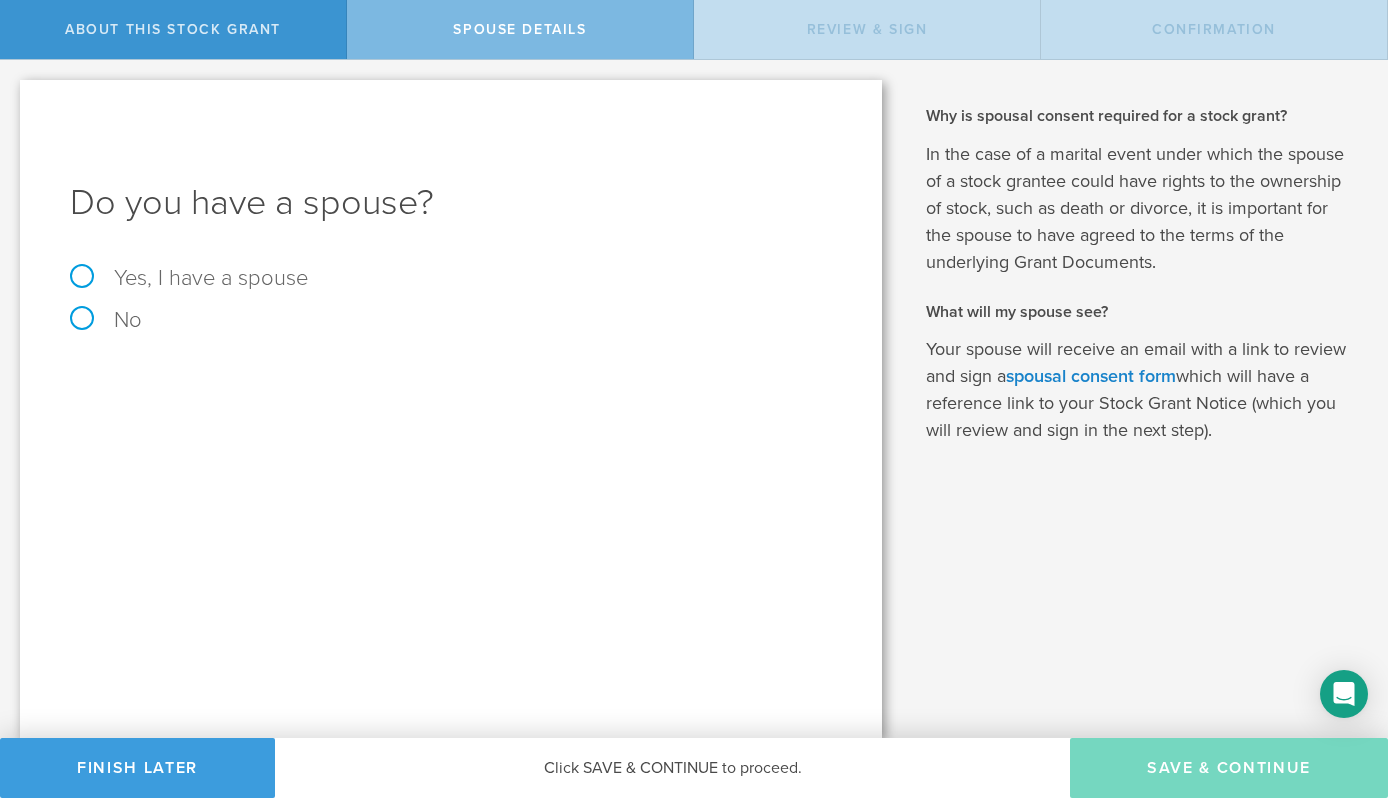 click on "Yes, I have a spouse" at bounding box center (451, 278) 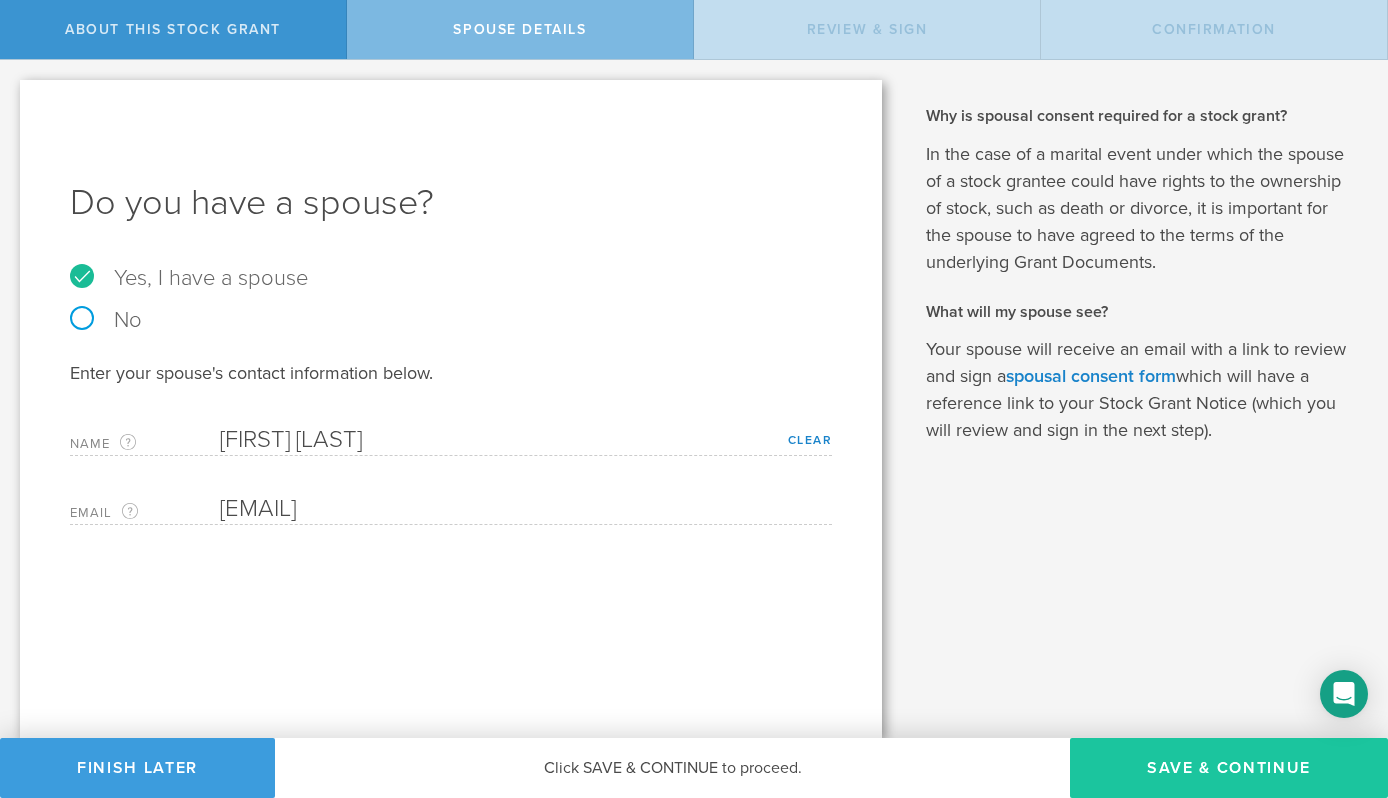 click on "Save & Continue" at bounding box center [1229, 768] 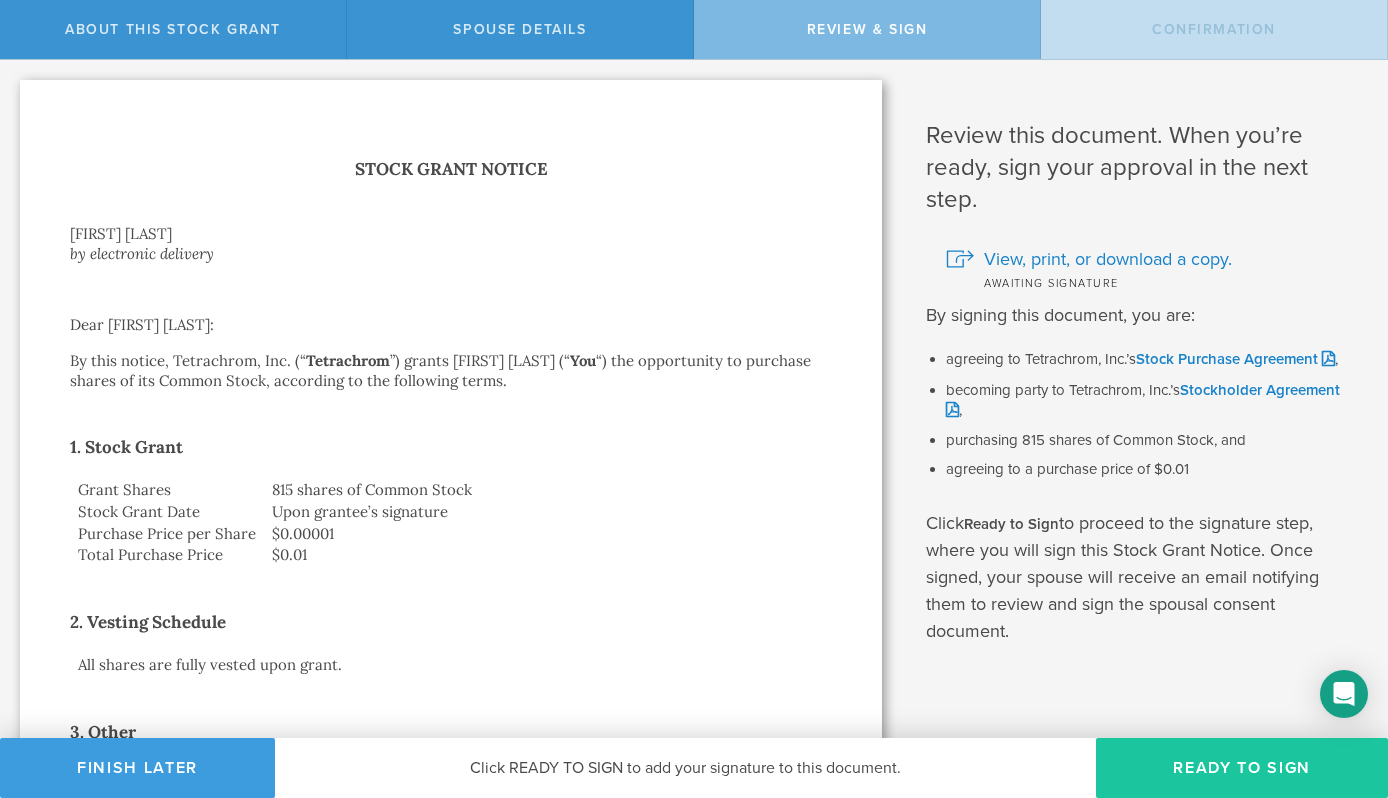 click on "Ready to Sign" at bounding box center (1242, 768) 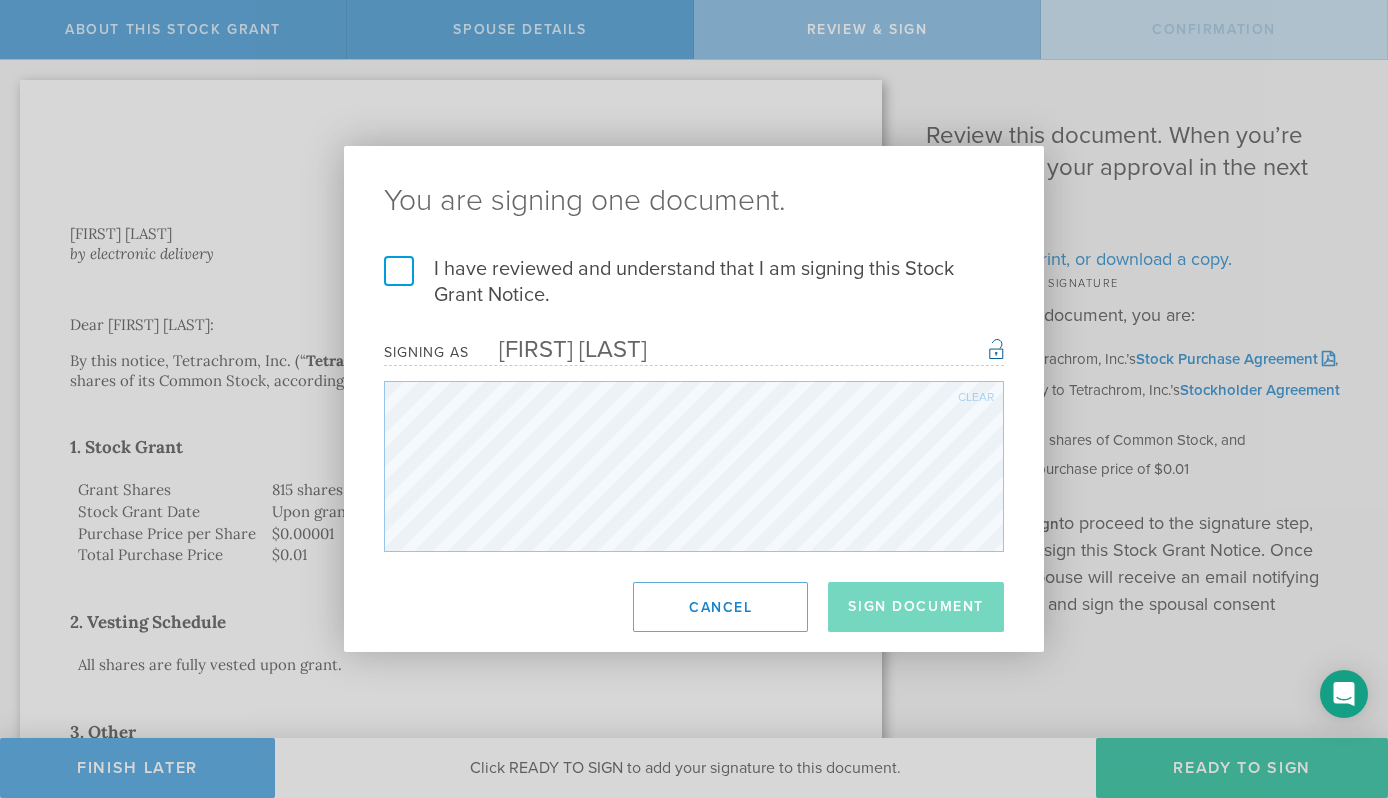 click on "I have reviewed and understand that I am signing this Stock Grant Notice." at bounding box center (694, 282) 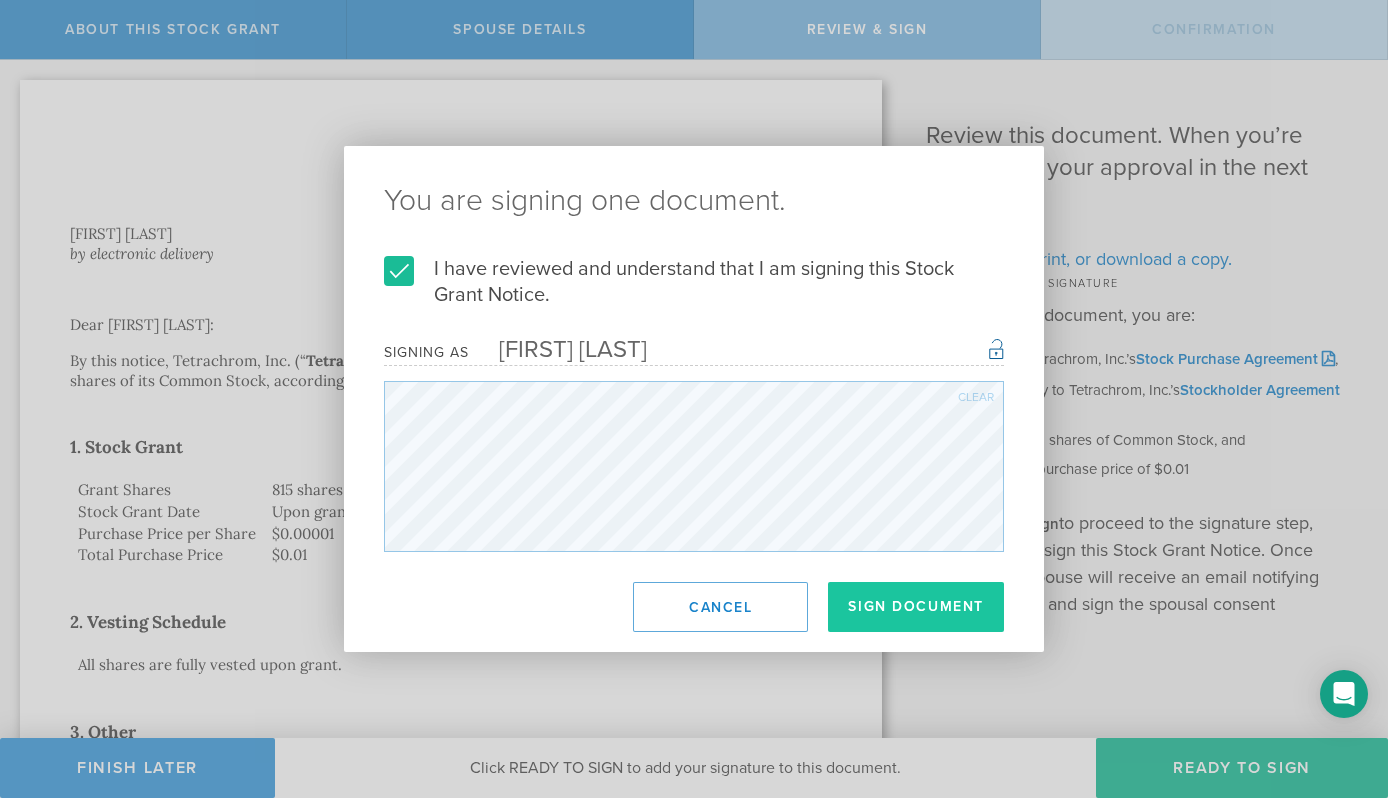 click on "Sign Document" at bounding box center (916, 607) 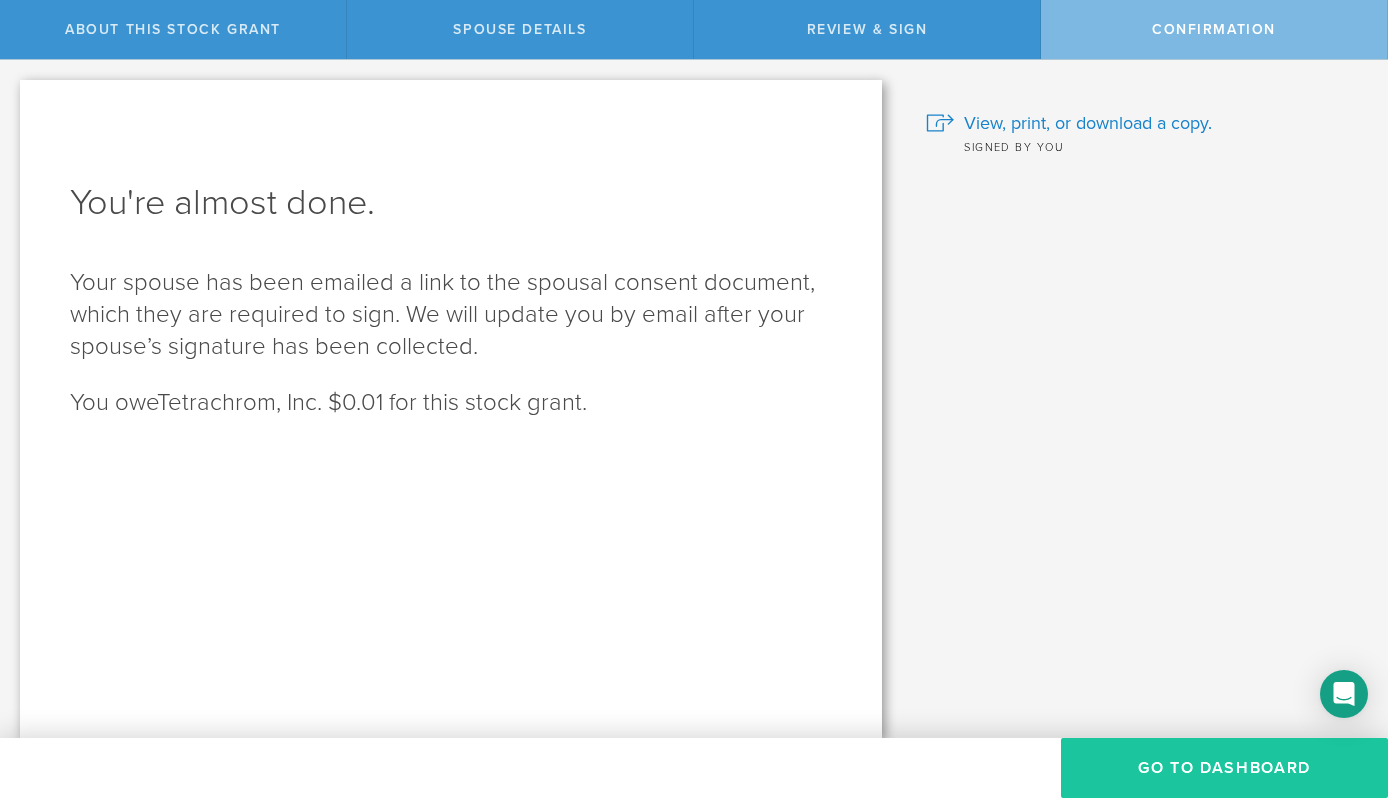 click on "Go to Dashboard" at bounding box center [1224, 768] 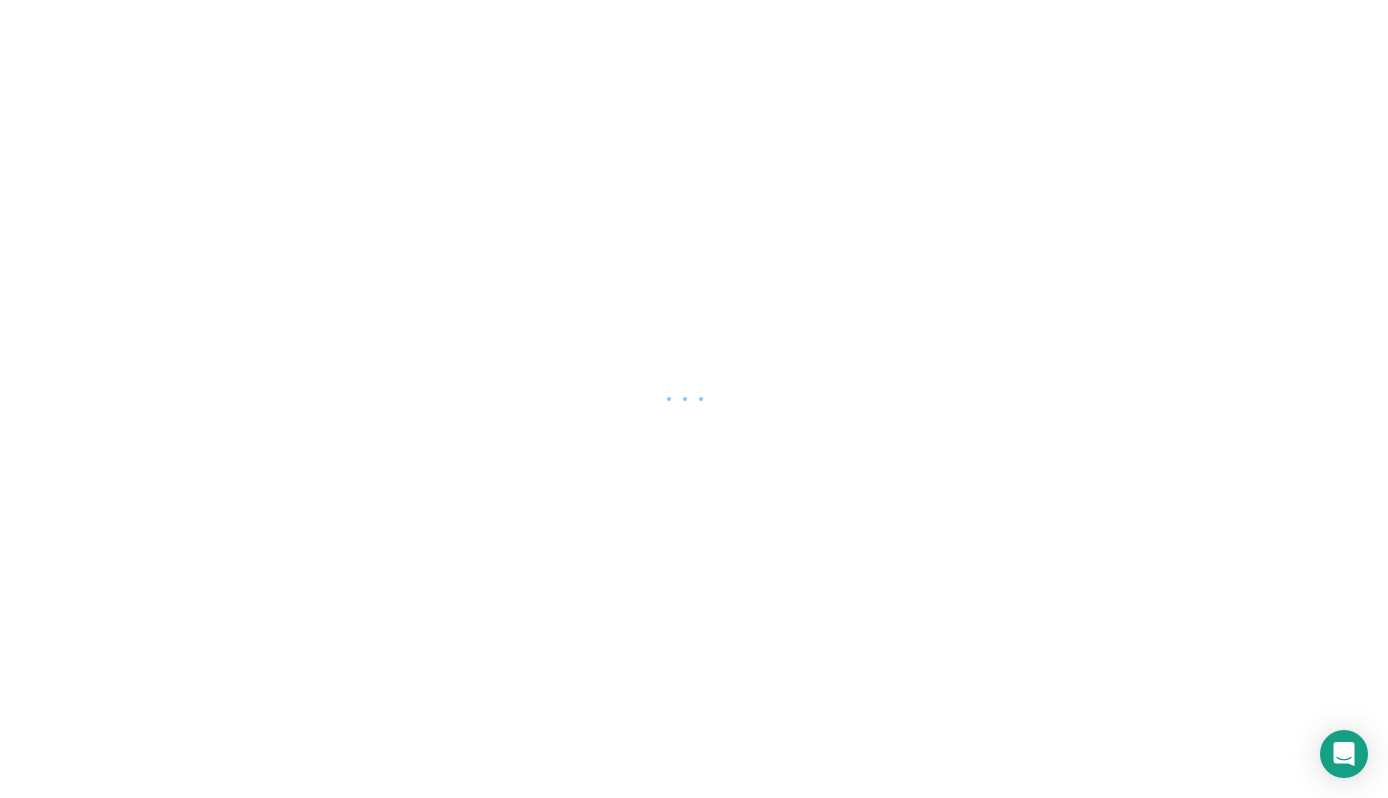 scroll, scrollTop: 0, scrollLeft: 0, axis: both 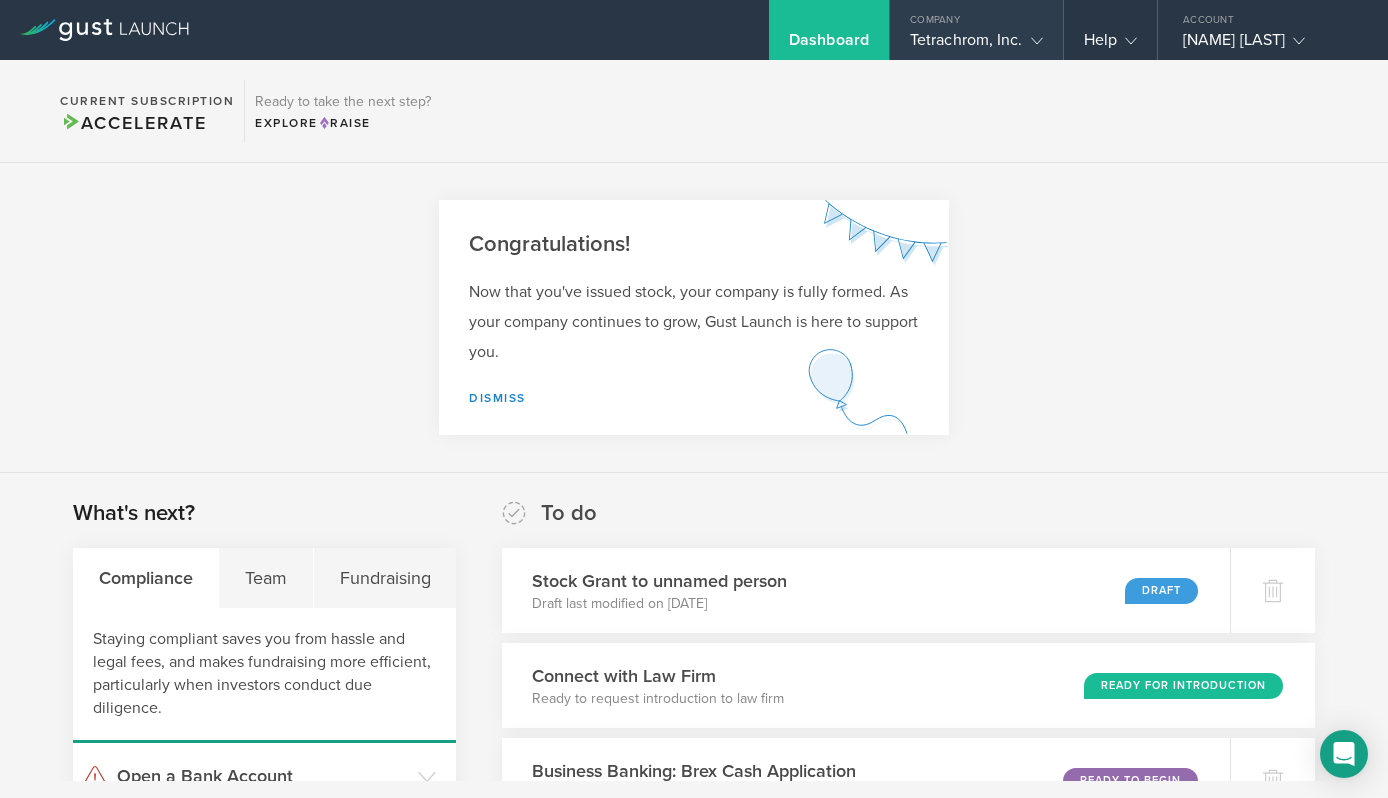 click at bounding box center [1033, 40] 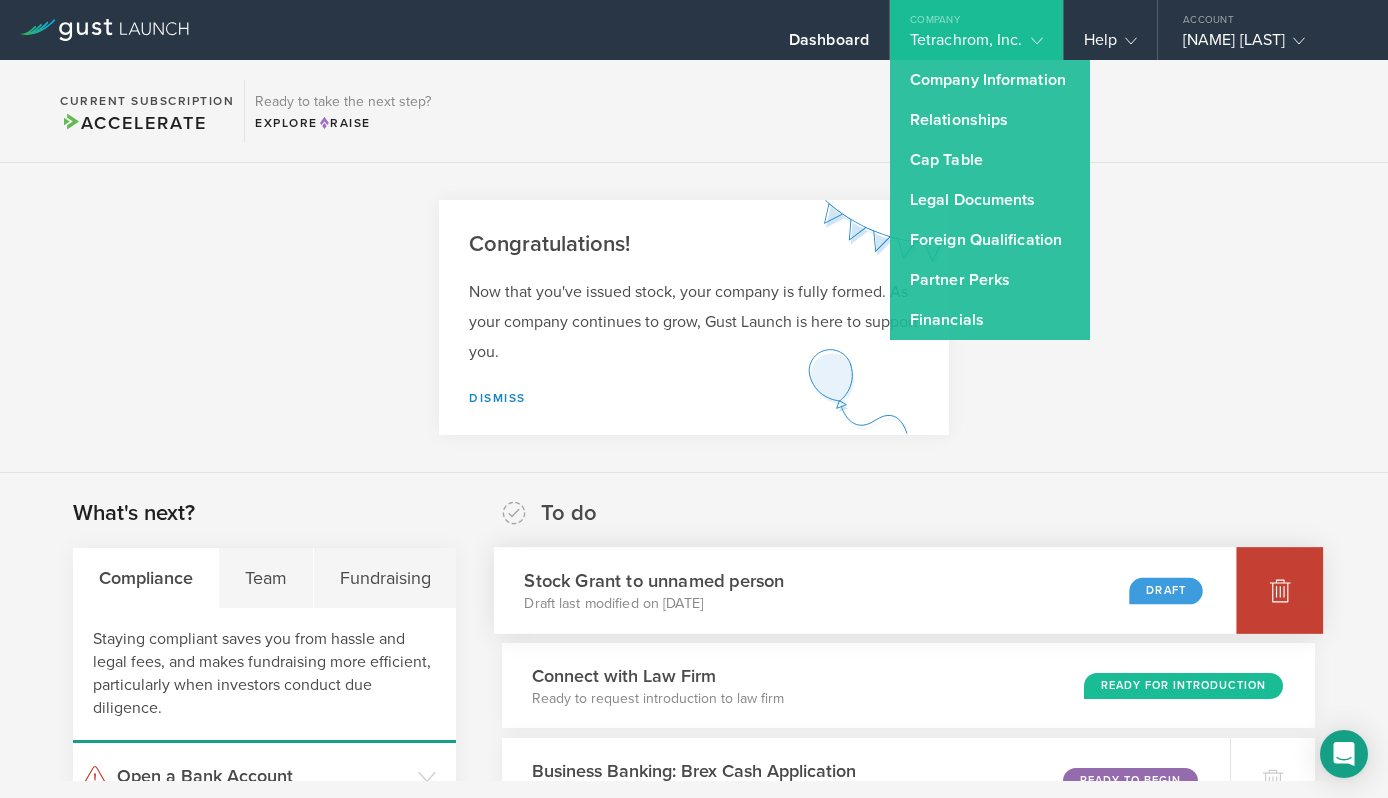 click 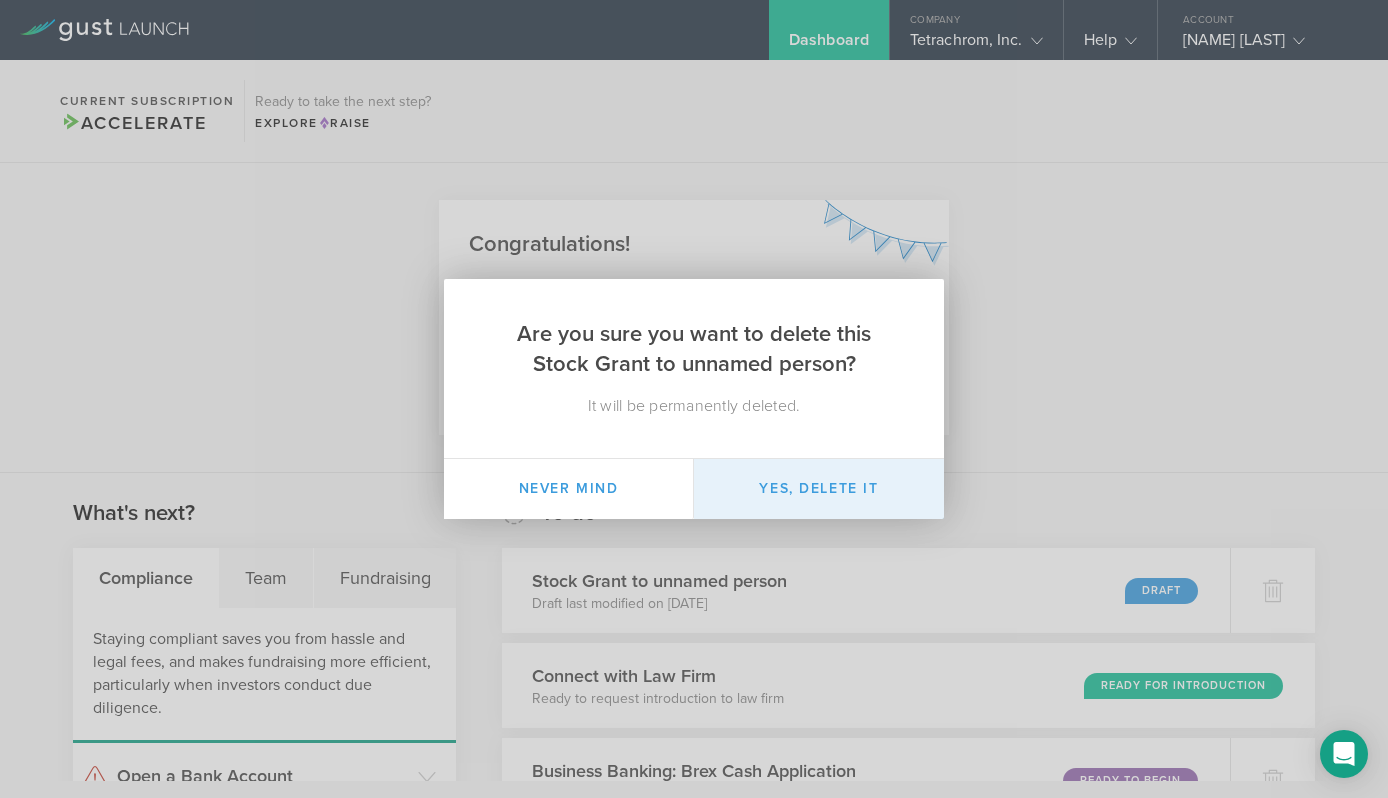 click on "Yes, delete it" at bounding box center (819, 489) 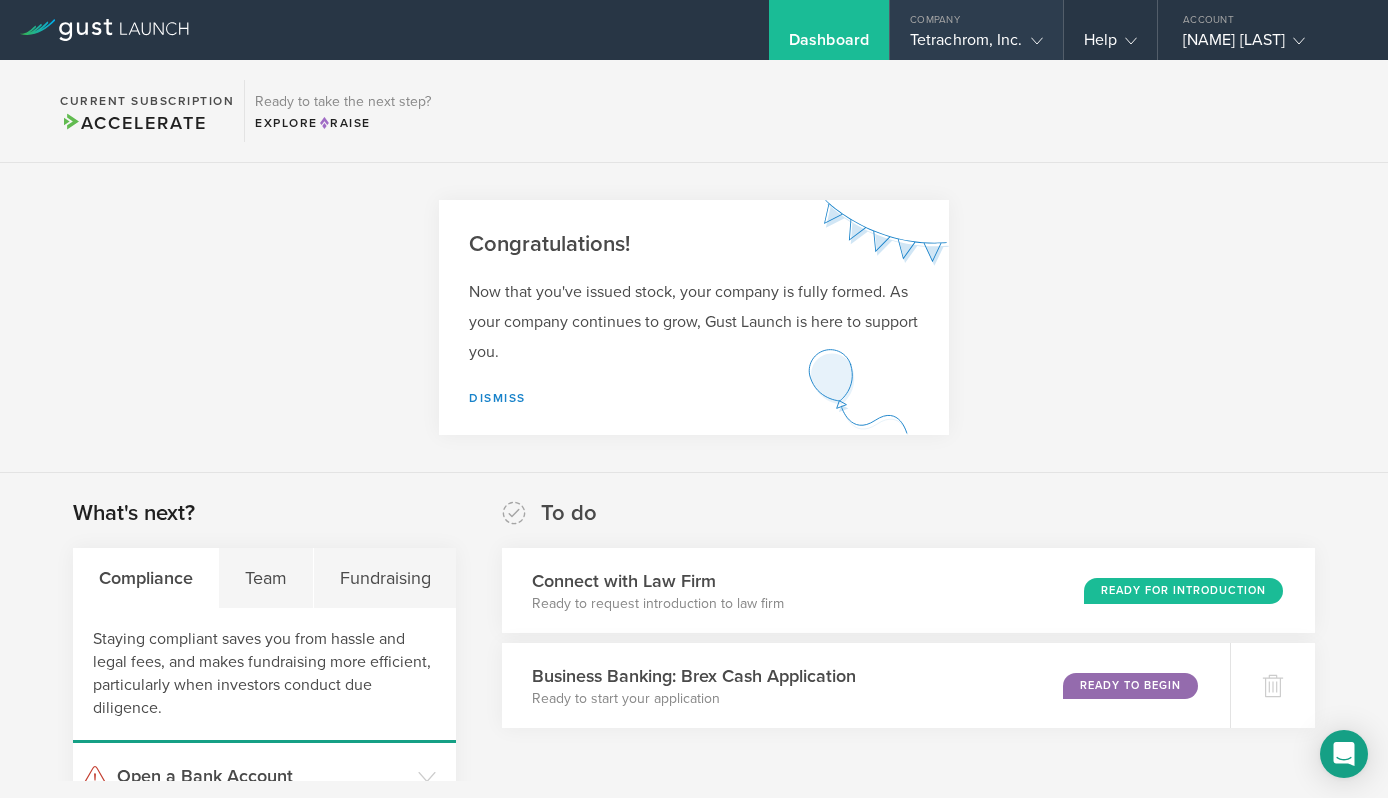 click on "Tetrachrom, Inc." at bounding box center (976, 45) 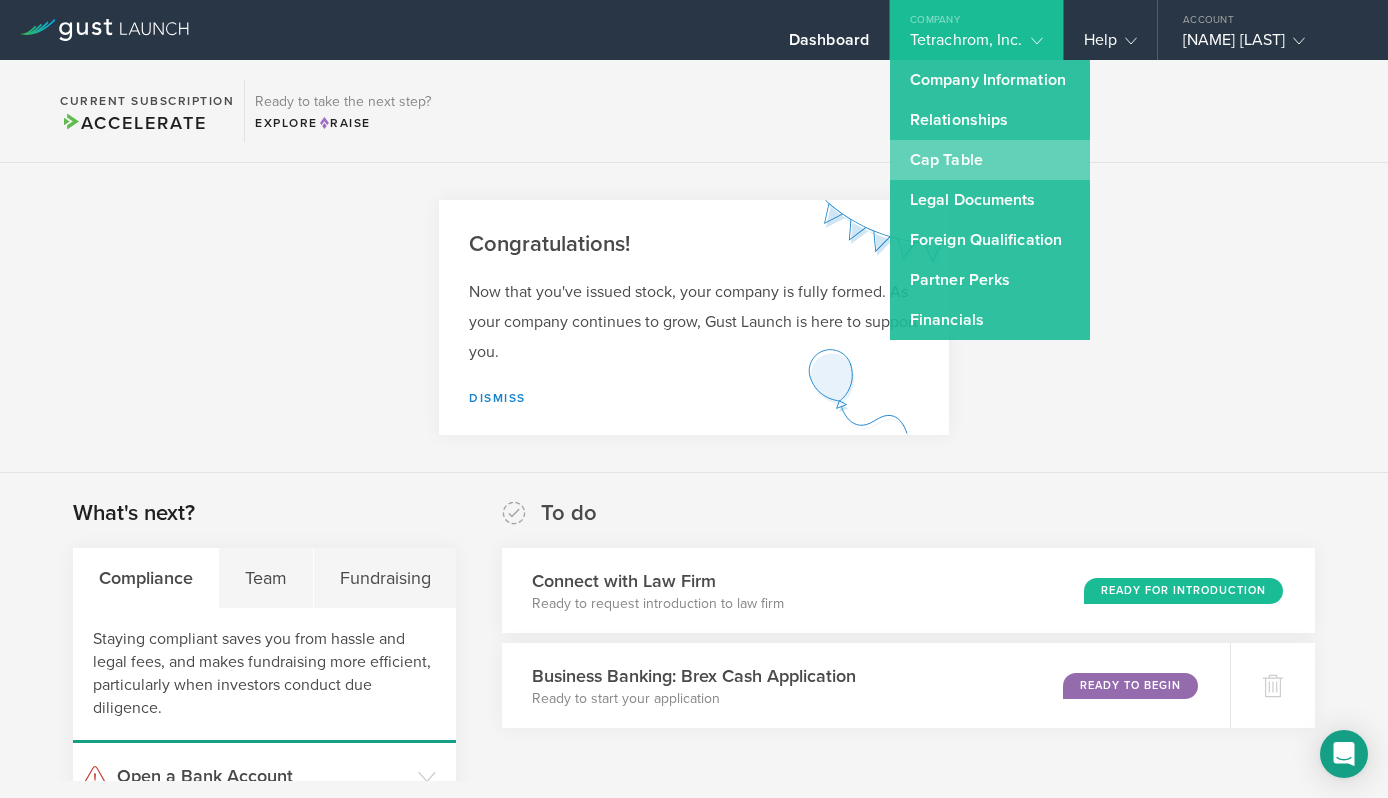 click on "Cap Table" at bounding box center [990, 160] 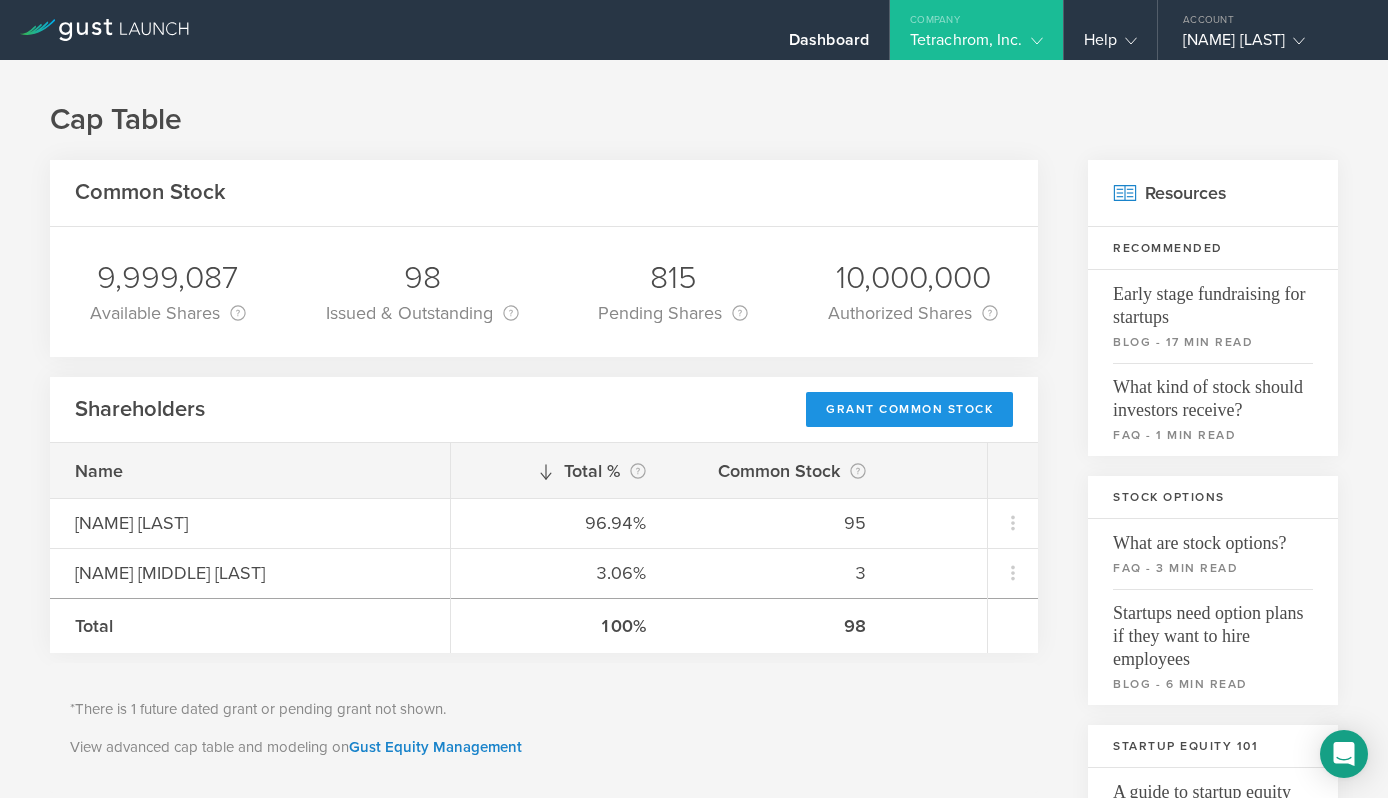 click on "Grant Common Stock" at bounding box center (909, 409) 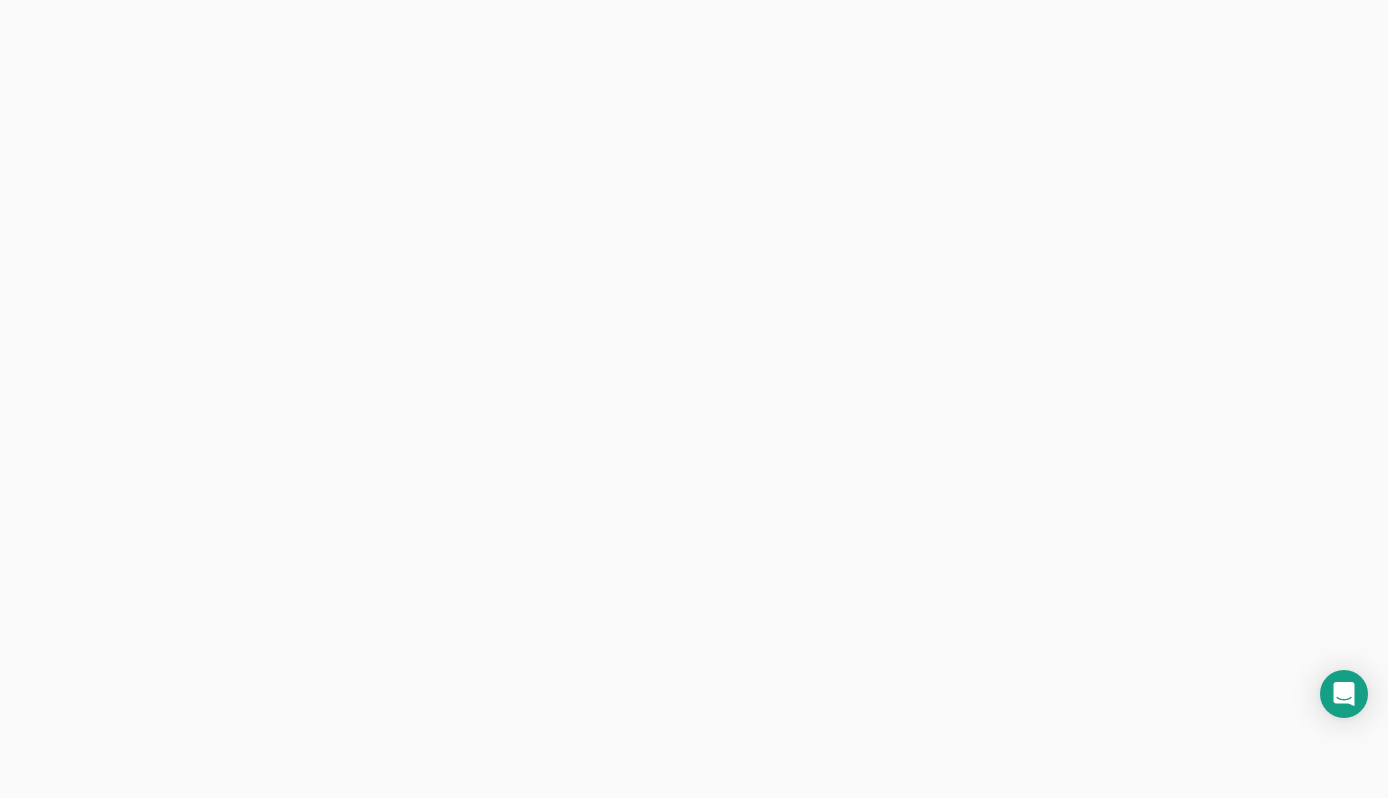 scroll, scrollTop: 0, scrollLeft: 0, axis: both 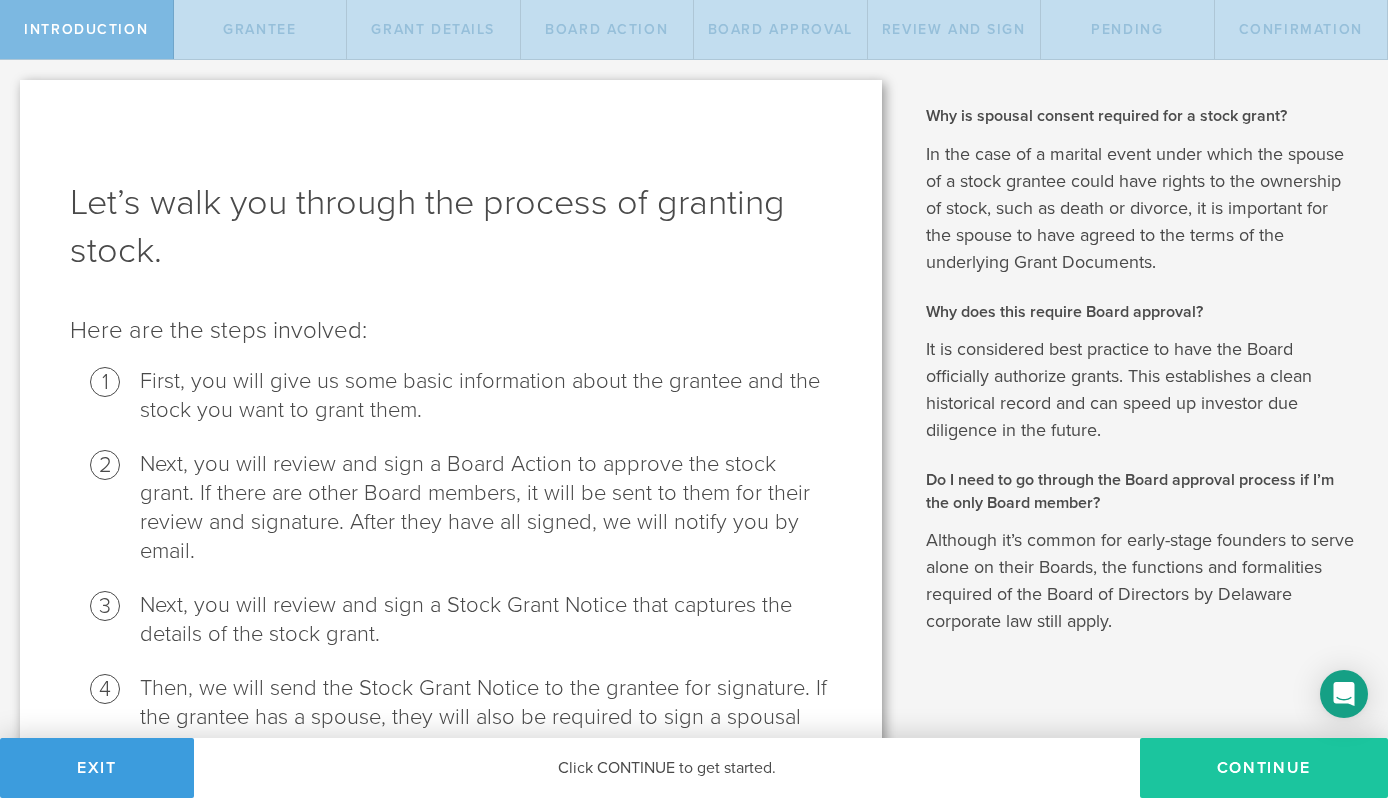 click on "Continue" at bounding box center (1264, 768) 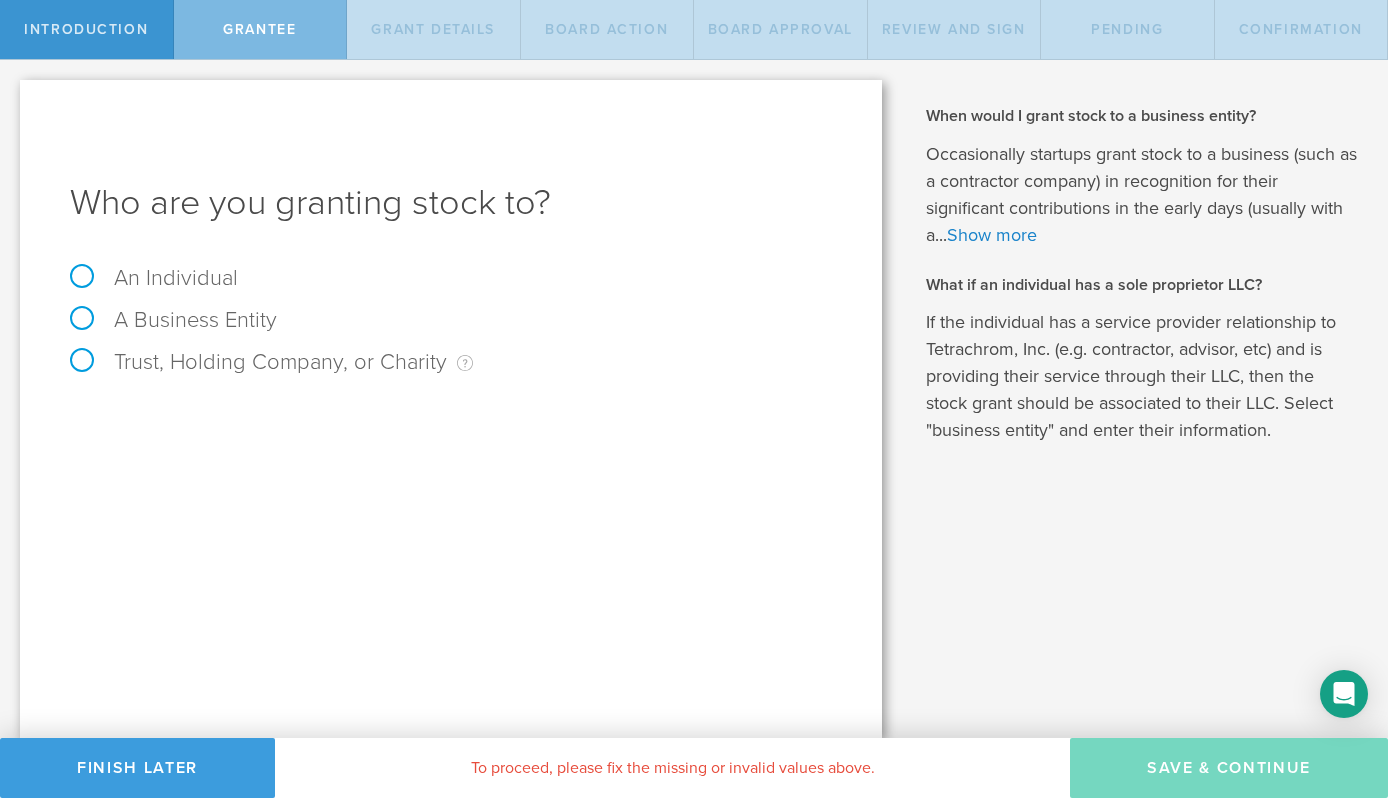 click on "An Individual" at bounding box center [154, 278] 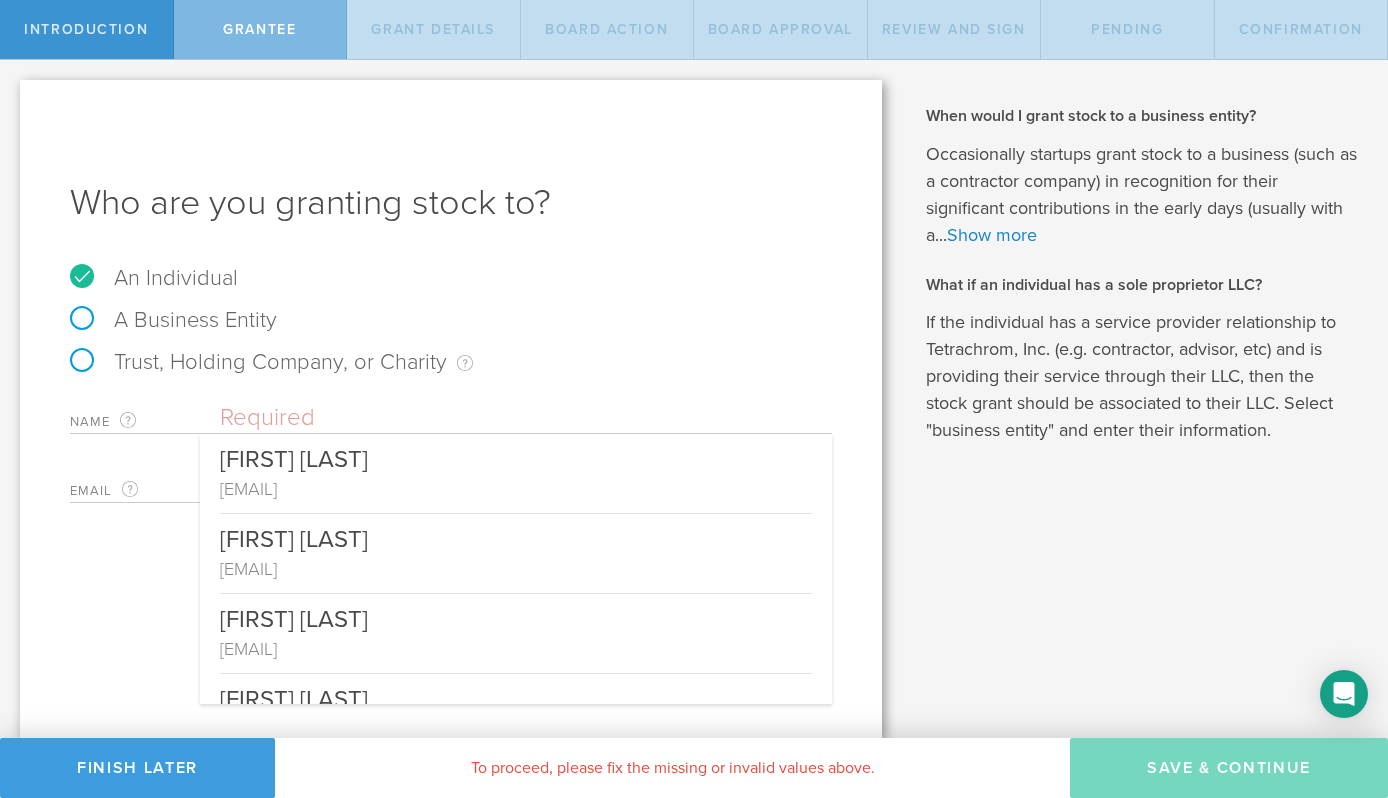 click at bounding box center [526, 418] 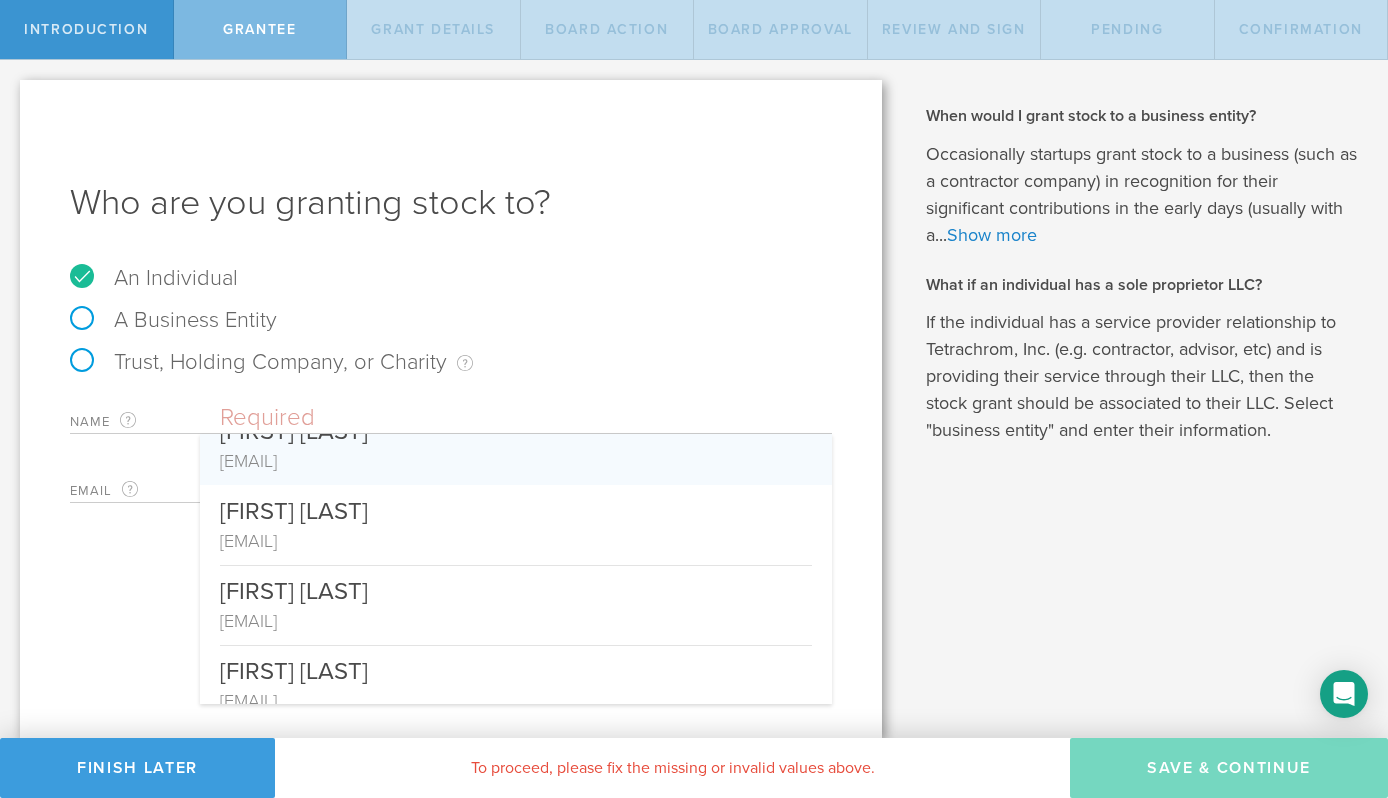 scroll, scrollTop: 129, scrollLeft: 0, axis: vertical 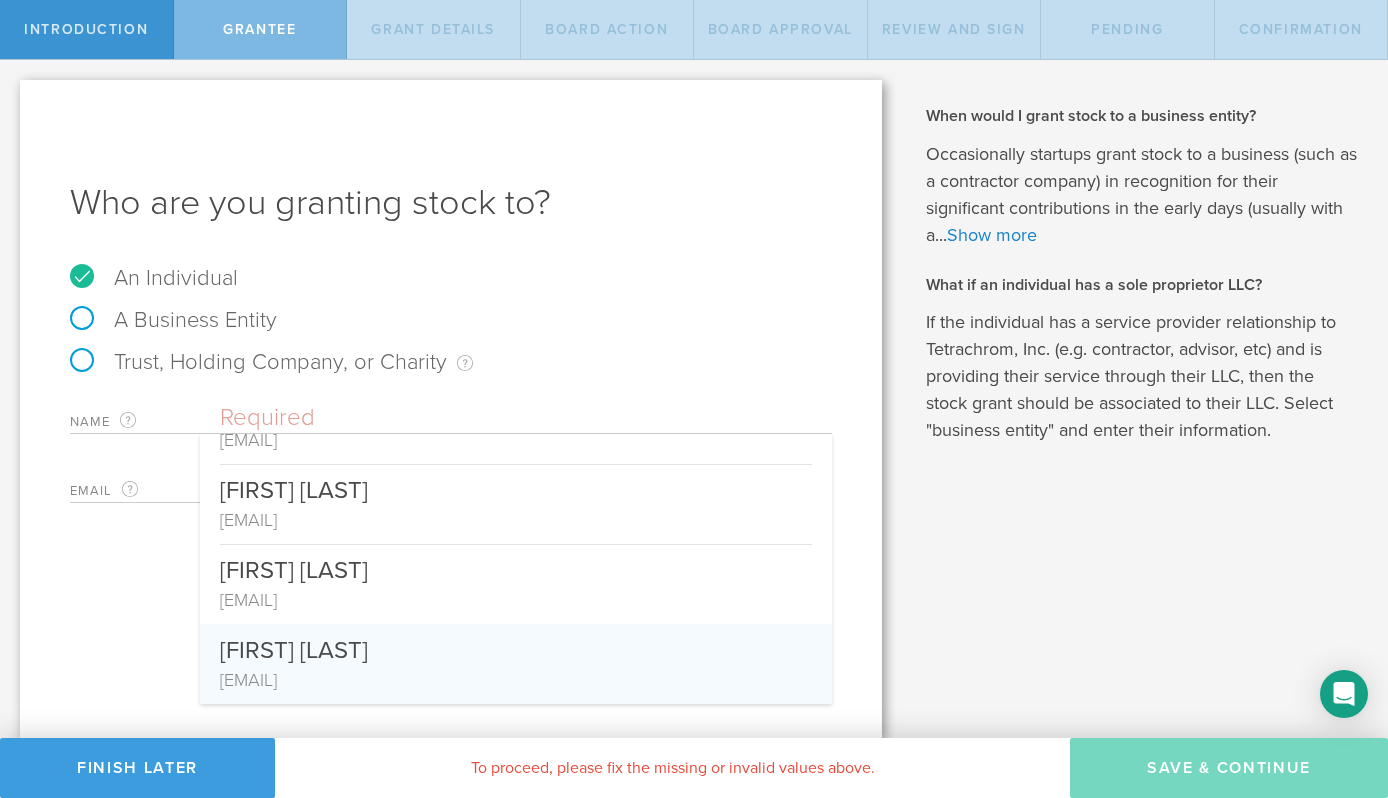 click on "[FIRST] [LAST]" at bounding box center [516, 645] 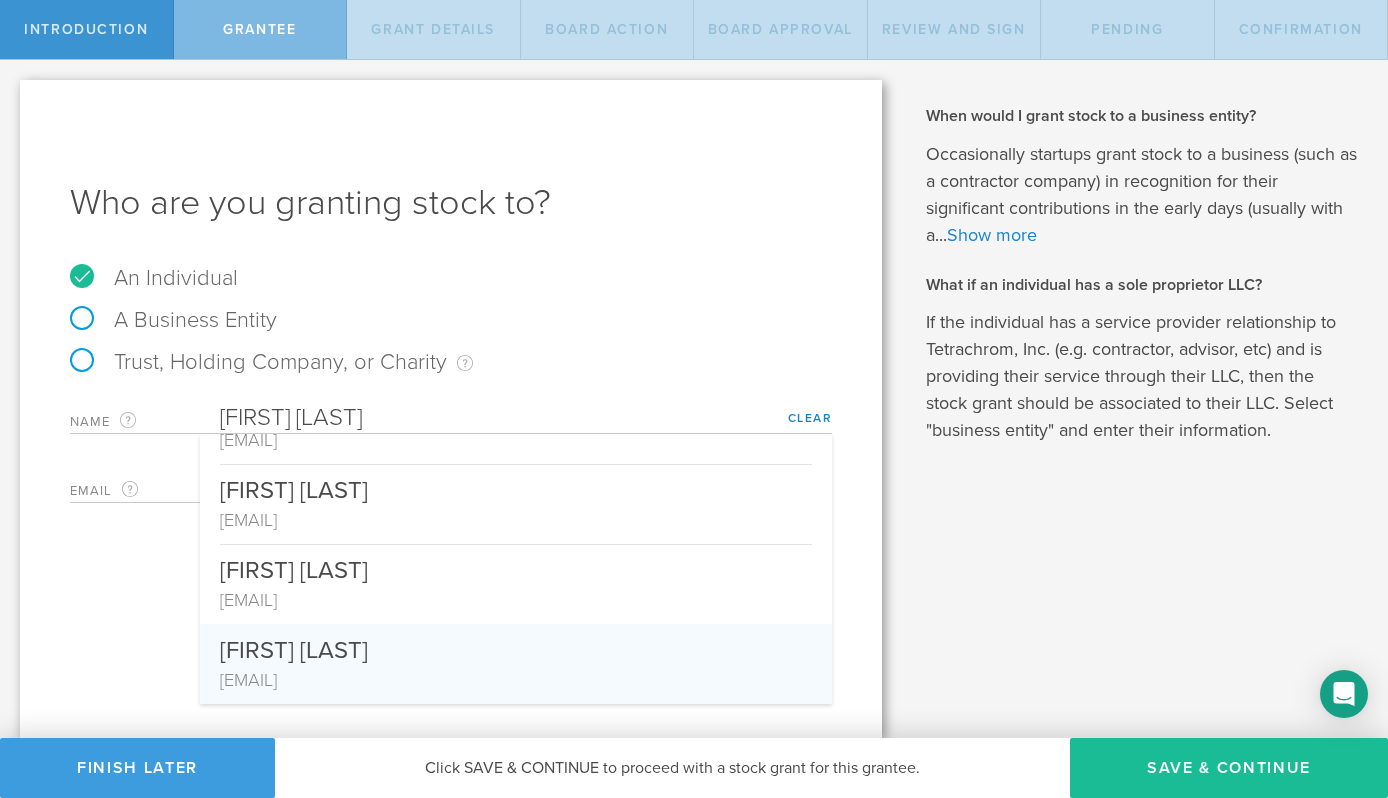 scroll, scrollTop: 0, scrollLeft: 0, axis: both 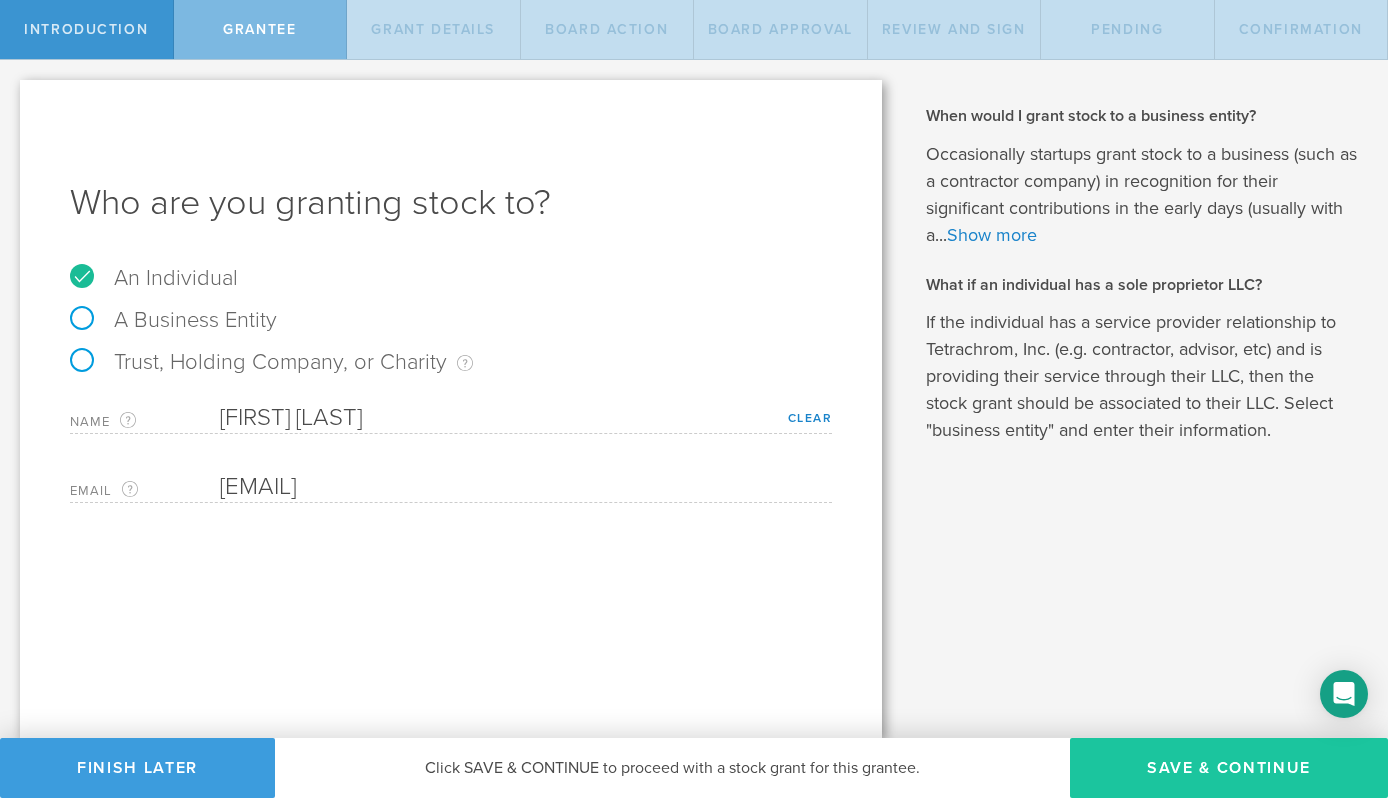 click on "Save & Continue" at bounding box center (1229, 768) 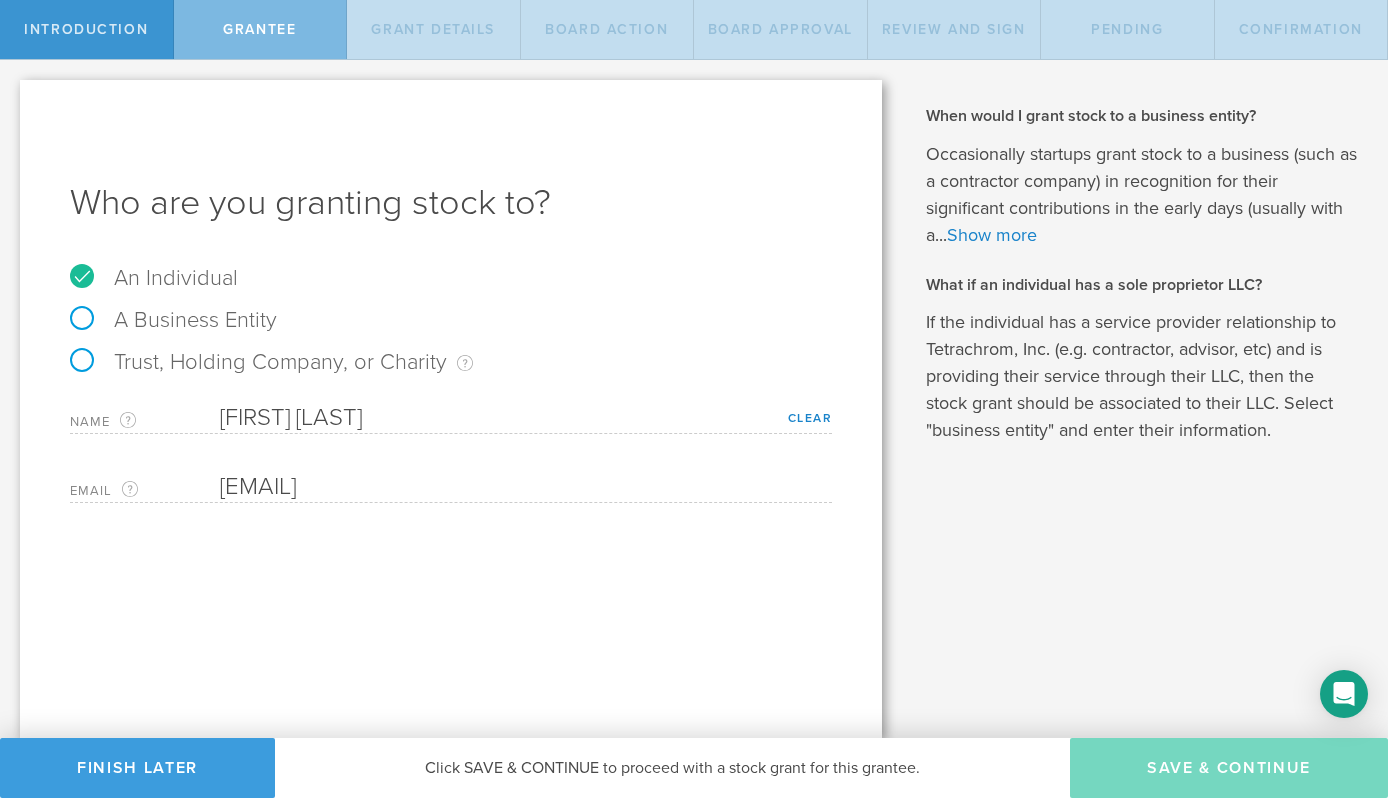type on "48" 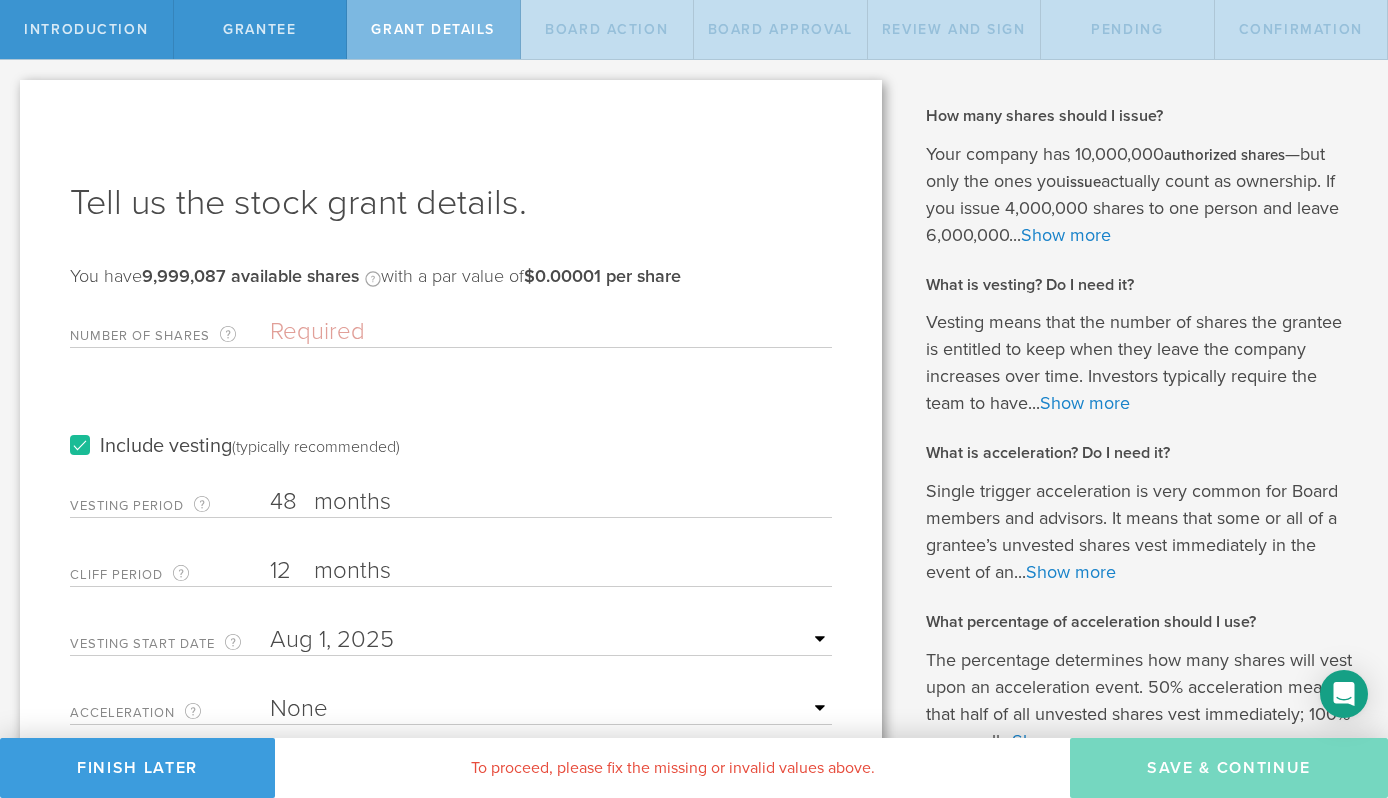 click on "Number of Shares The total amount of stock the company is granting to this recipient." at bounding box center [551, 332] 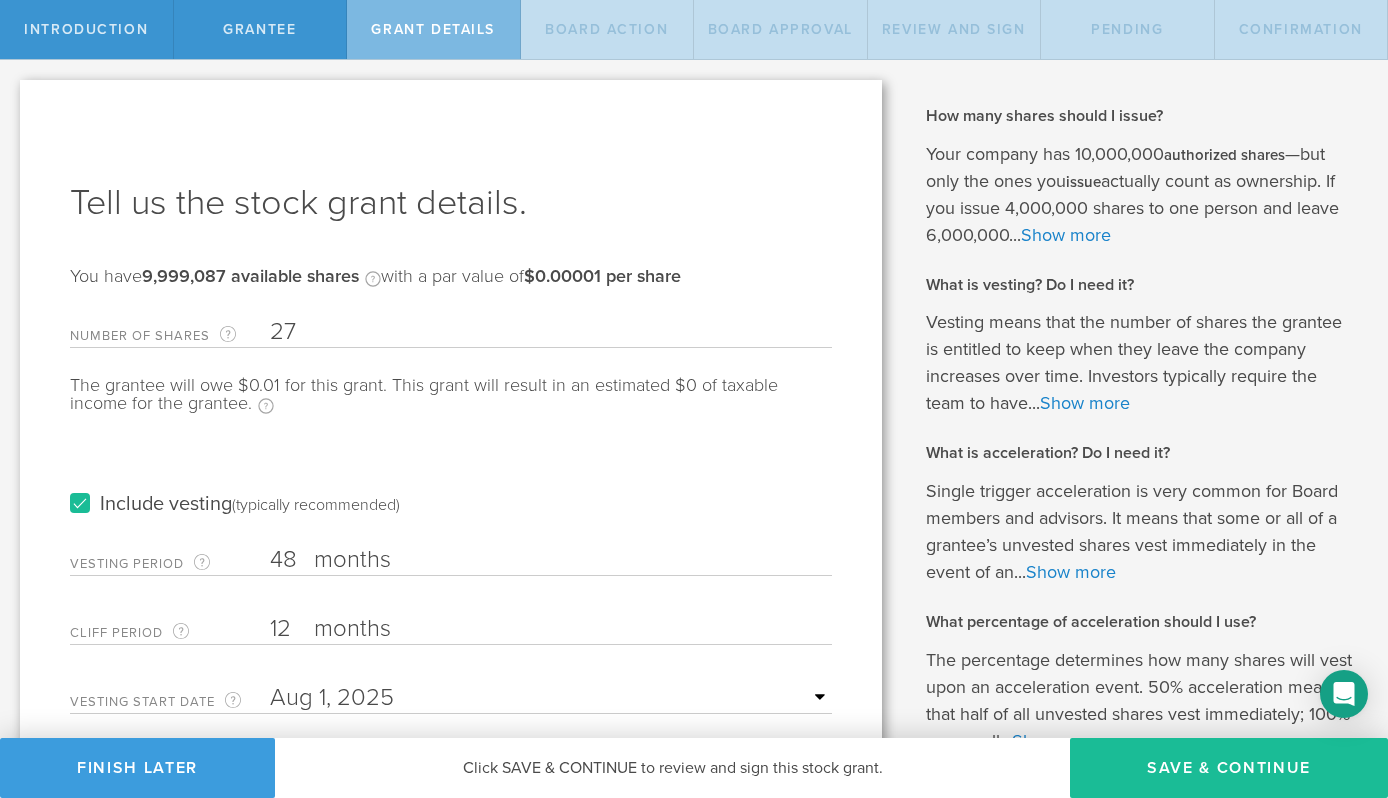 type on "27" 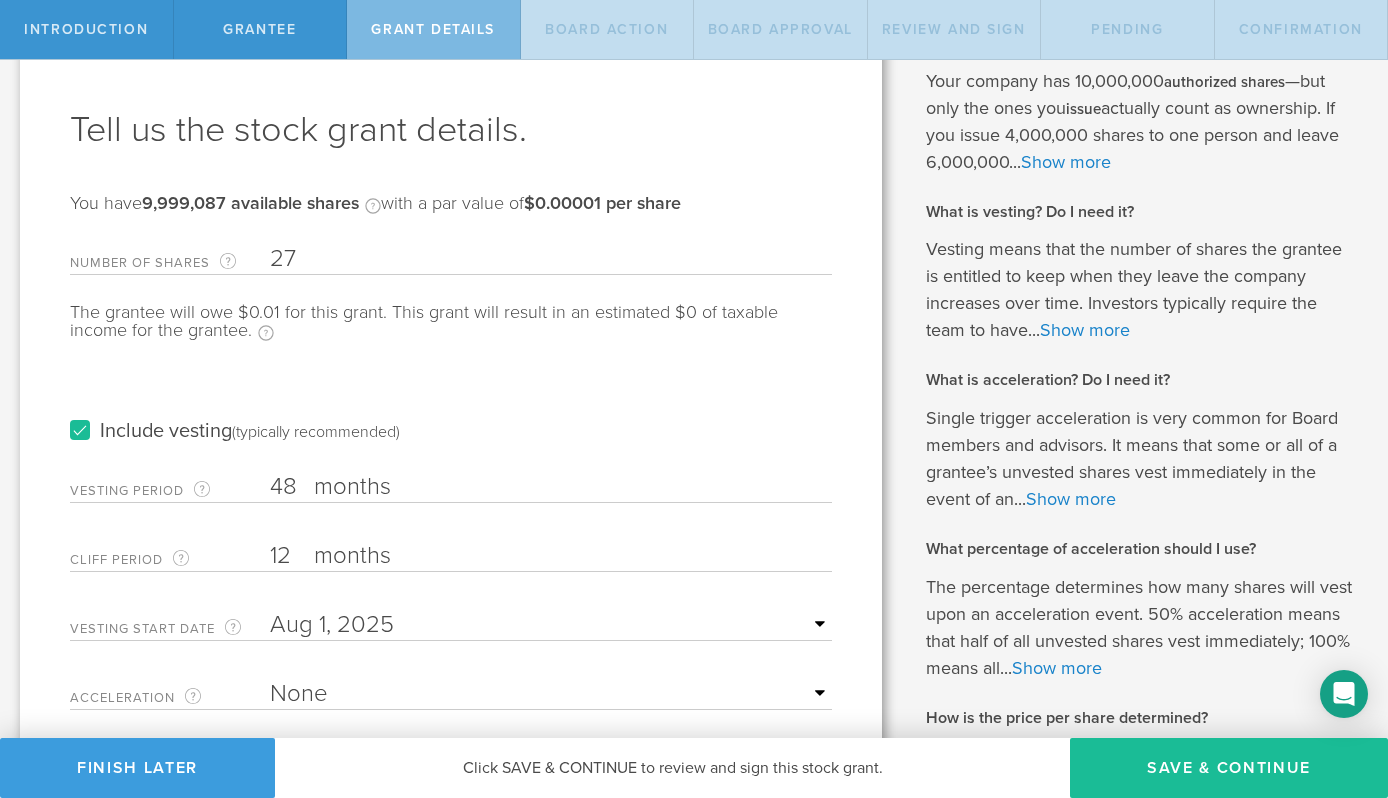 scroll, scrollTop: 96, scrollLeft: 0, axis: vertical 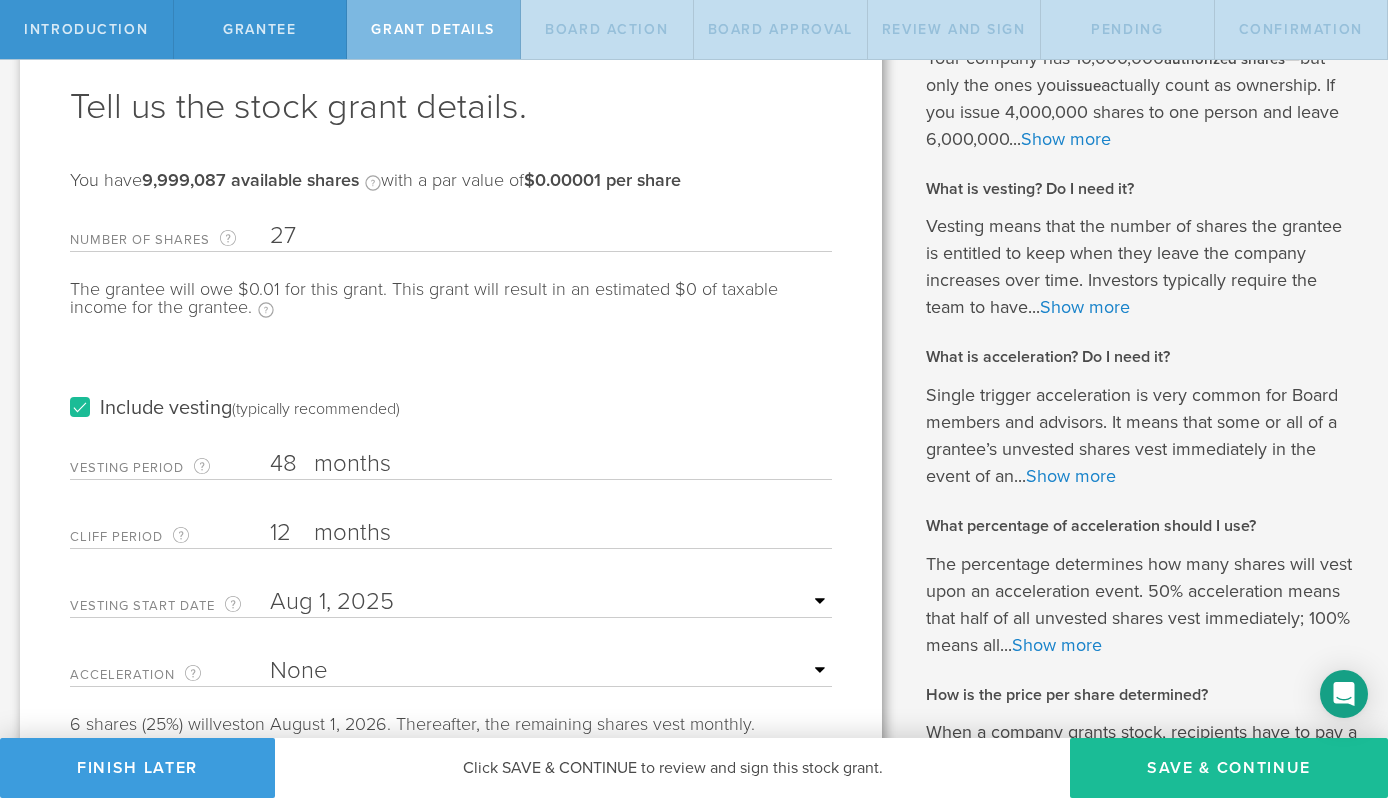 click on "Cliff Period The initial waiting period before the first set of shares vests. Thereafter, the remaining shares will vest monthly." at bounding box center [170, 536] 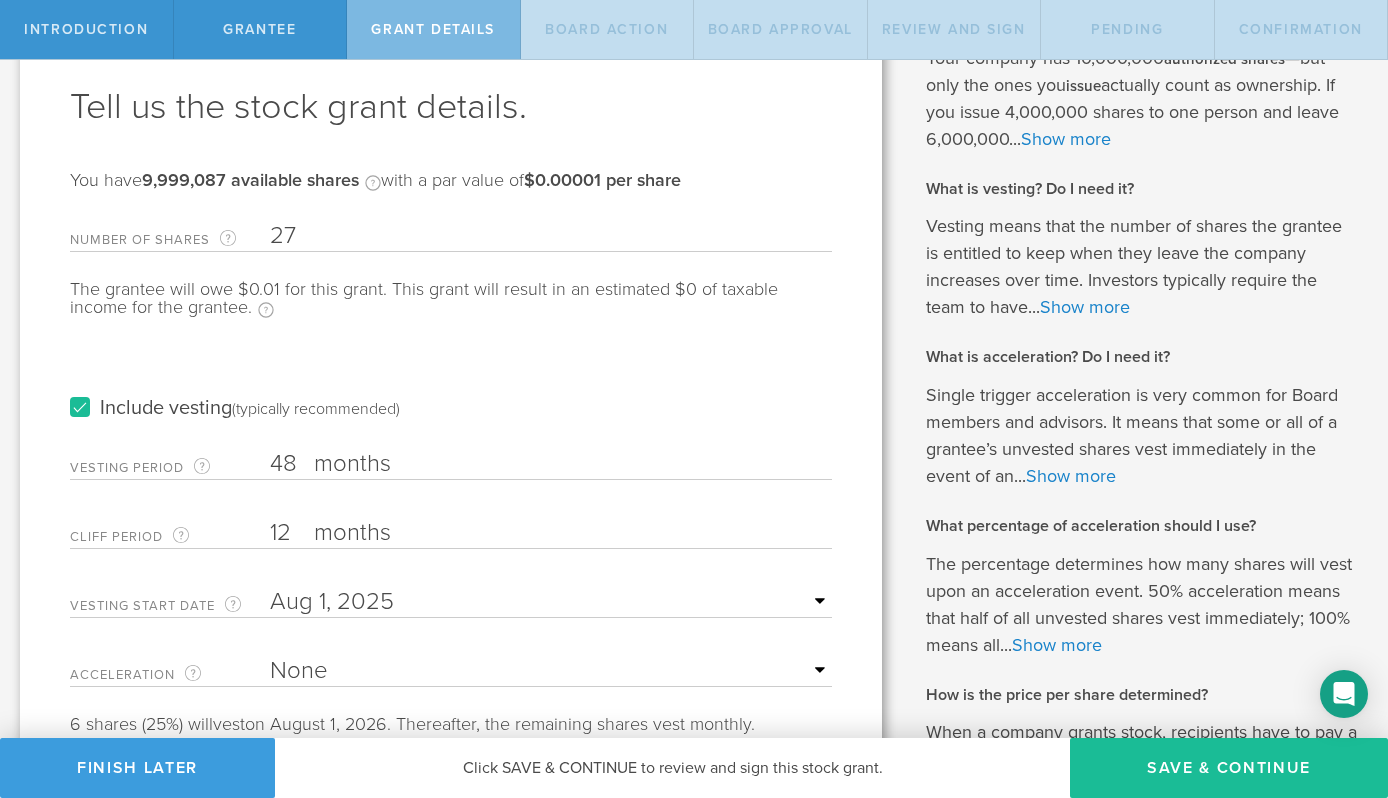 type on "1" 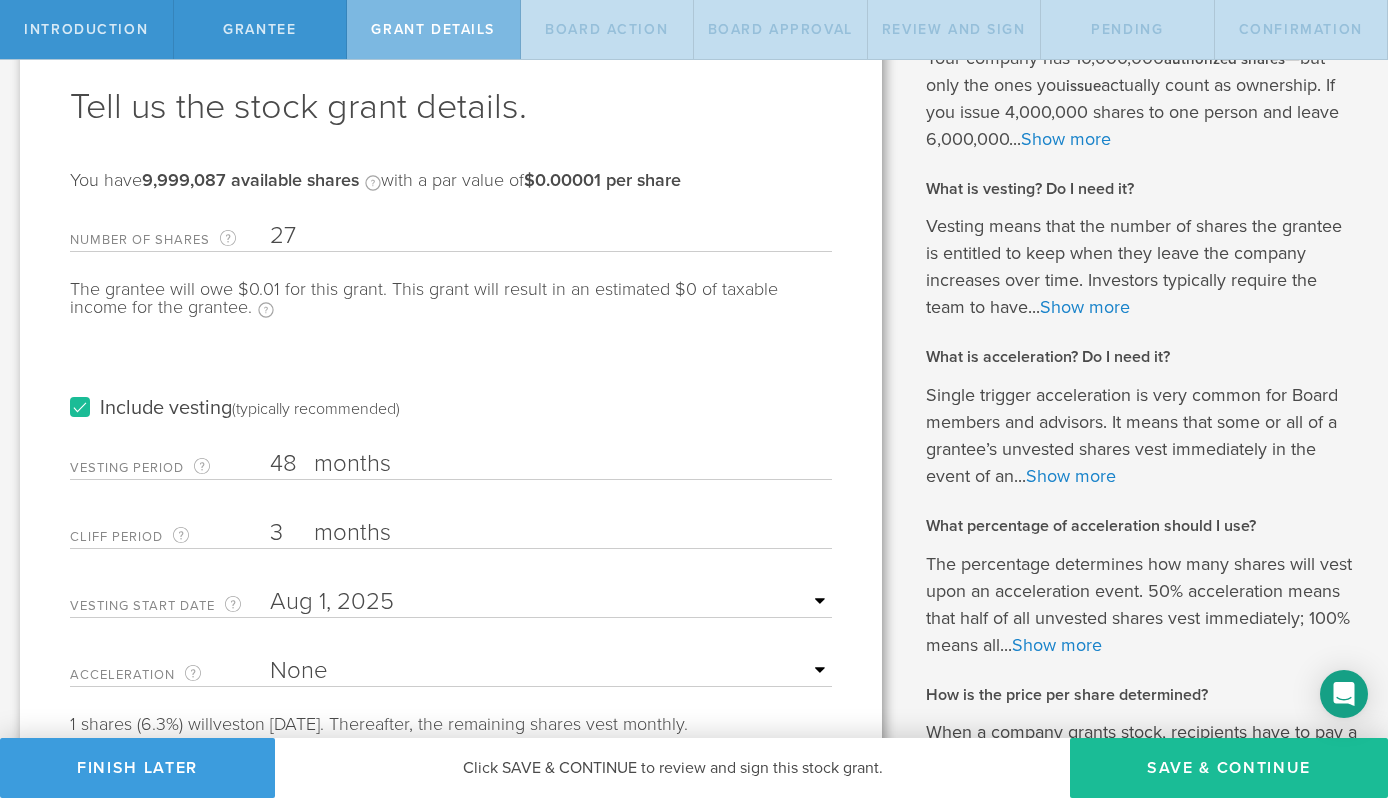 type on "3" 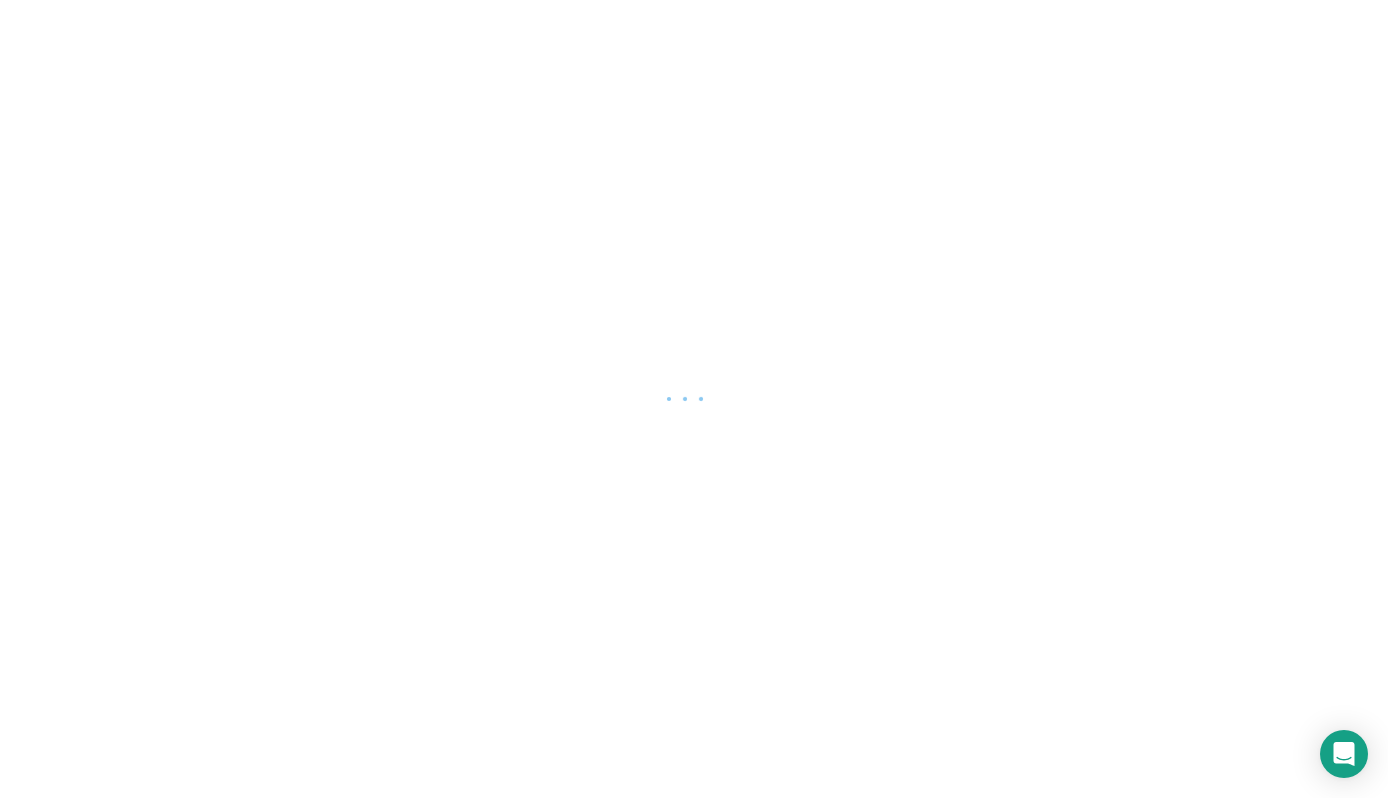 scroll, scrollTop: 0, scrollLeft: 0, axis: both 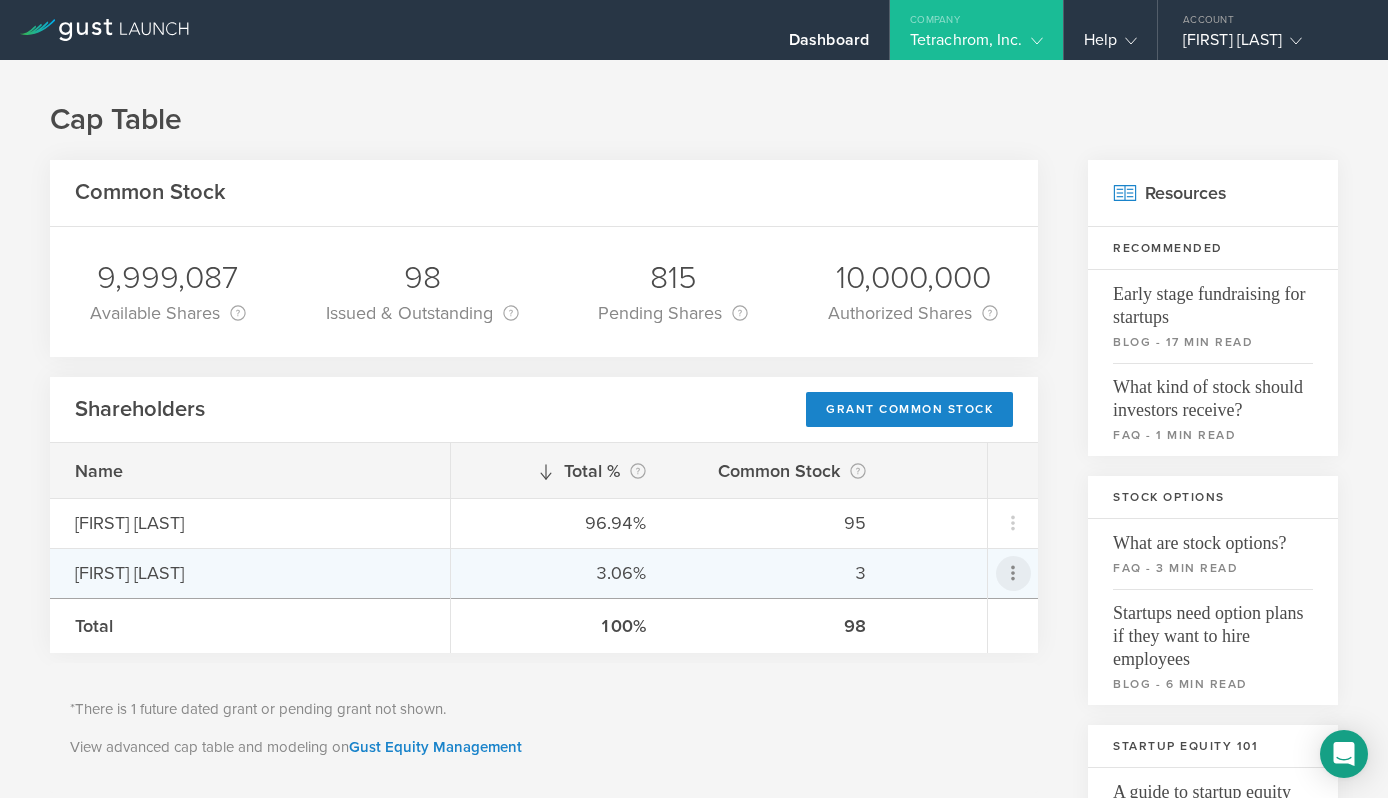click 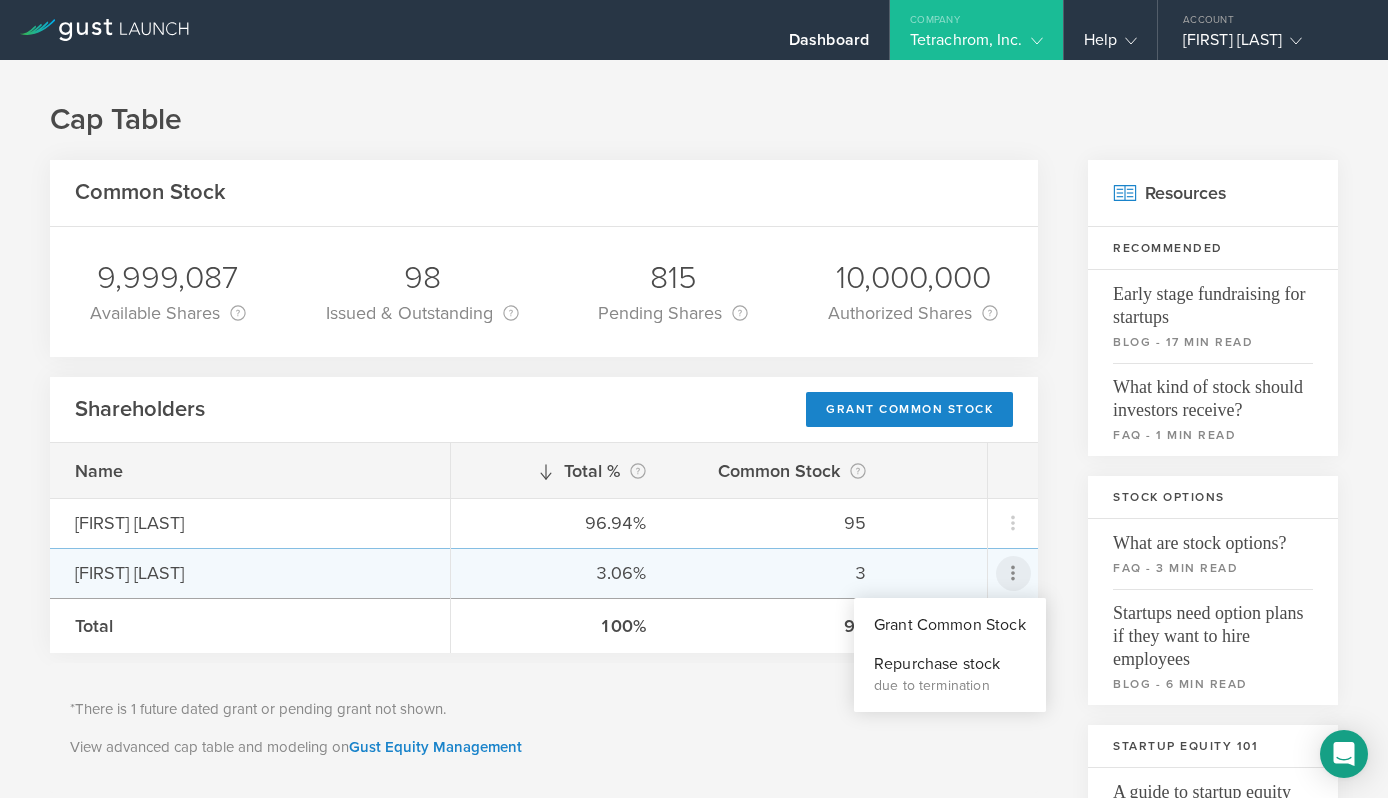 click at bounding box center [694, 399] 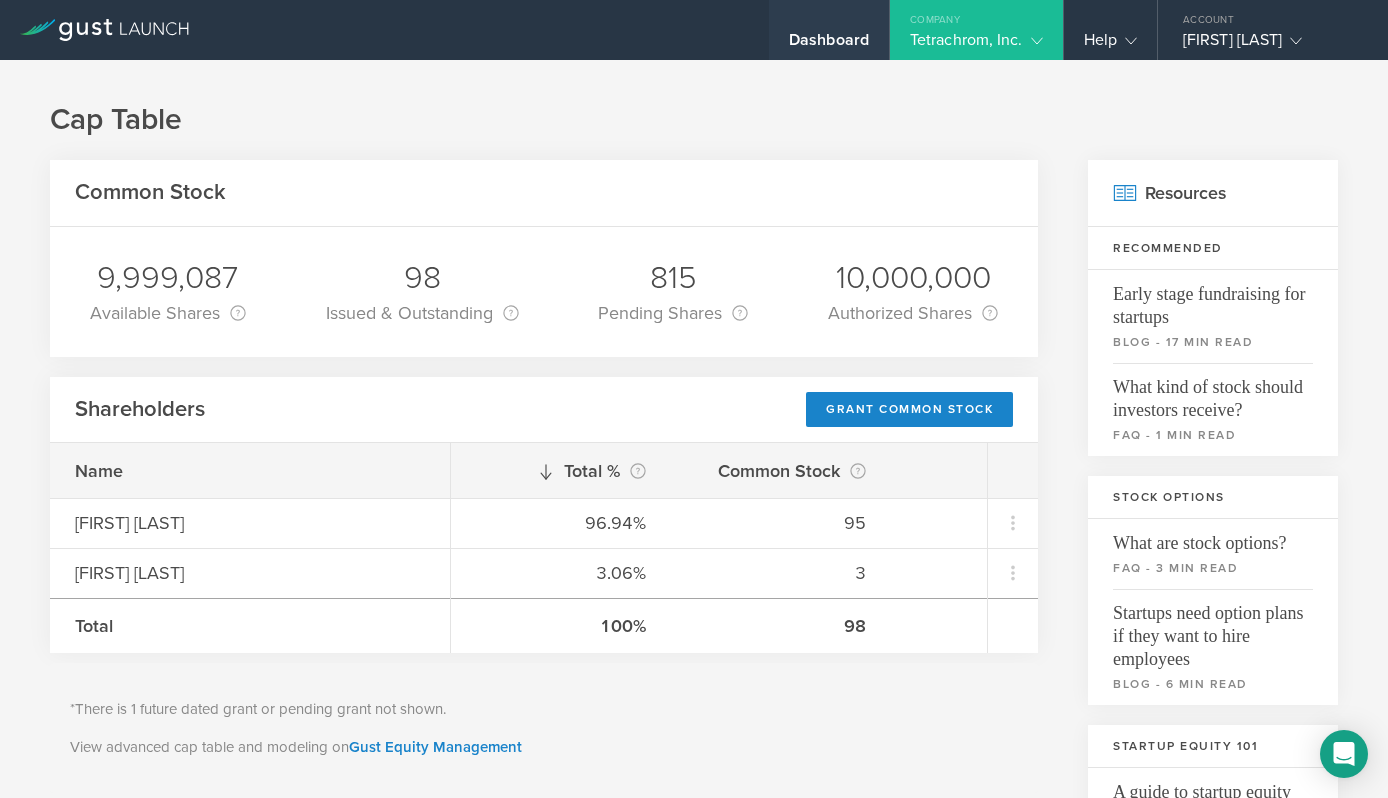 click on "Dashboard" at bounding box center [829, 45] 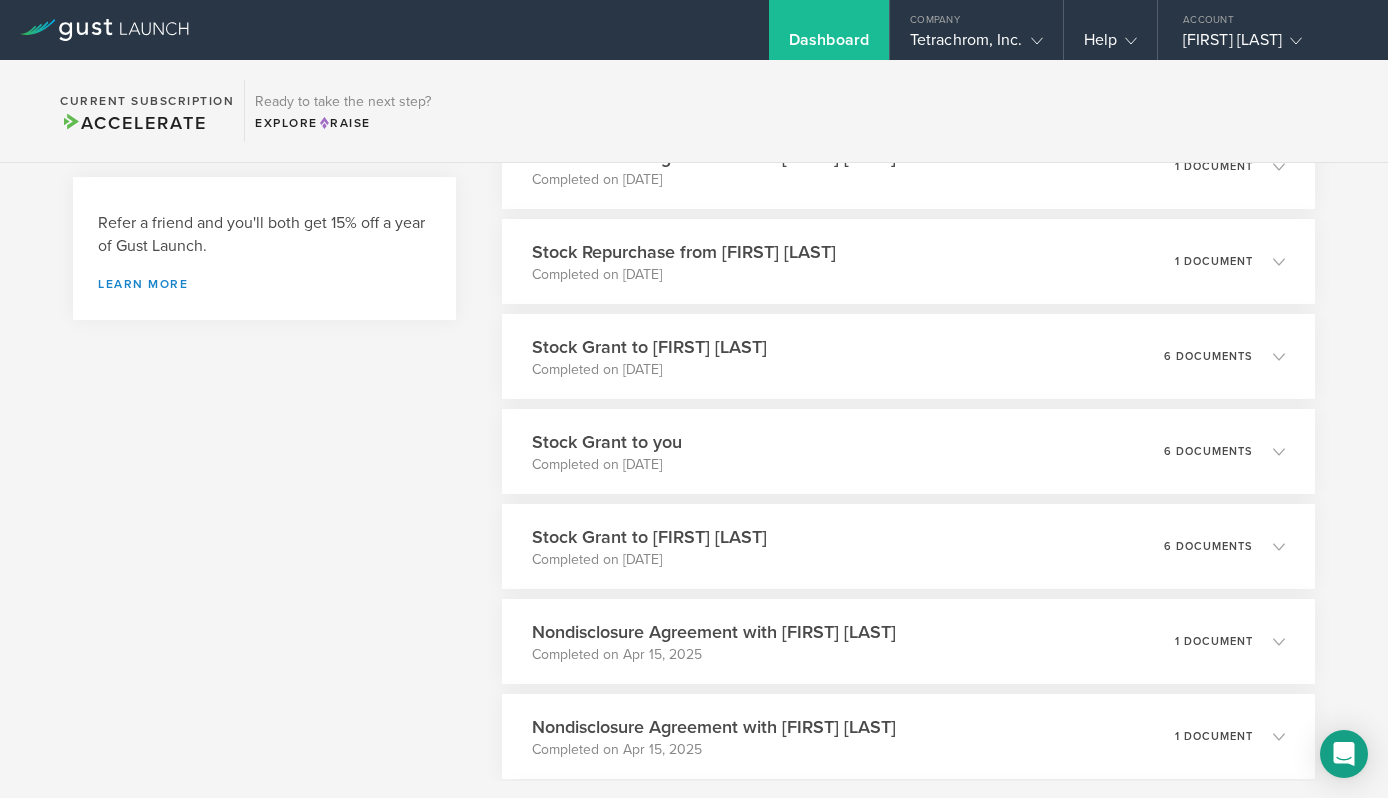 scroll, scrollTop: 1024, scrollLeft: 0, axis: vertical 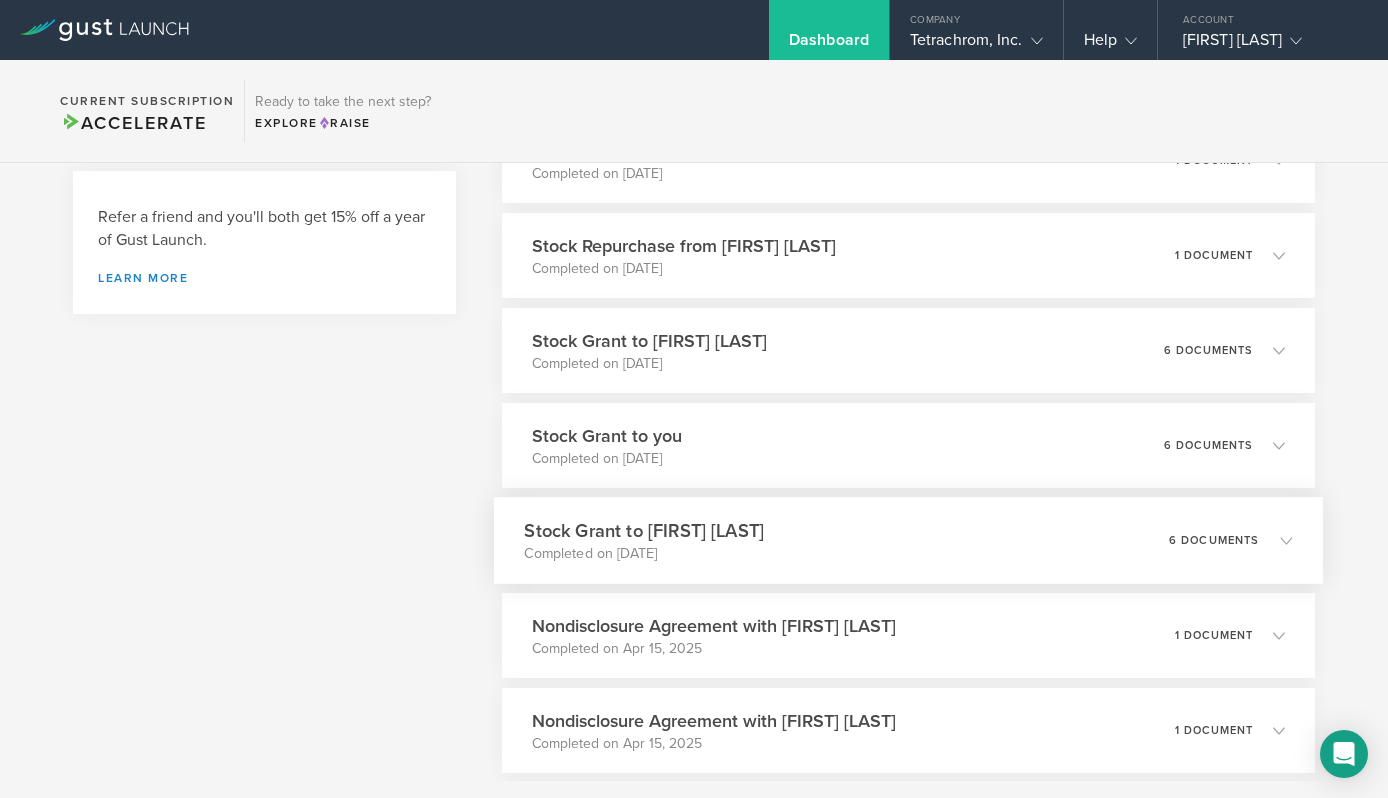 click on "Completed on [DATE]" at bounding box center [645, 554] 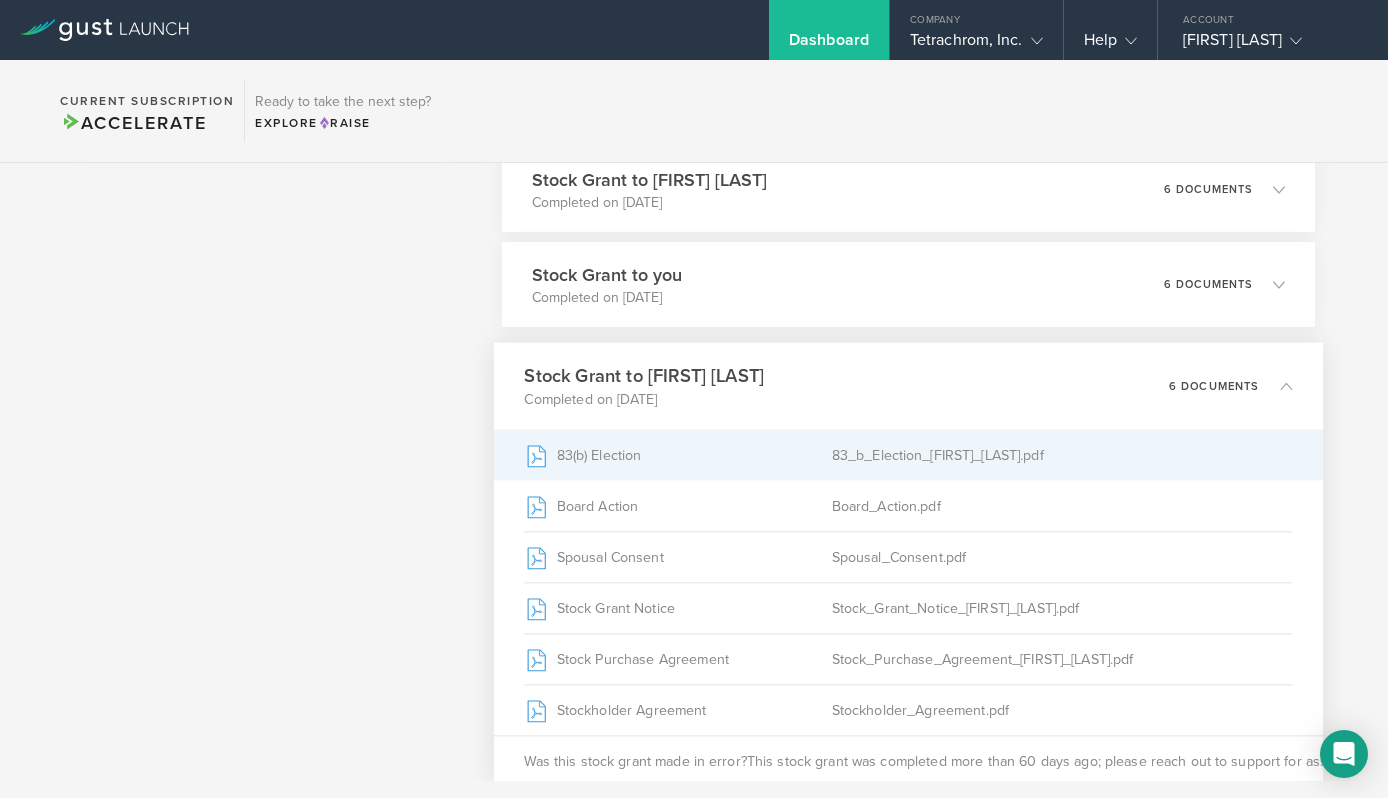 scroll, scrollTop: 1205, scrollLeft: 0, axis: vertical 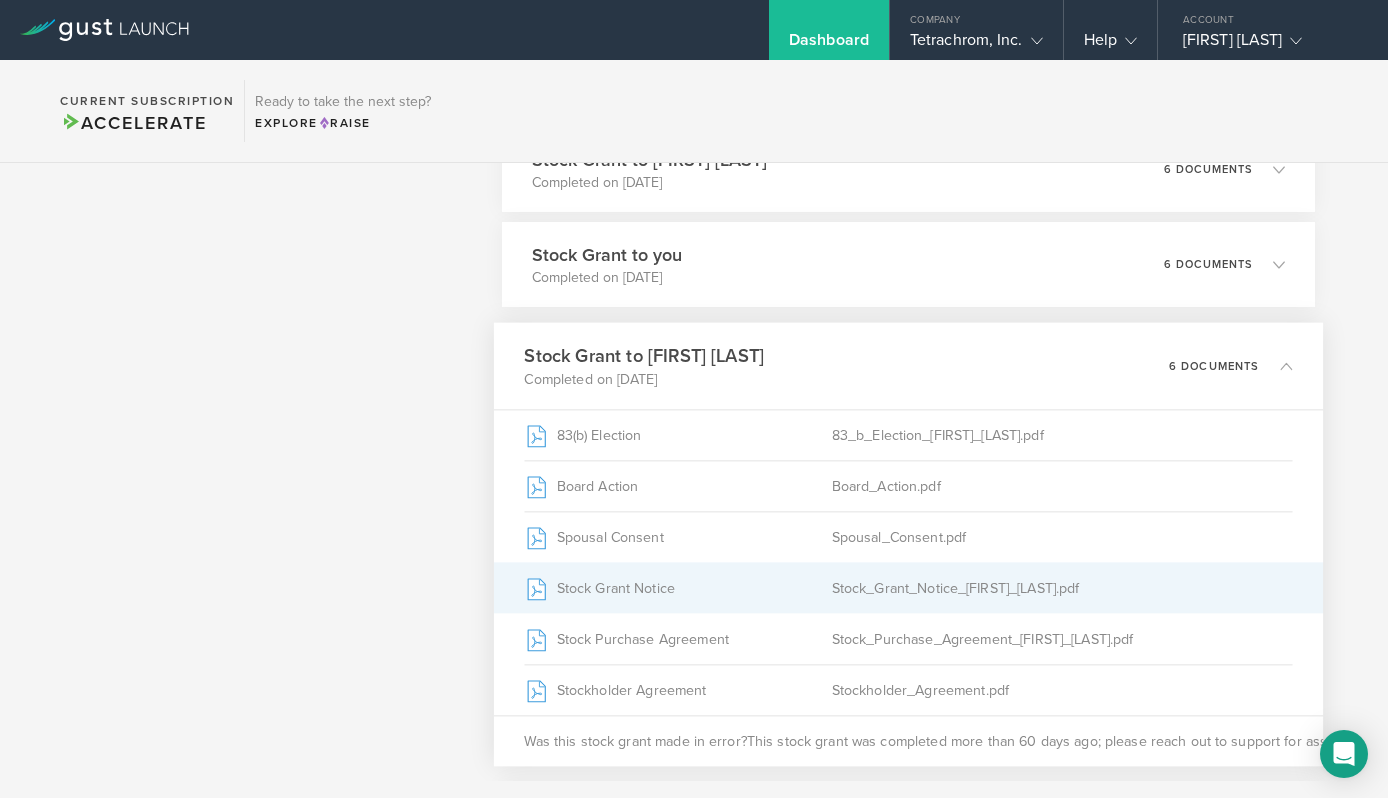 click on "Stock Grant Notice" at bounding box center (678, 588) 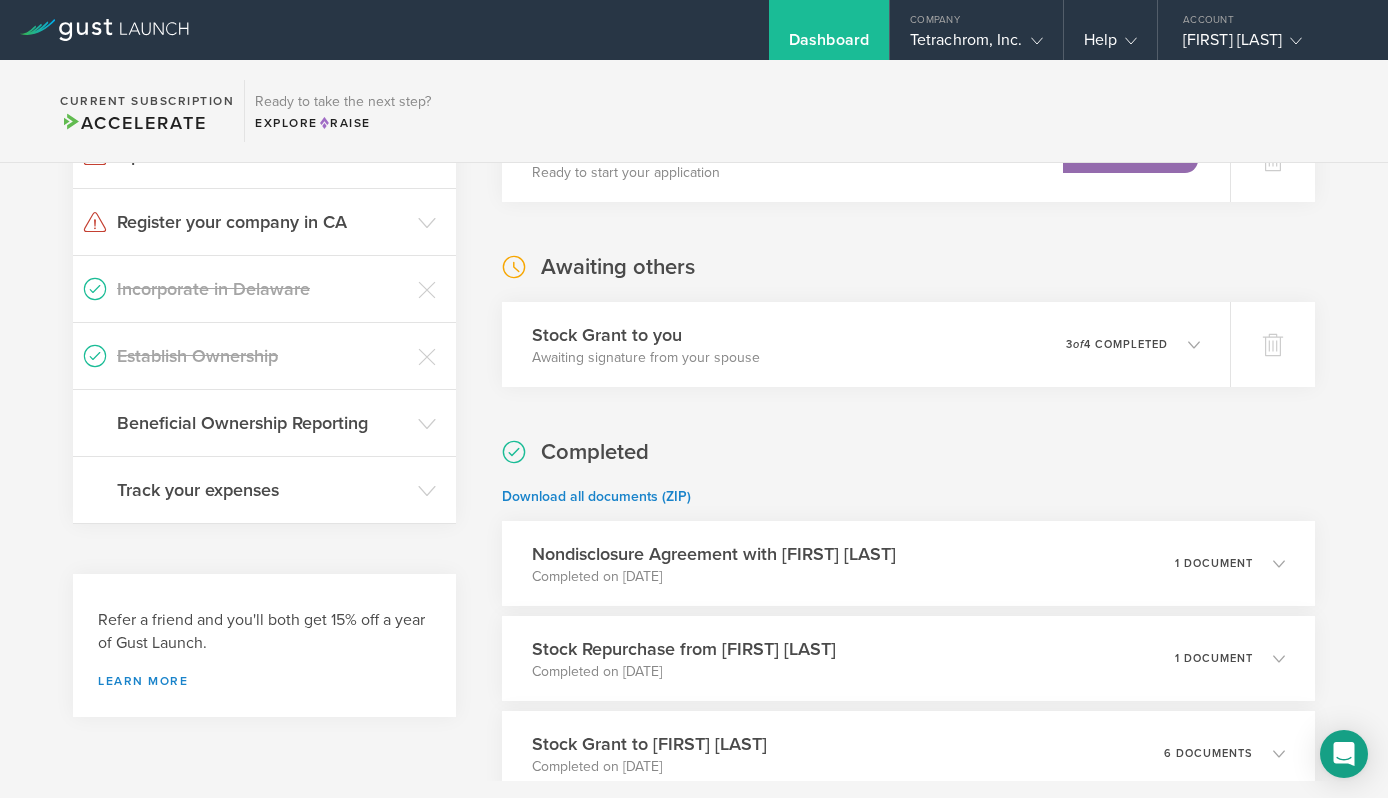 scroll, scrollTop: 0, scrollLeft: 0, axis: both 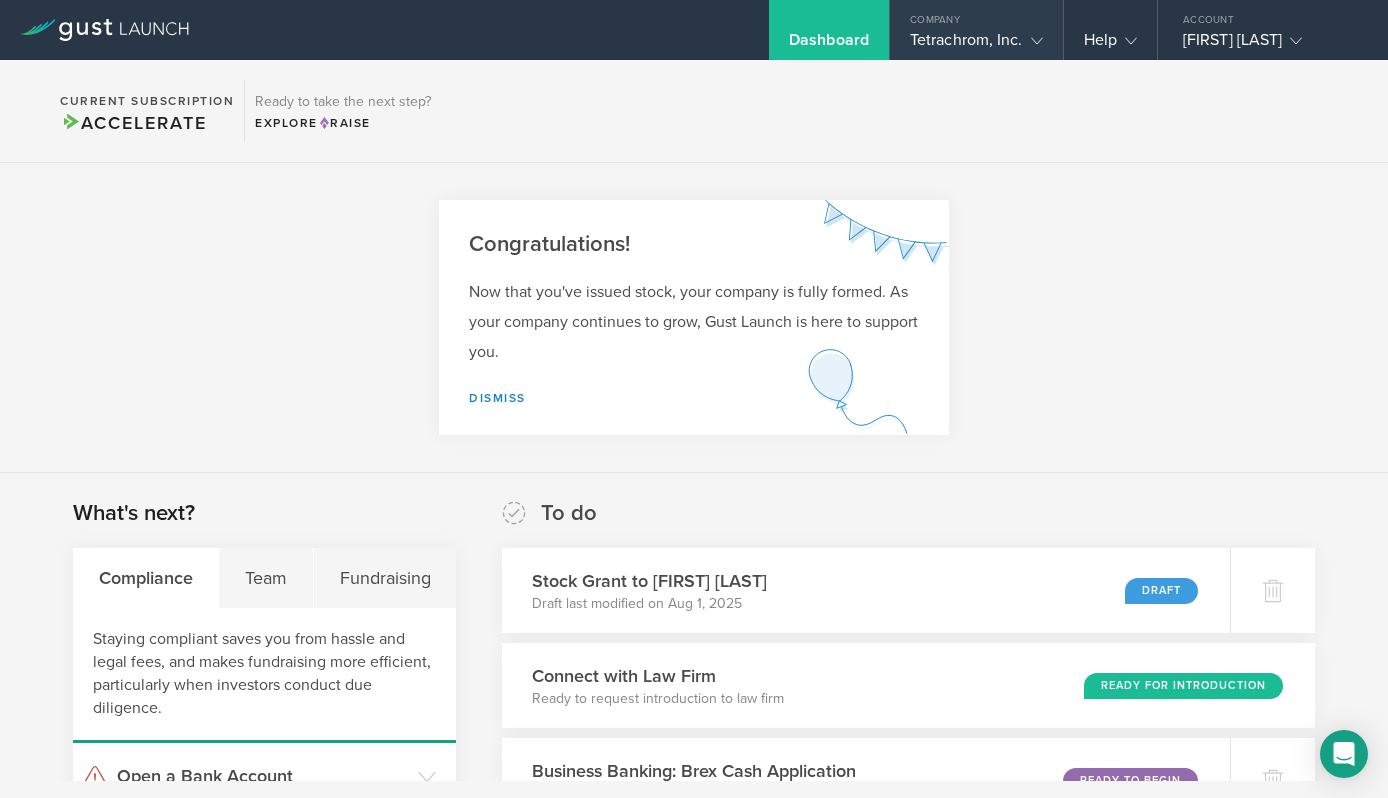 click on "Tetrachrom, Inc." at bounding box center [976, 45] 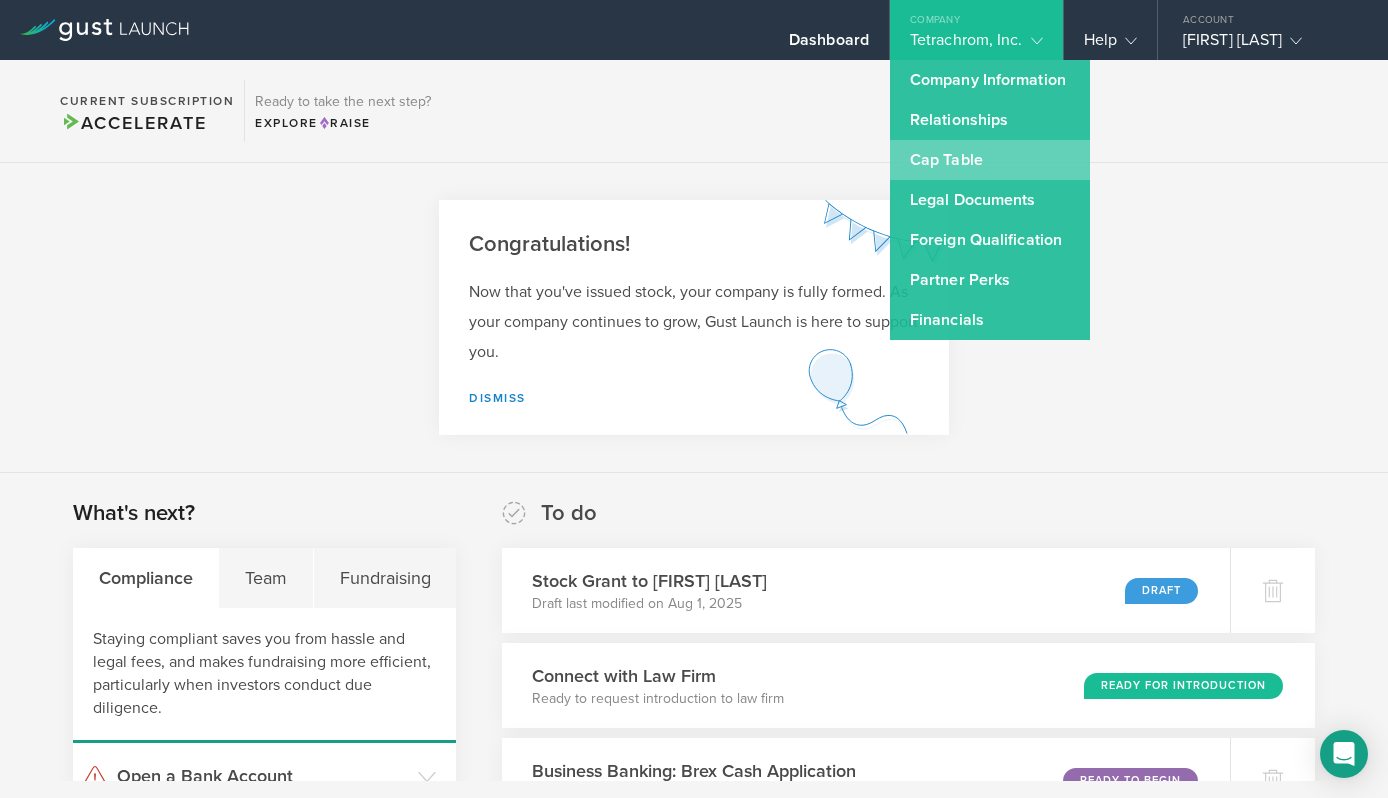 click on "Cap Table" at bounding box center (990, 160) 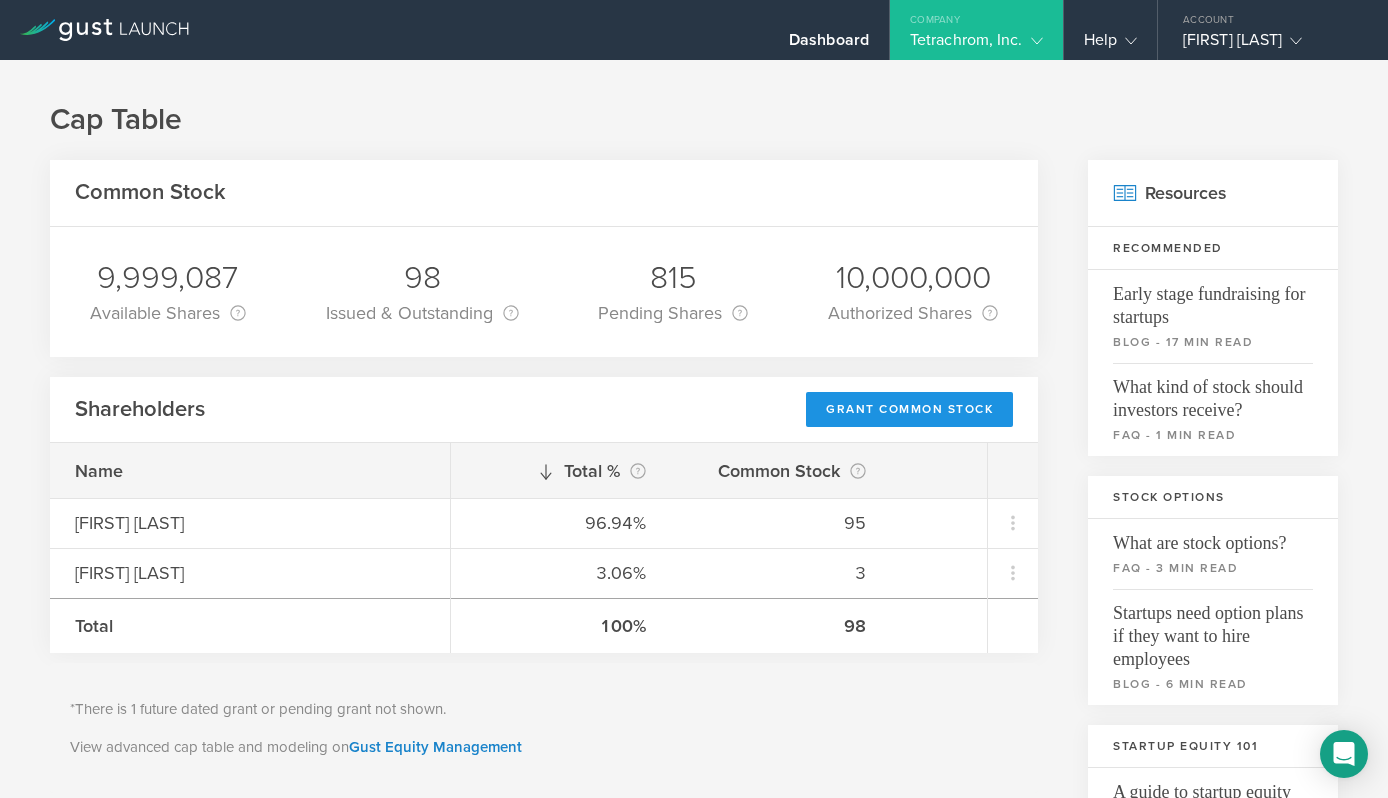 click on "Grant Common Stock" at bounding box center (909, 409) 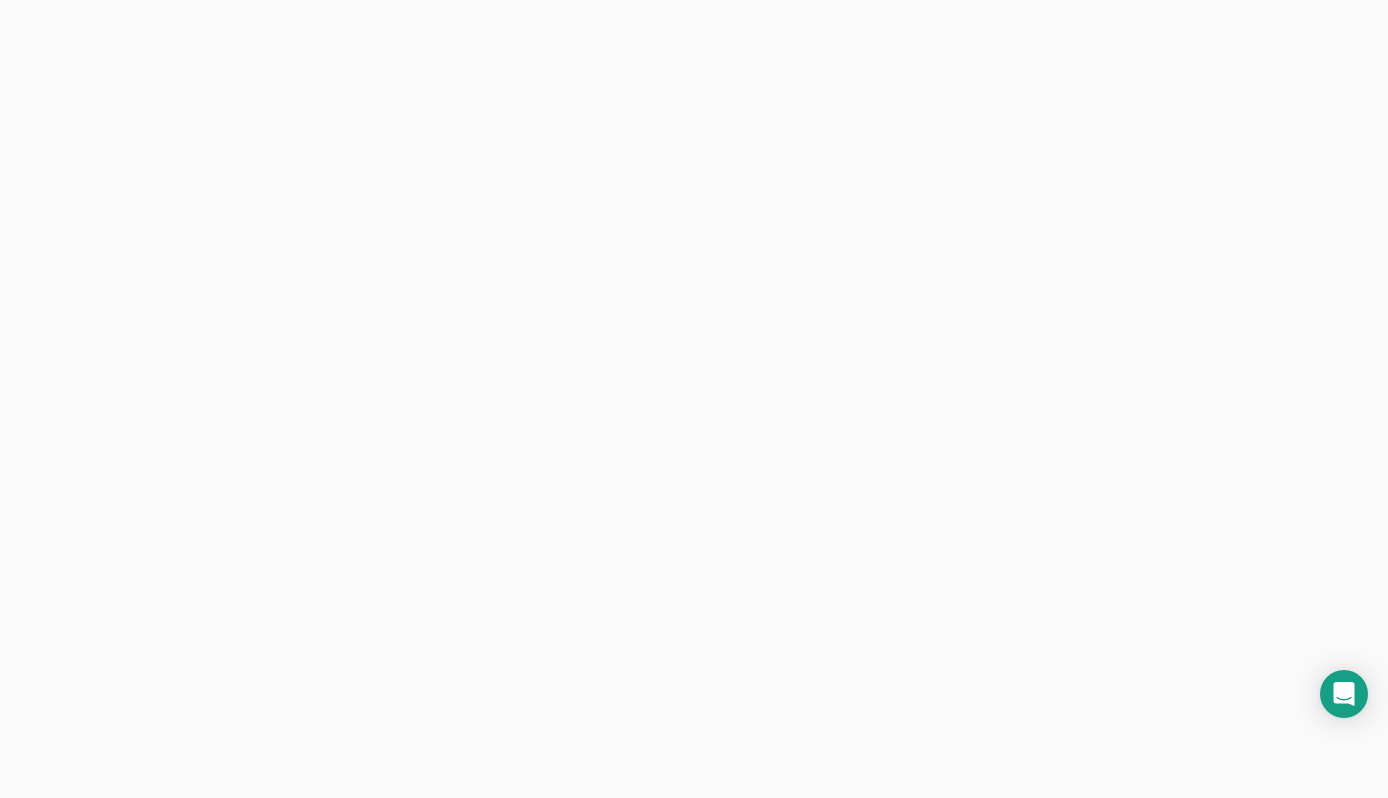 scroll, scrollTop: 0, scrollLeft: 0, axis: both 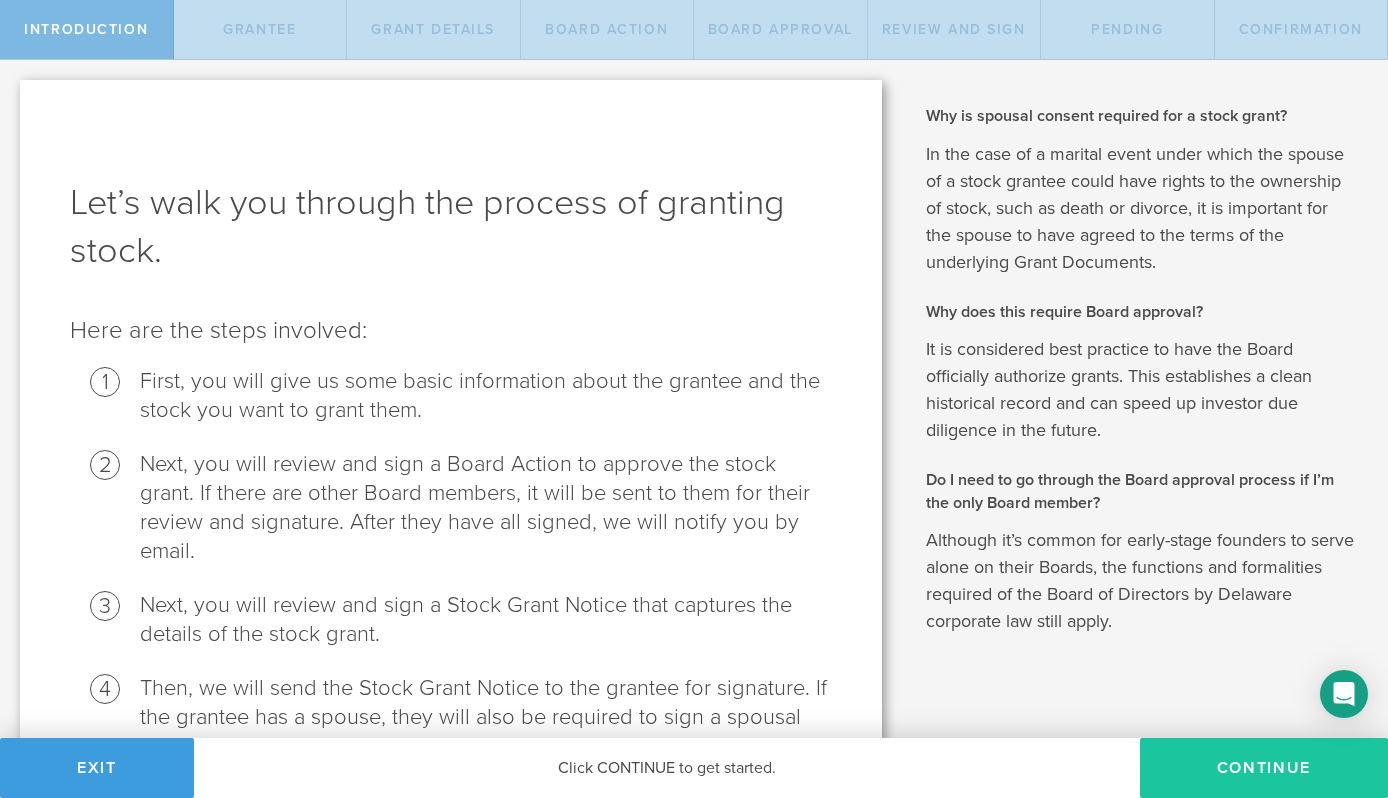 click on "Continue" at bounding box center (1264, 768) 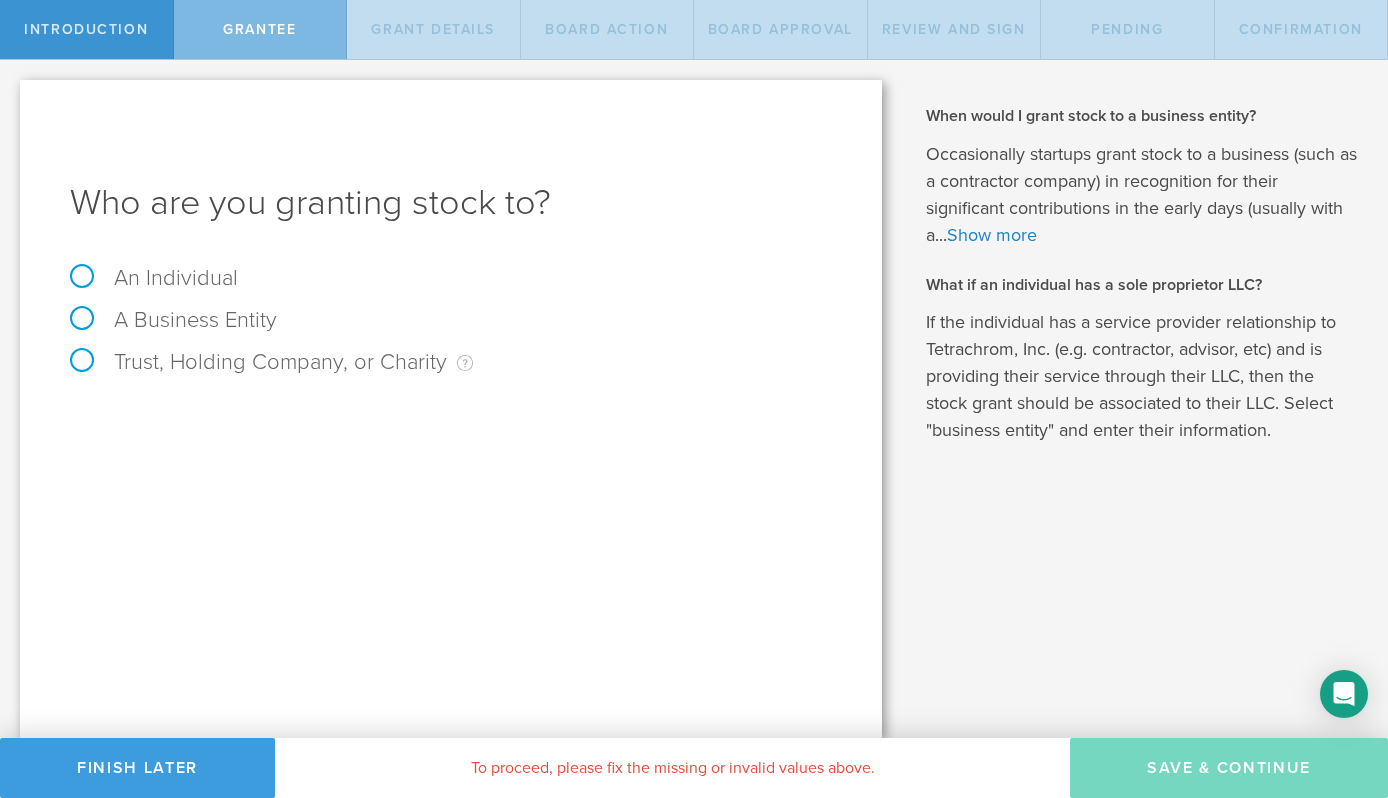click on "An Individual" at bounding box center (154, 278) 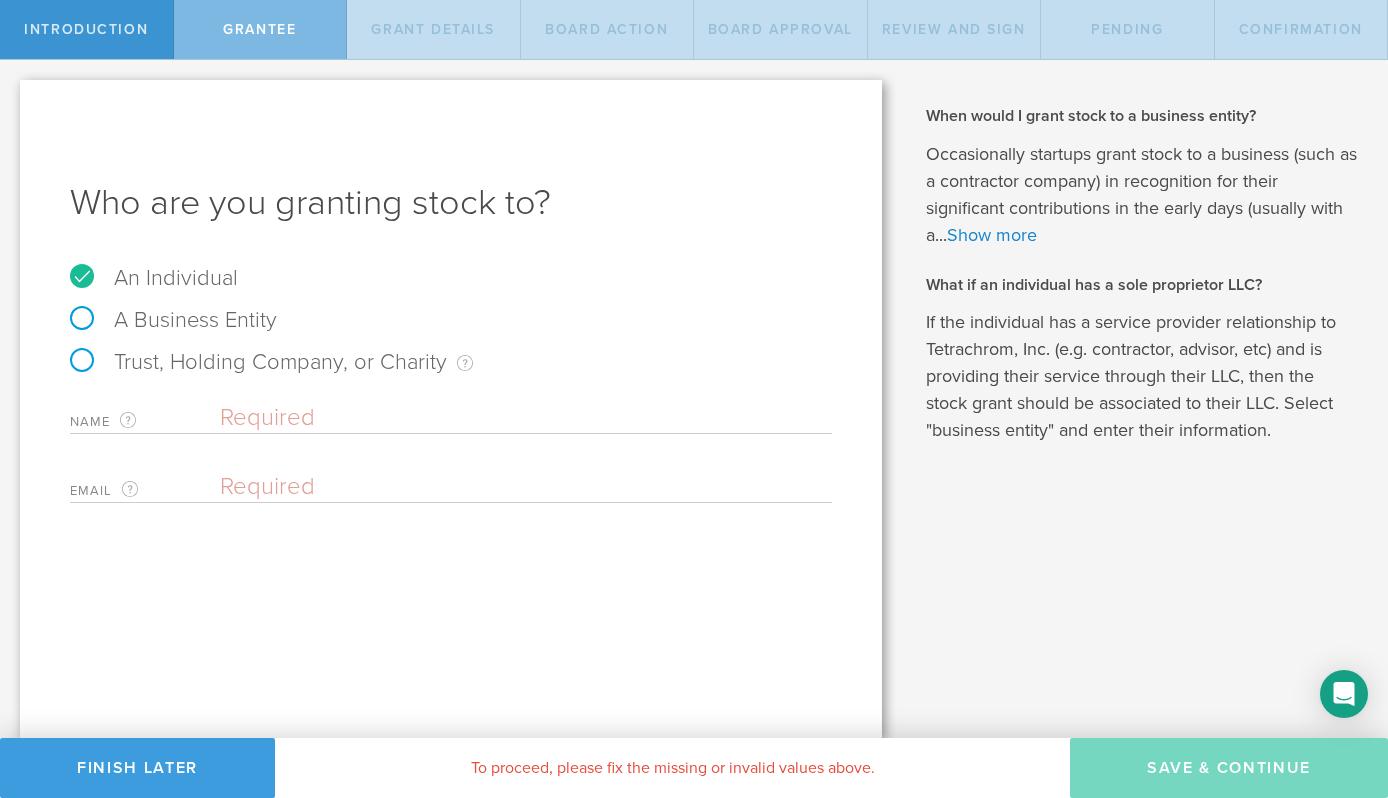 click at bounding box center (526, 418) 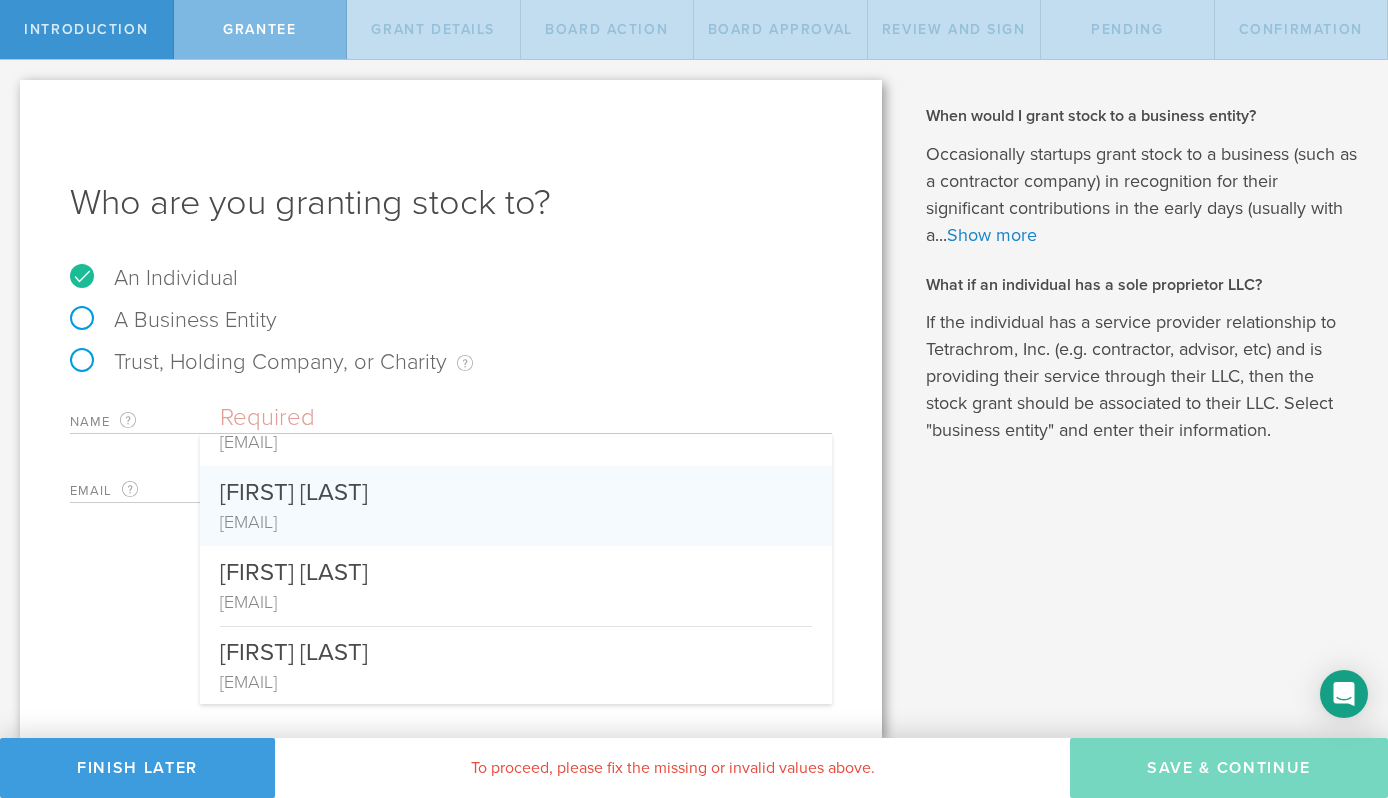 scroll, scrollTop: 129, scrollLeft: 0, axis: vertical 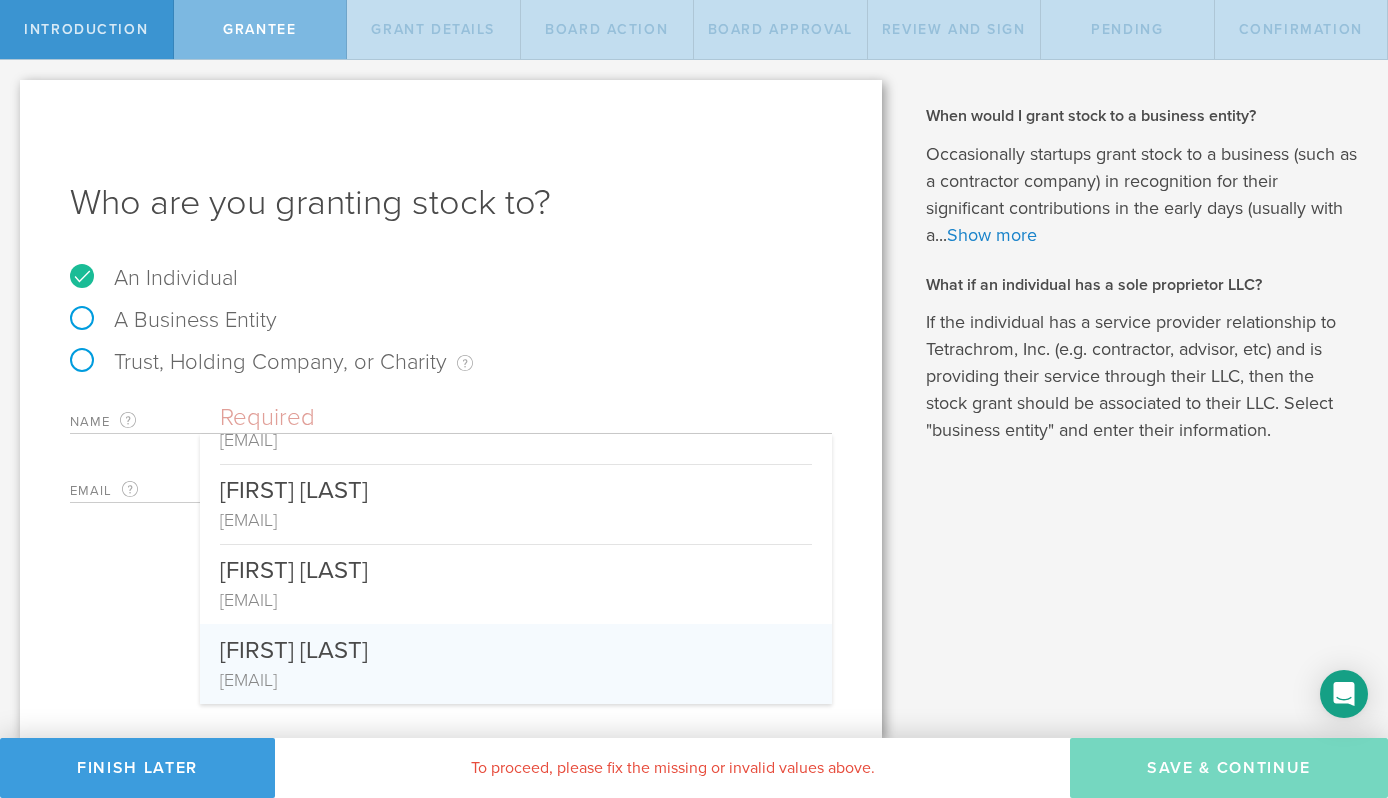 click on "adam montoya marez" at bounding box center (516, 645) 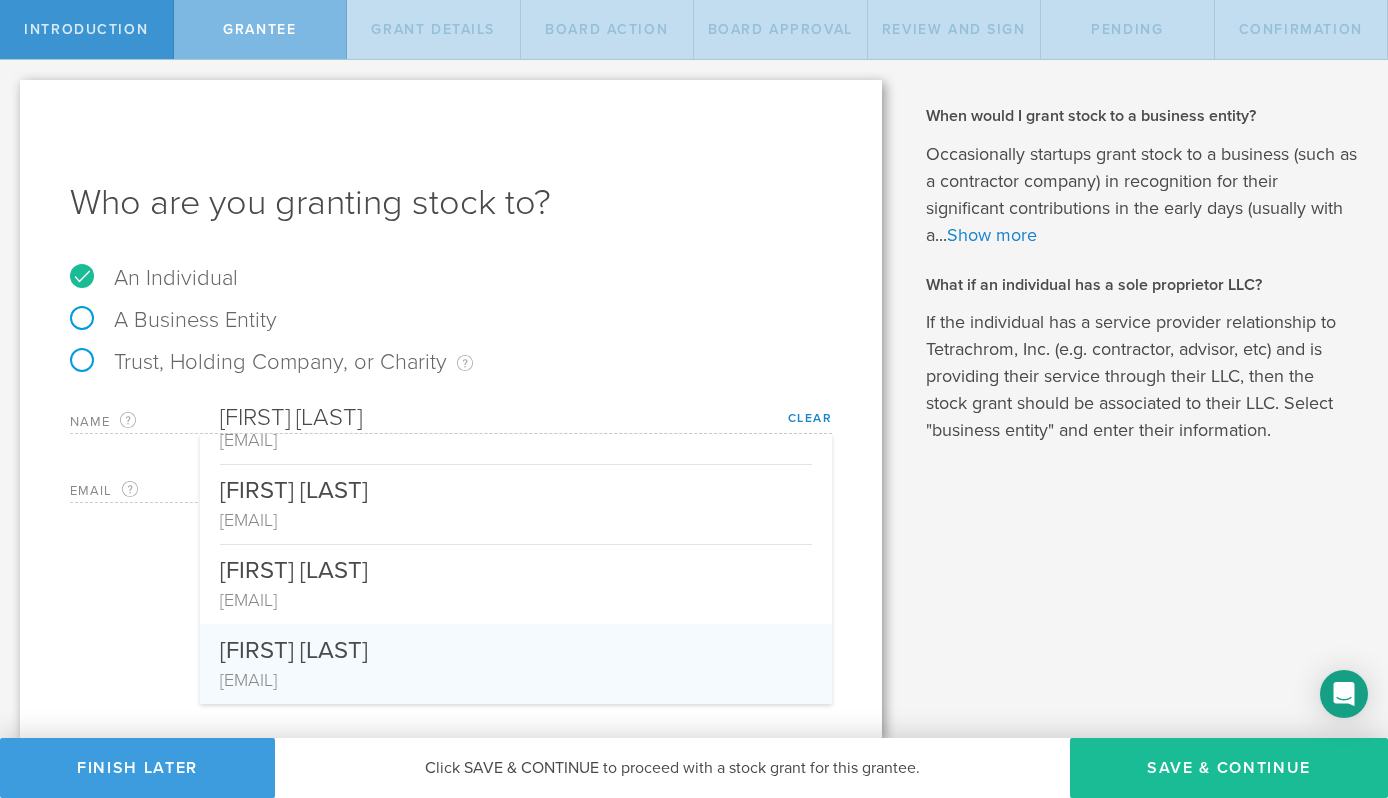 scroll, scrollTop: 0, scrollLeft: 0, axis: both 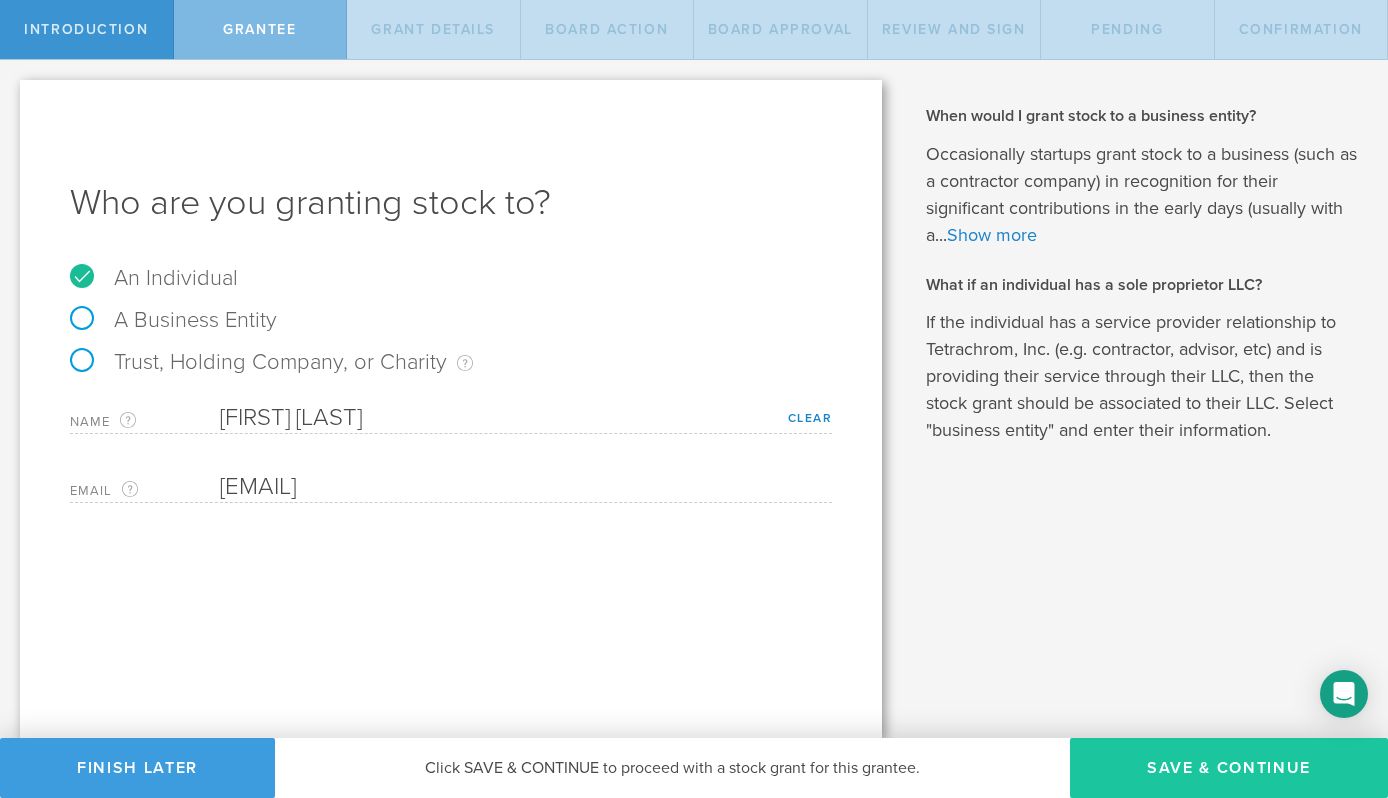 click on "Save & Continue" at bounding box center [1229, 768] 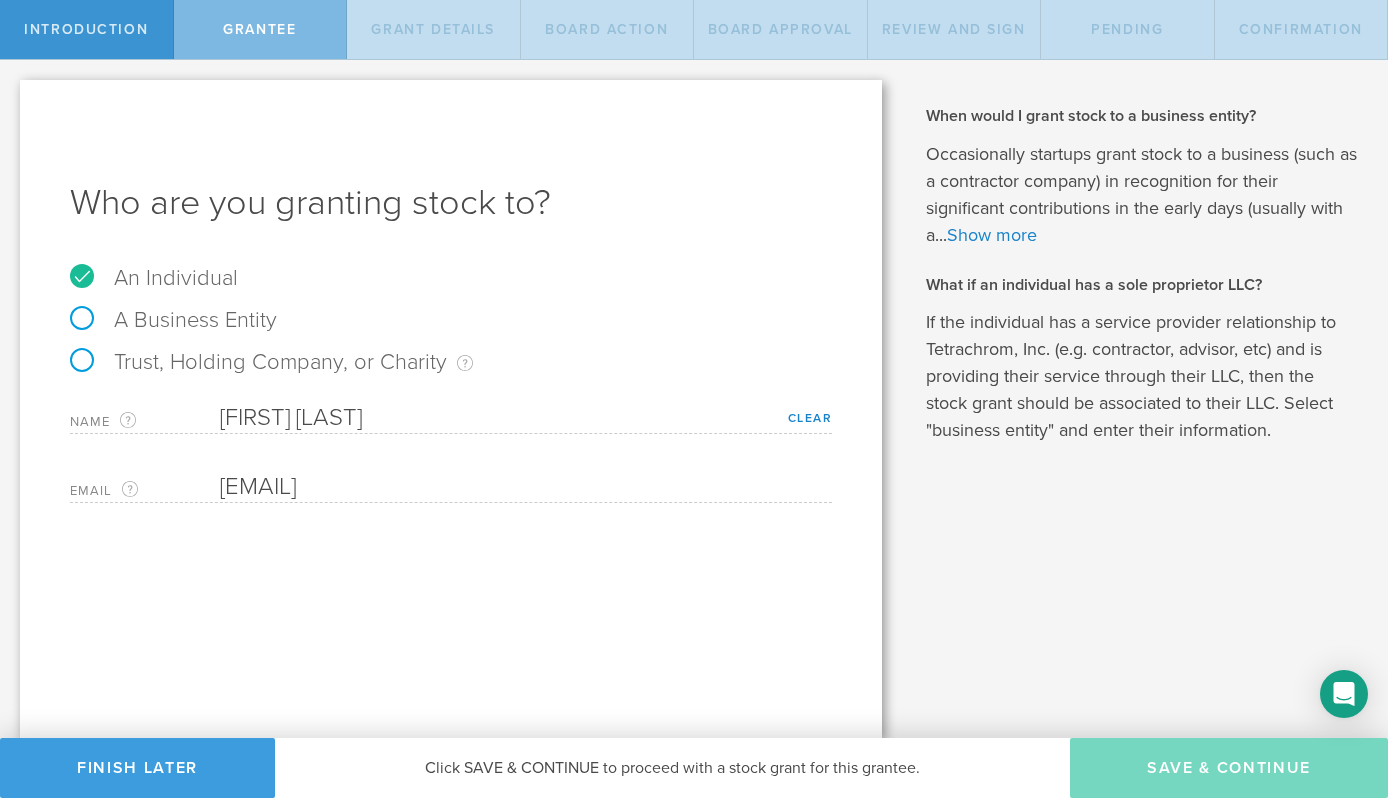 type on "48" 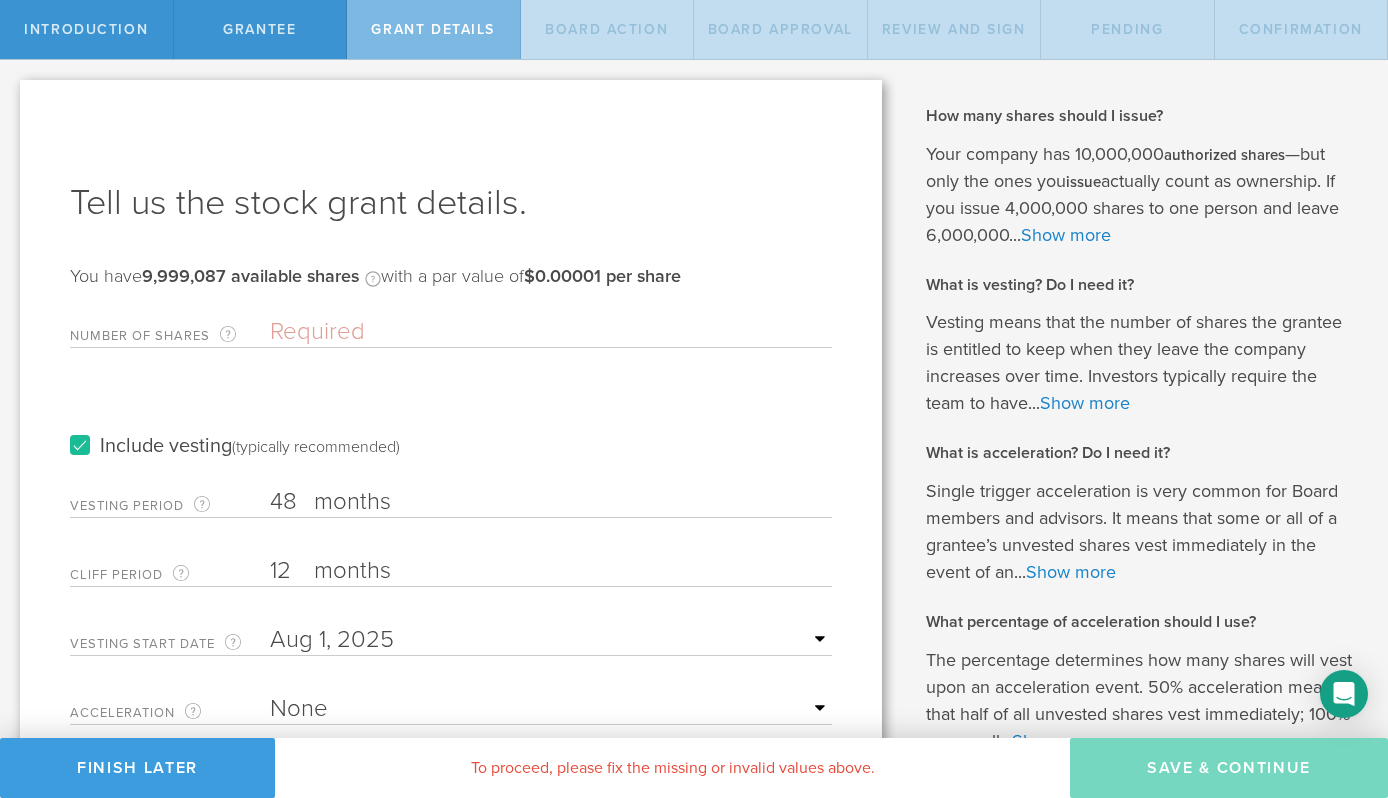click on "Number of Shares The total amount of stock the company is granting to this recipient." at bounding box center (551, 332) 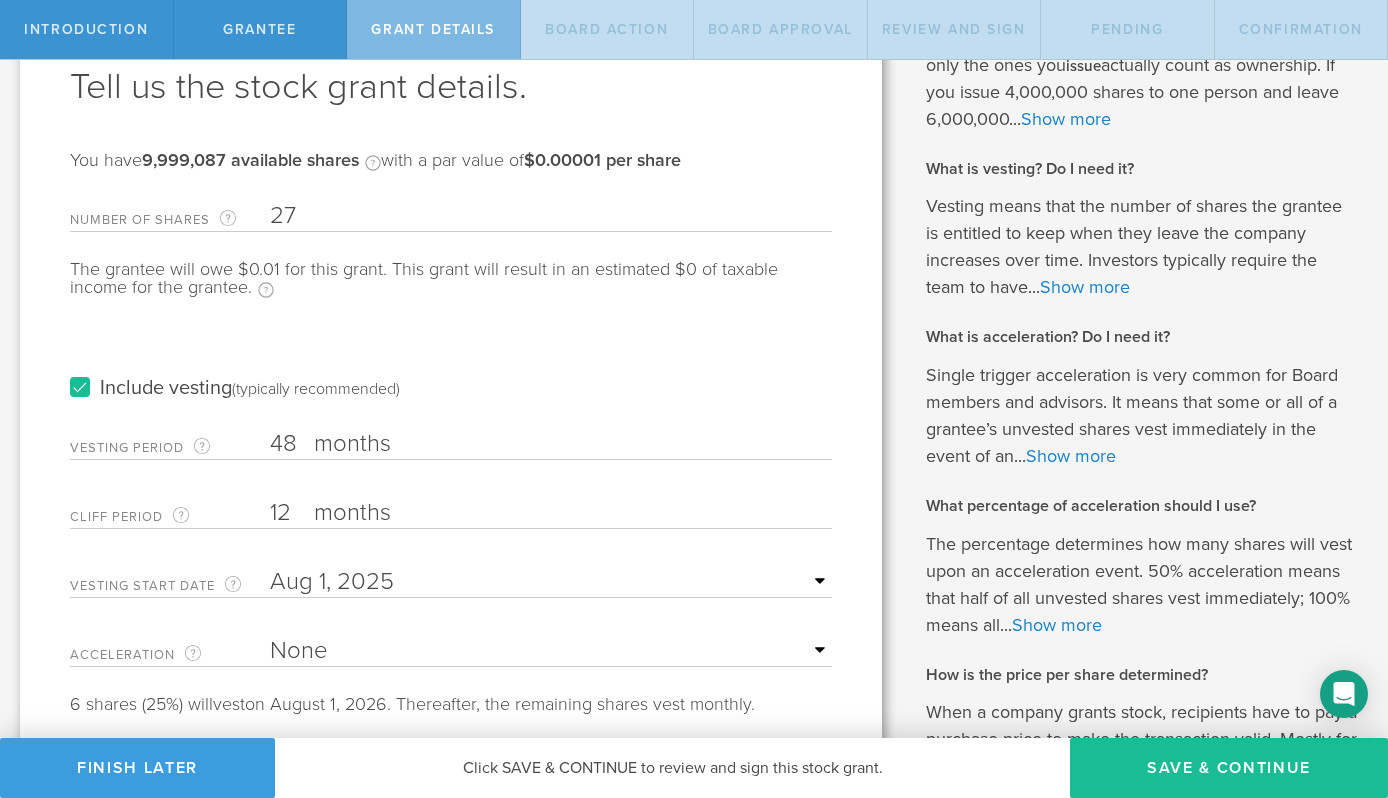 scroll, scrollTop: 117, scrollLeft: 0, axis: vertical 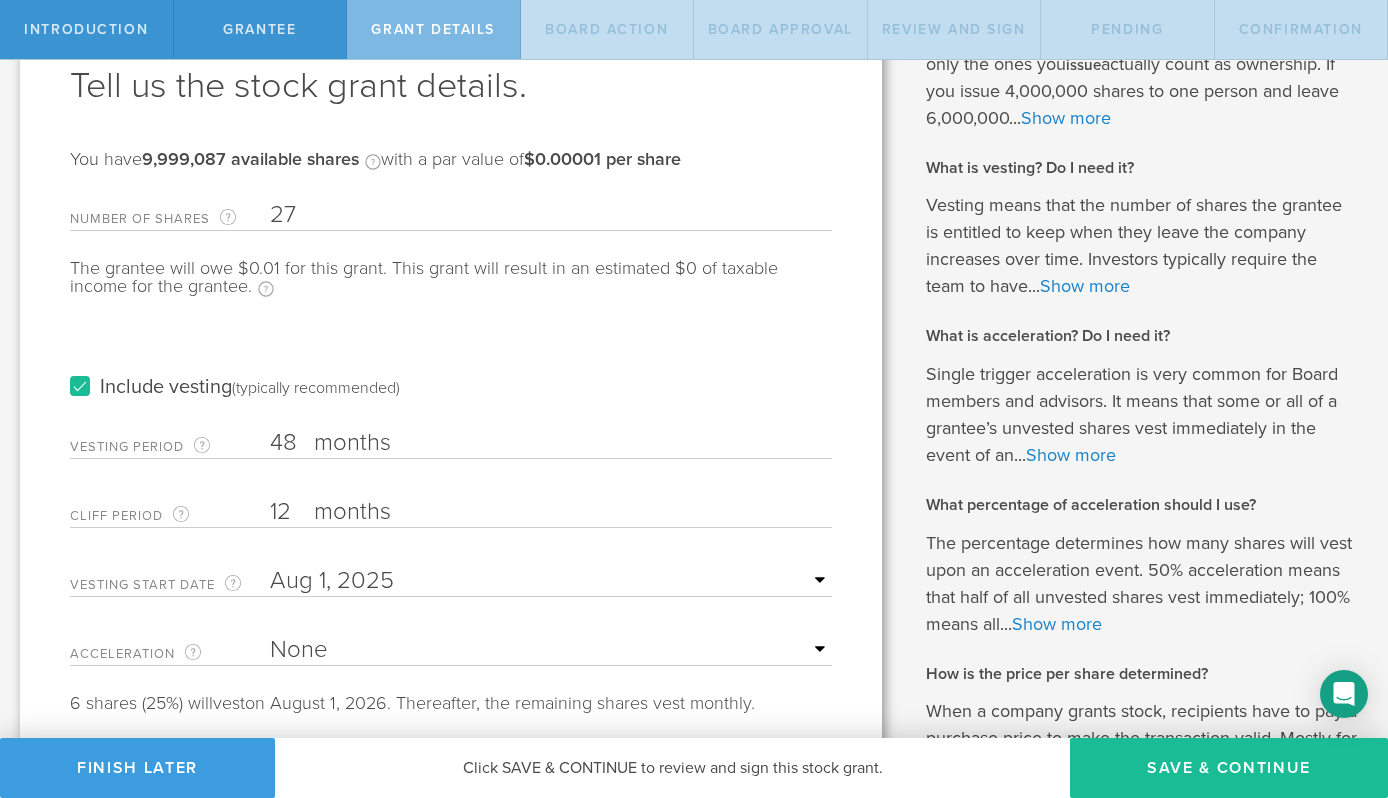 type on "27" 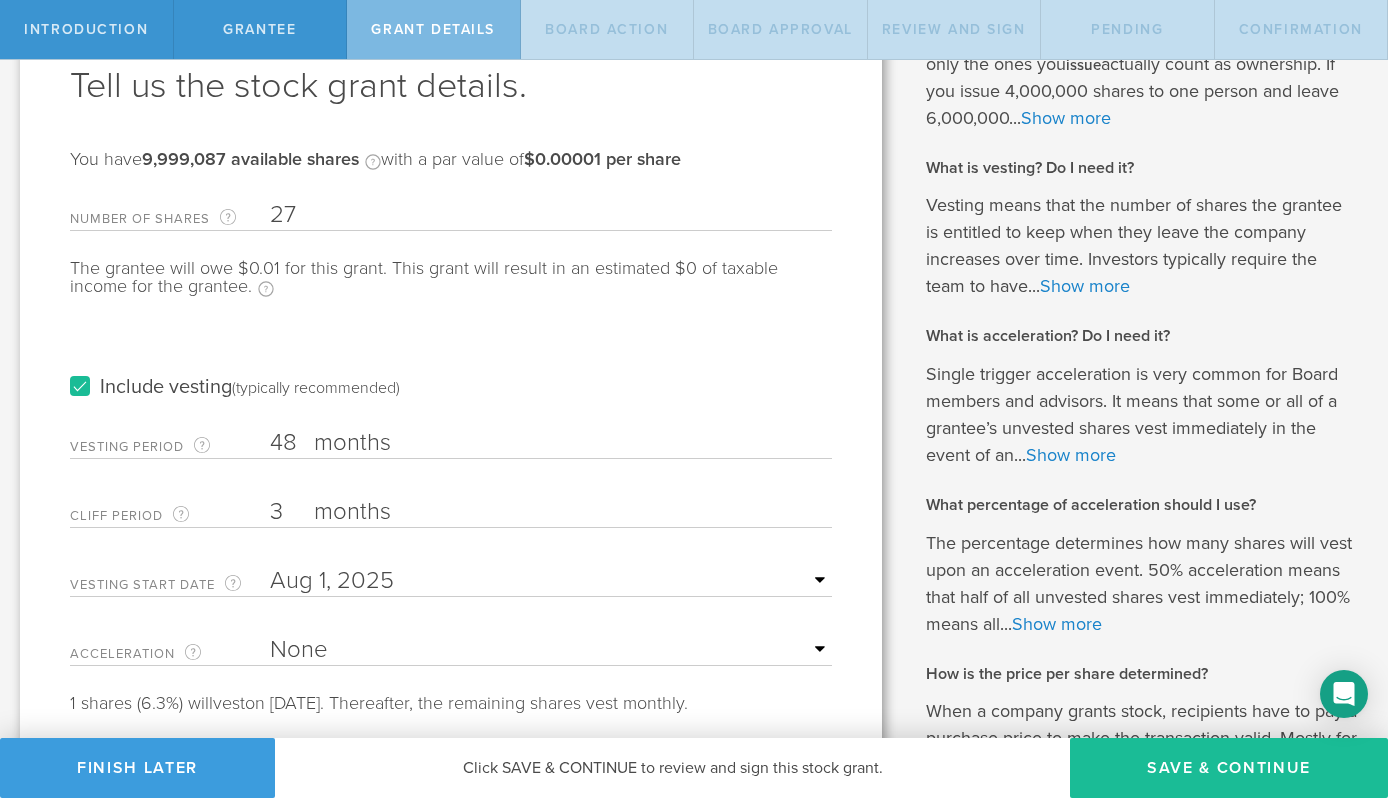 type on "3" 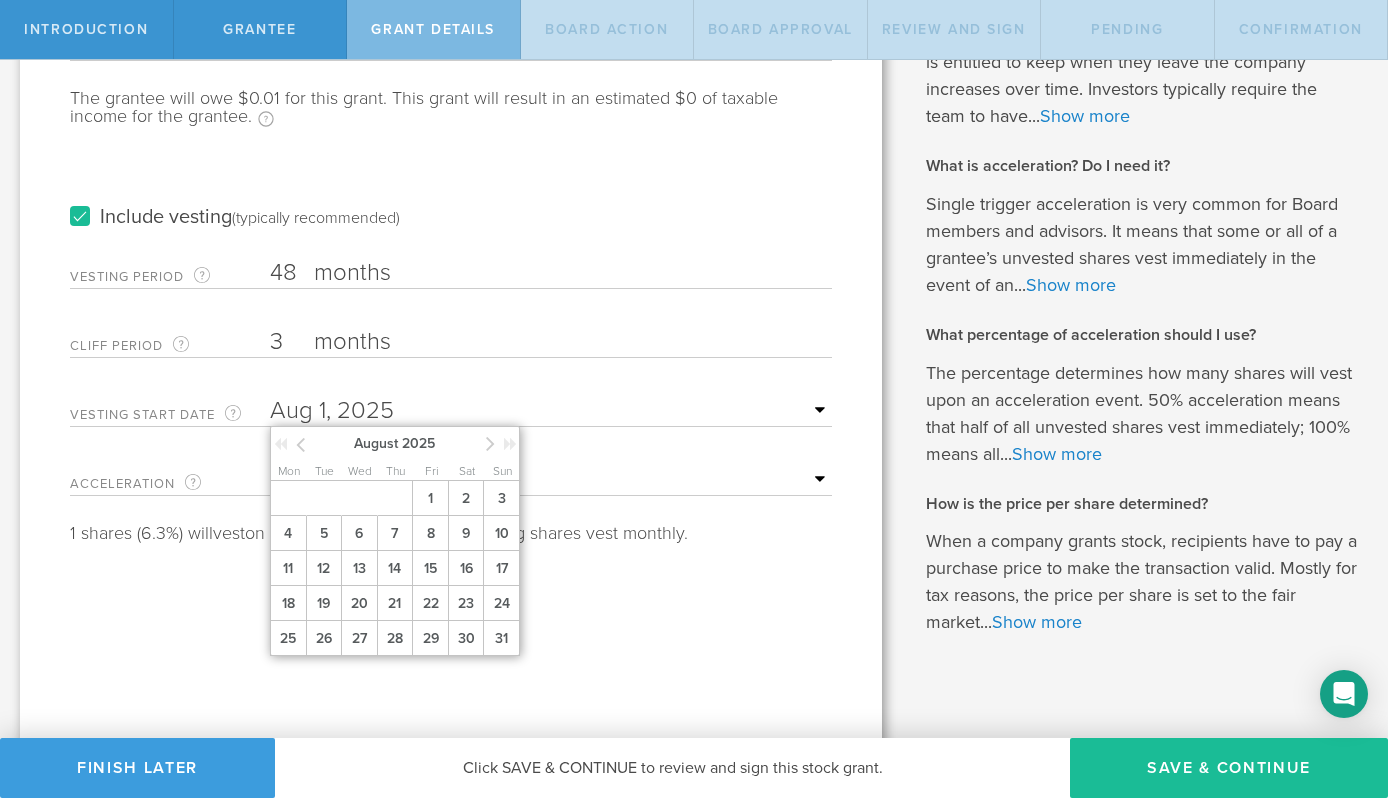 scroll, scrollTop: 303, scrollLeft: 0, axis: vertical 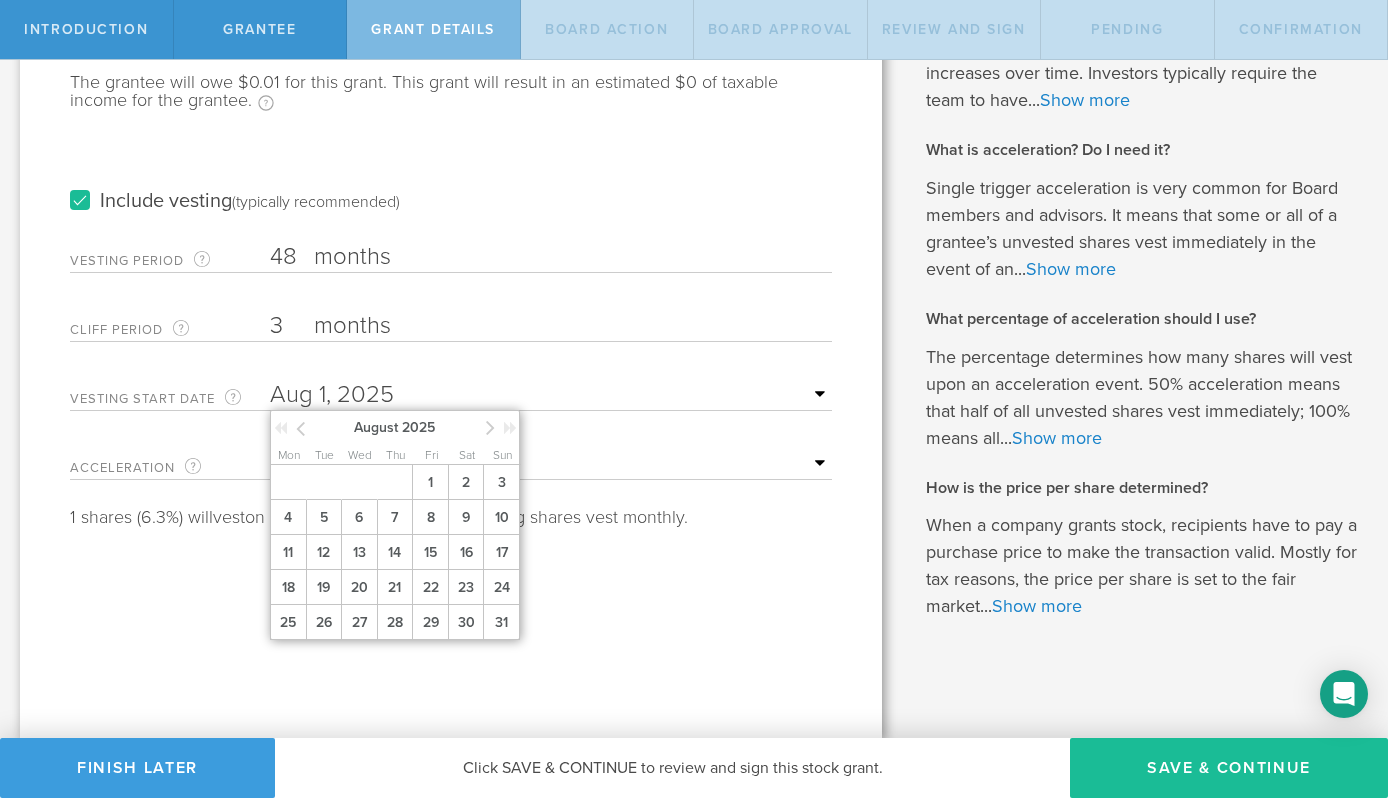 click on "August 2025" at bounding box center [394, 426] 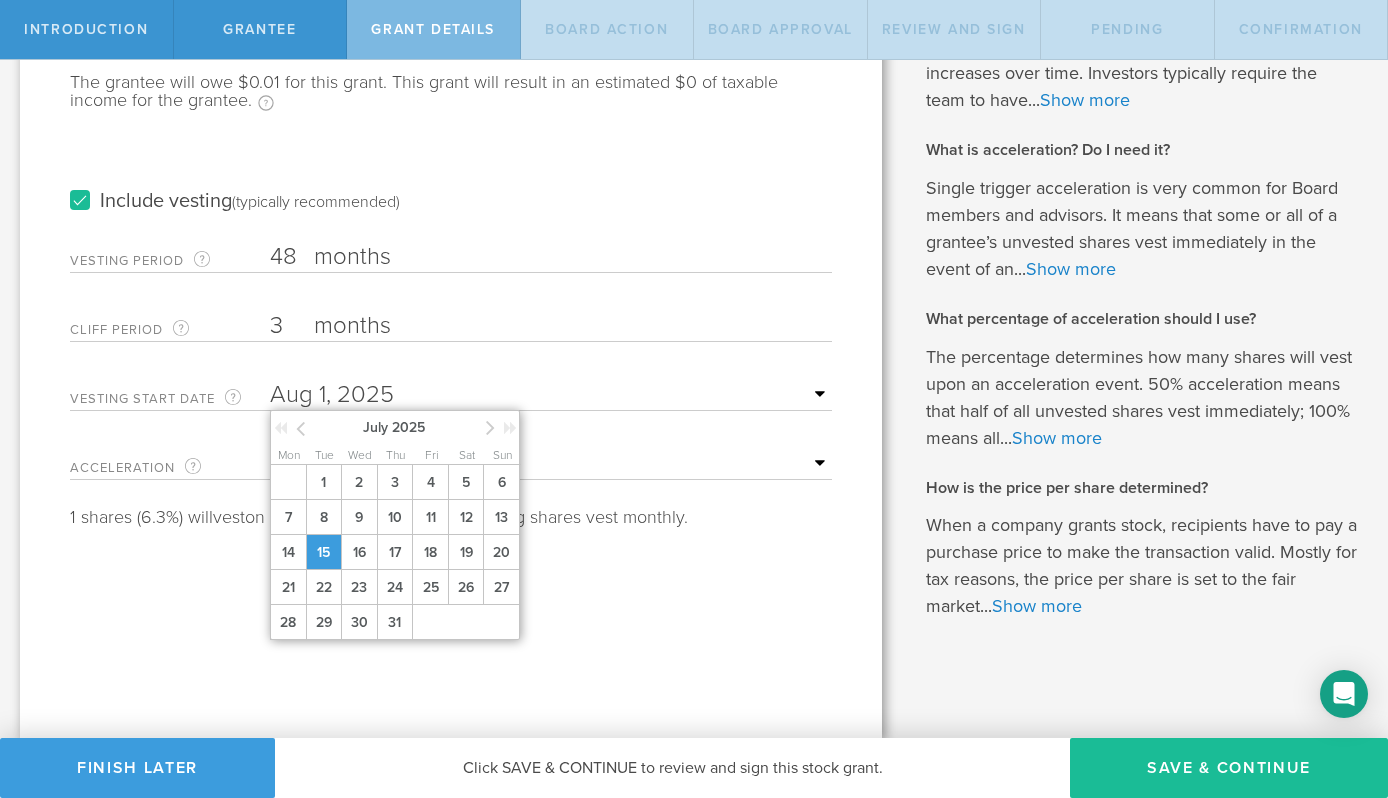 click on "15" at bounding box center (324, 552) 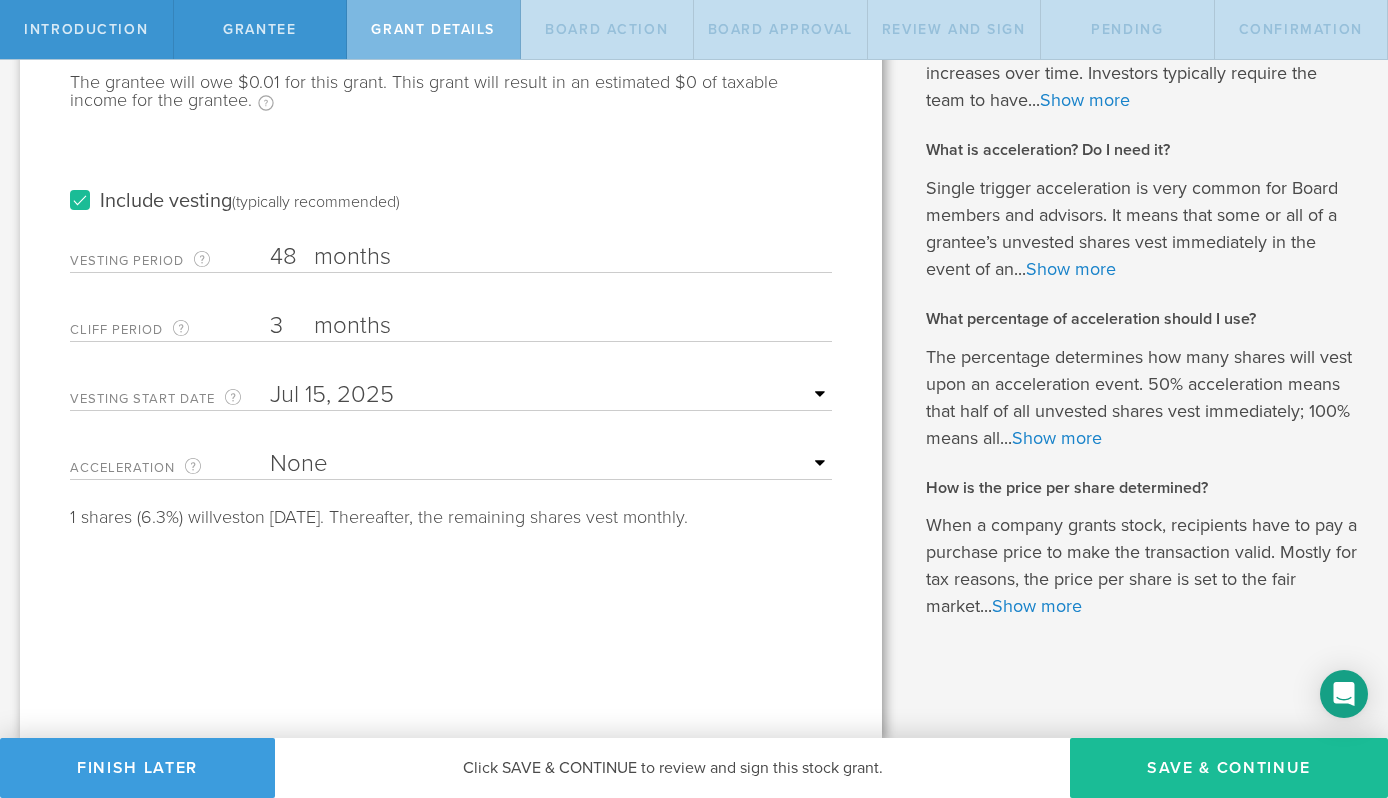 click on "None Single Trigger Double Trigger" at bounding box center (551, 464) 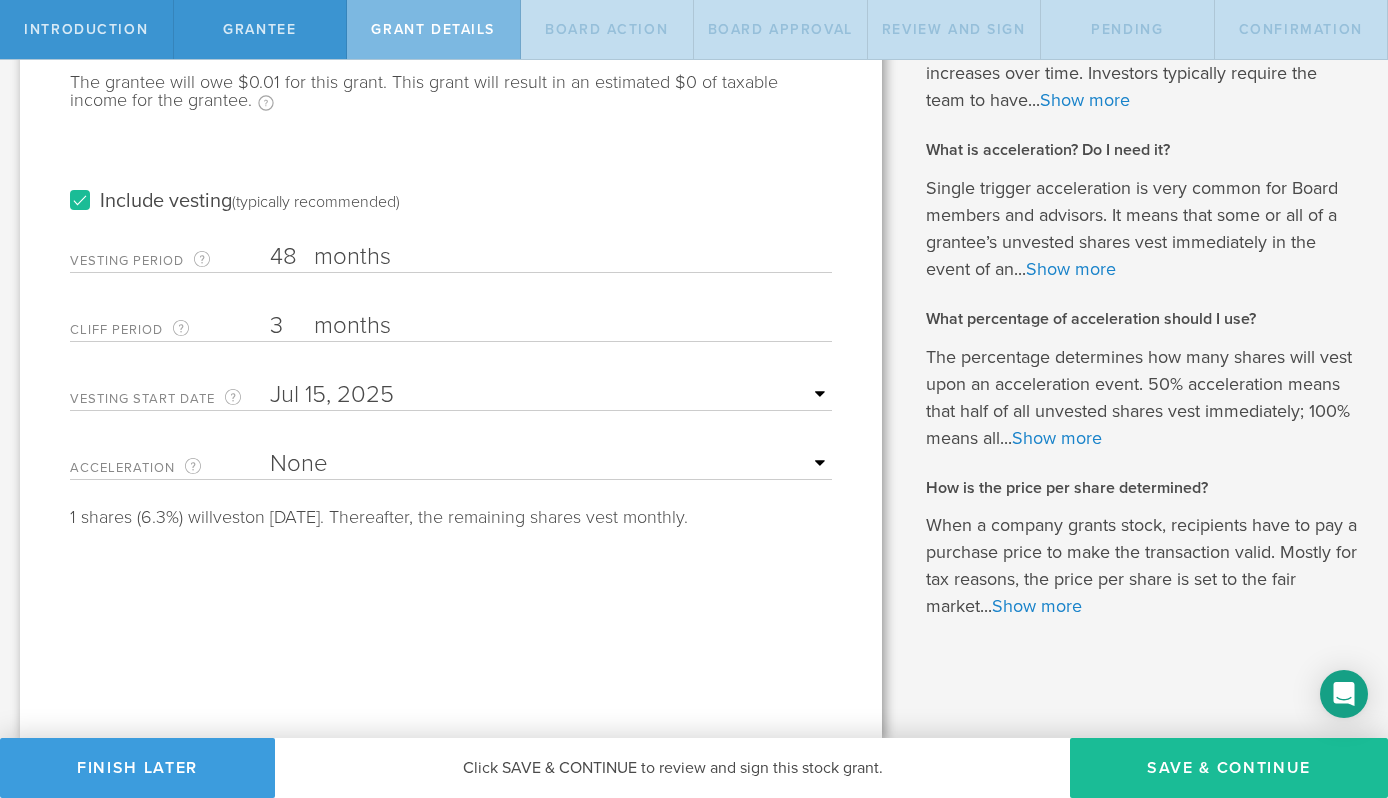 select on "single" 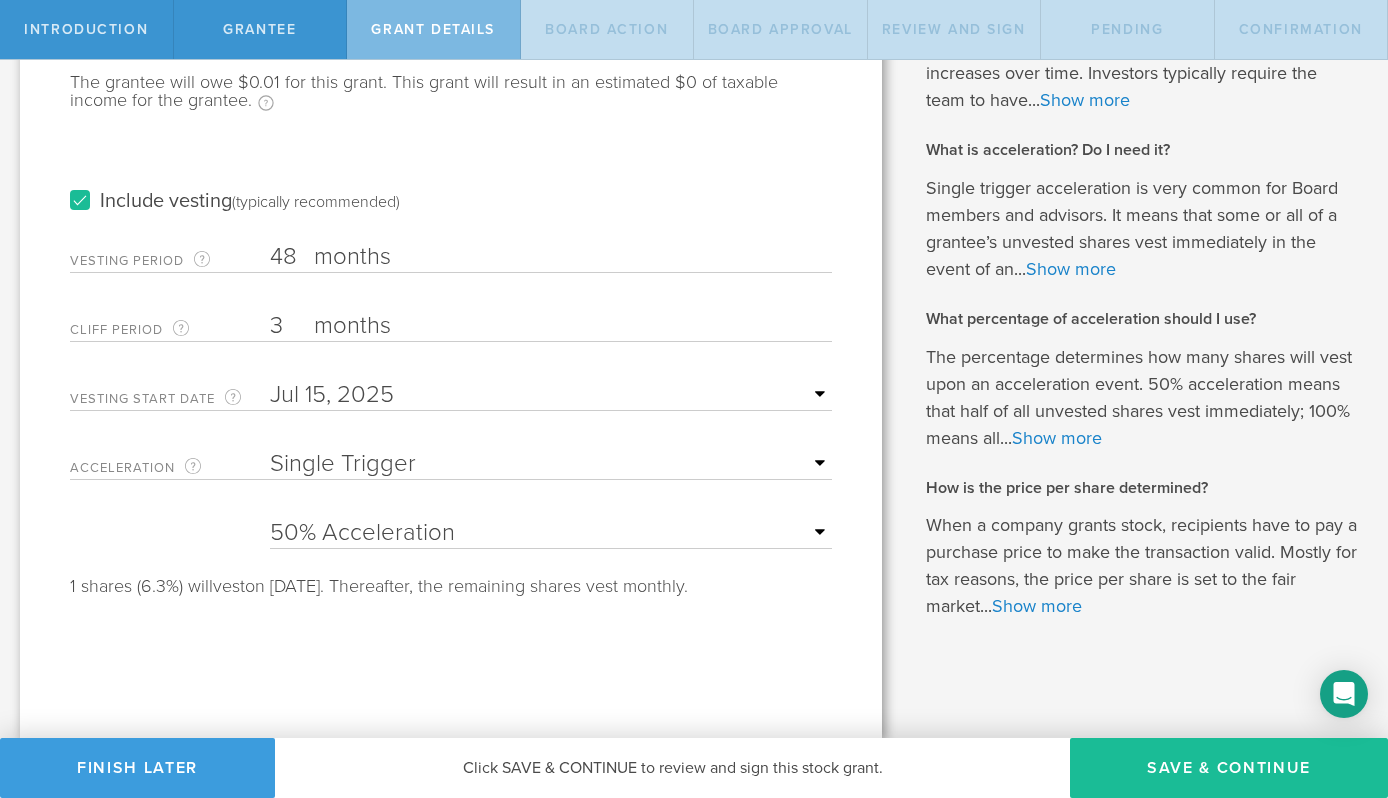 click on "25% Acceleration 50% Acceleration 75% Acceleration 100% Acceleration" at bounding box center (551, 533) 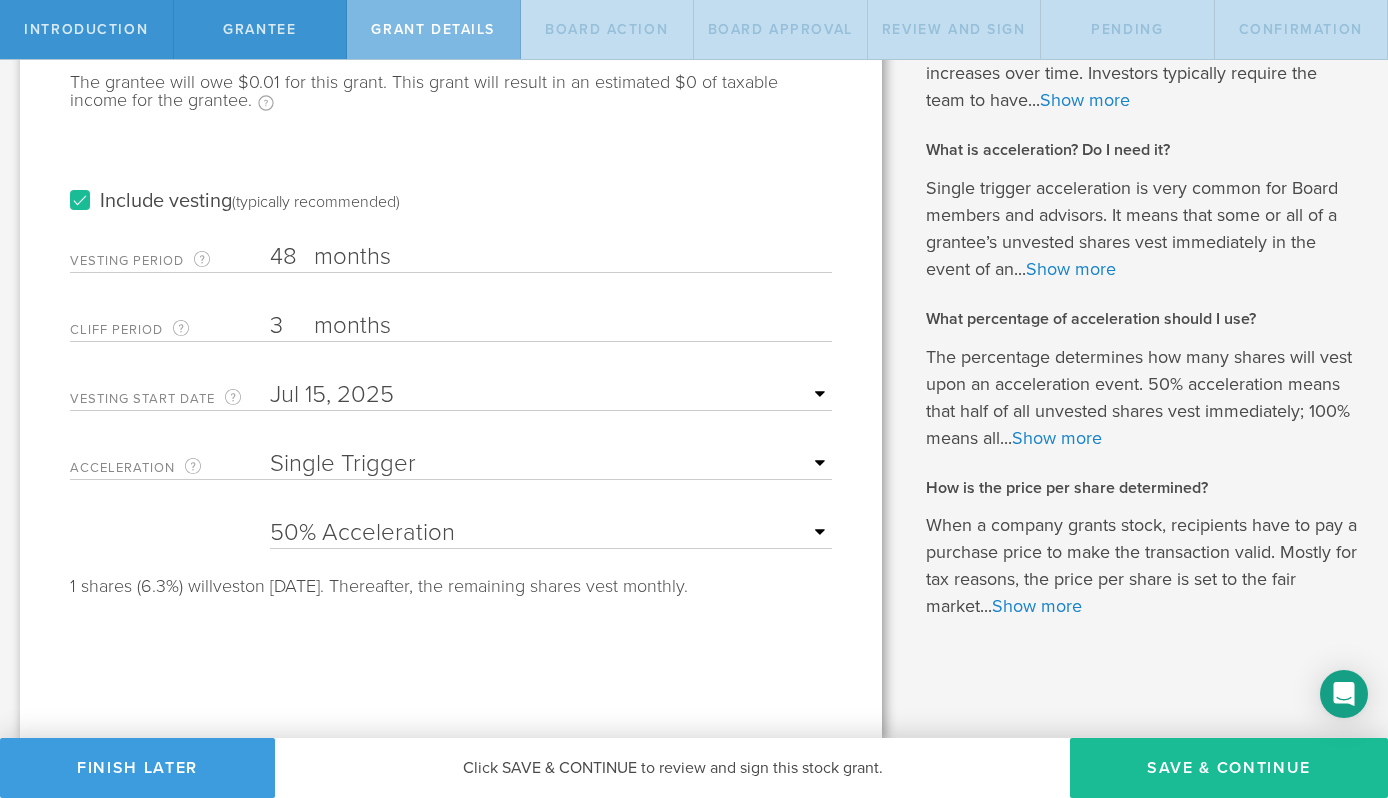 select on "100" 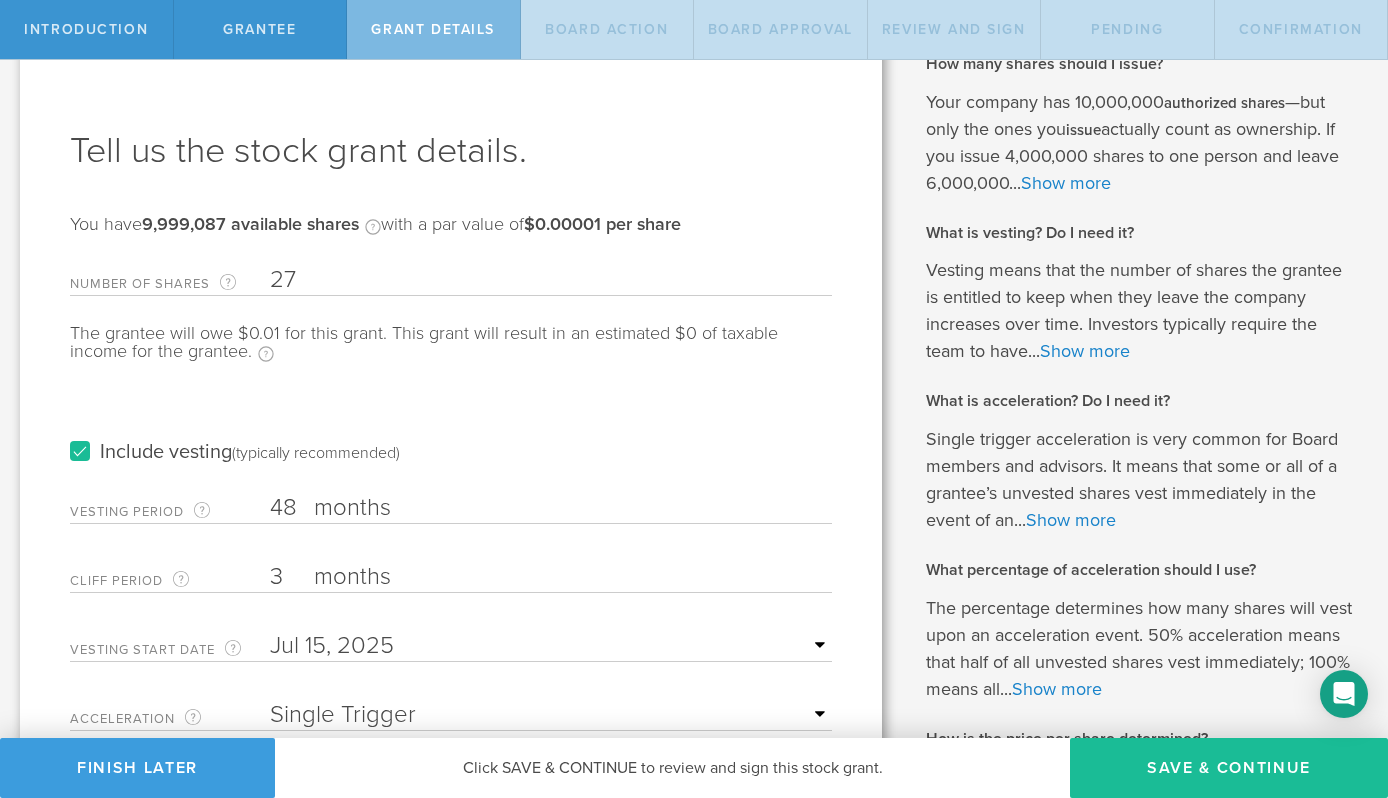 scroll, scrollTop: 0, scrollLeft: 0, axis: both 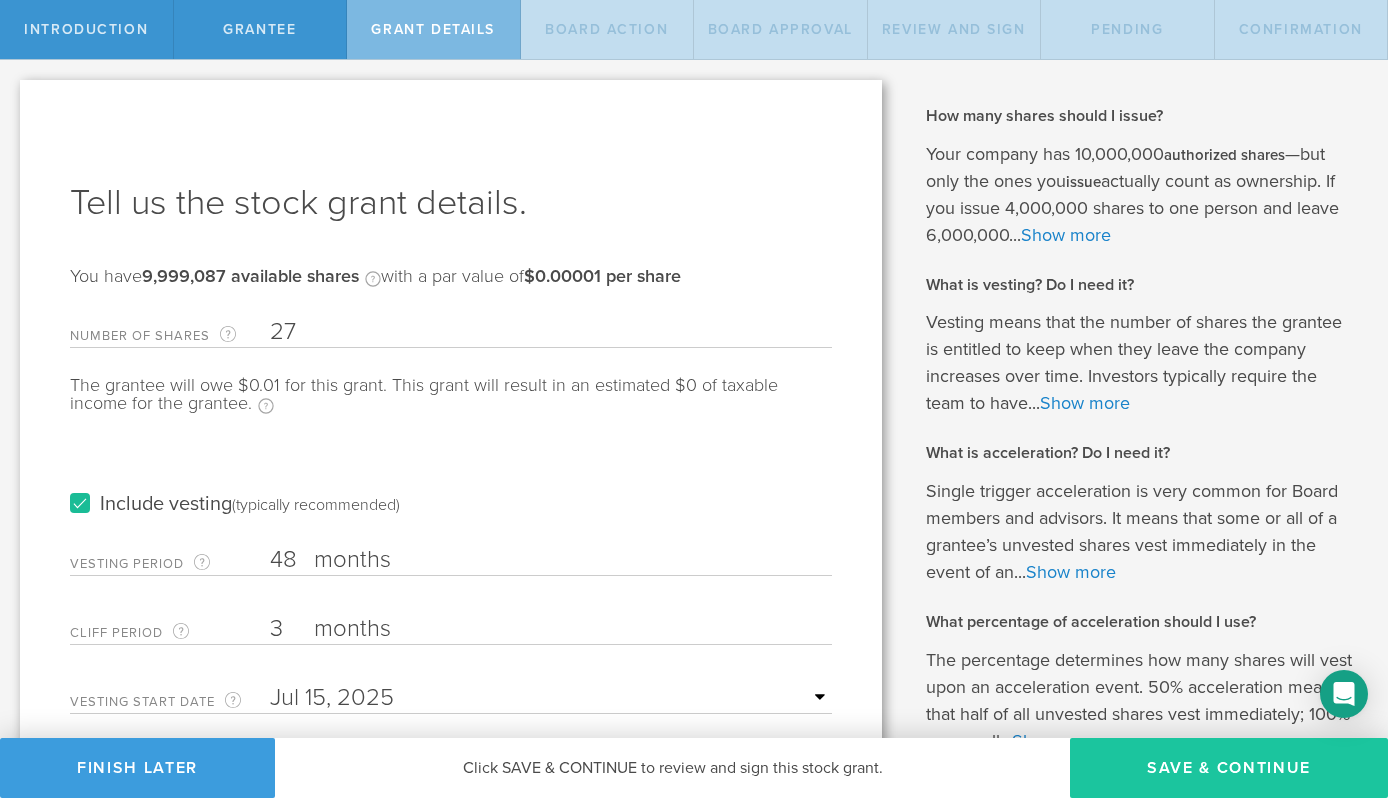 click on "Save & Continue" at bounding box center (1229, 768) 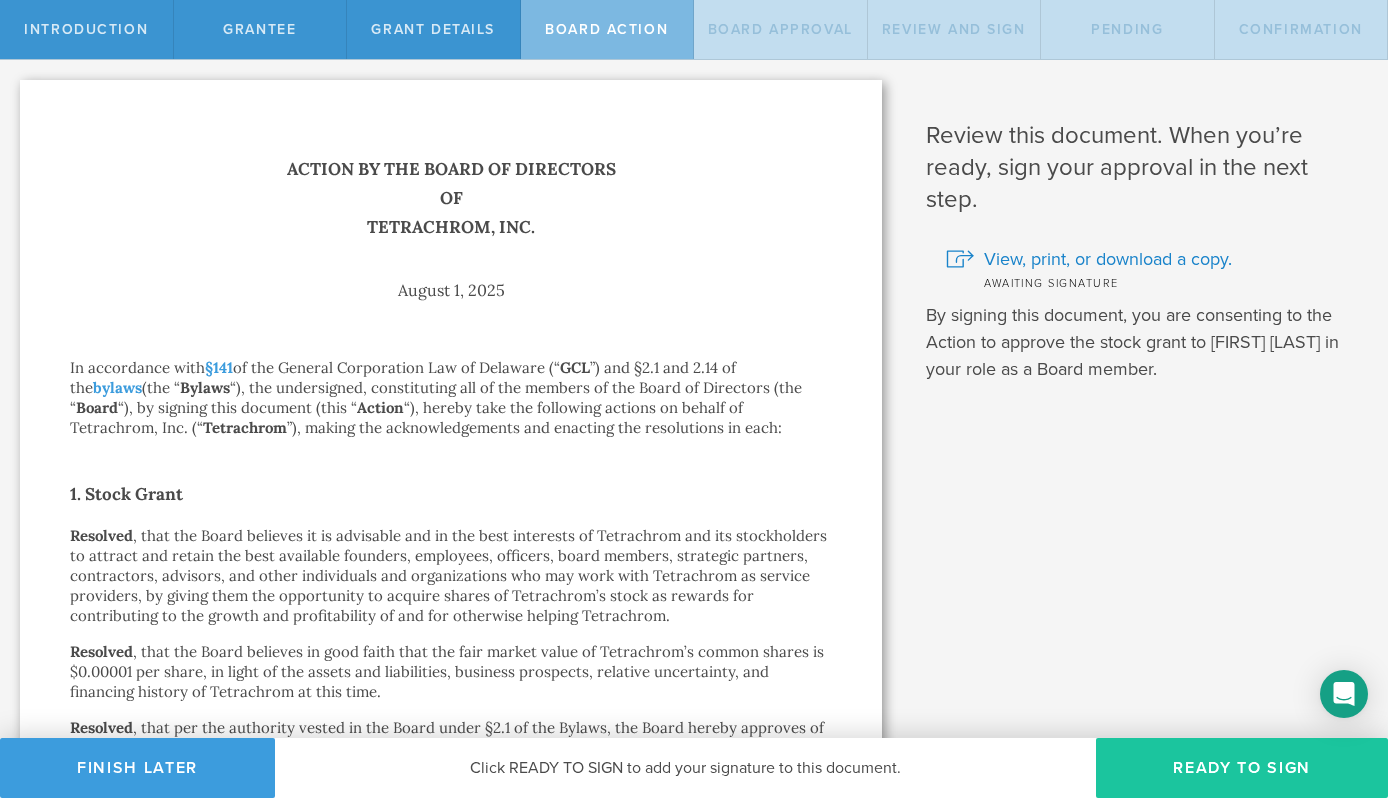 click on "Ready to Sign" at bounding box center [1242, 768] 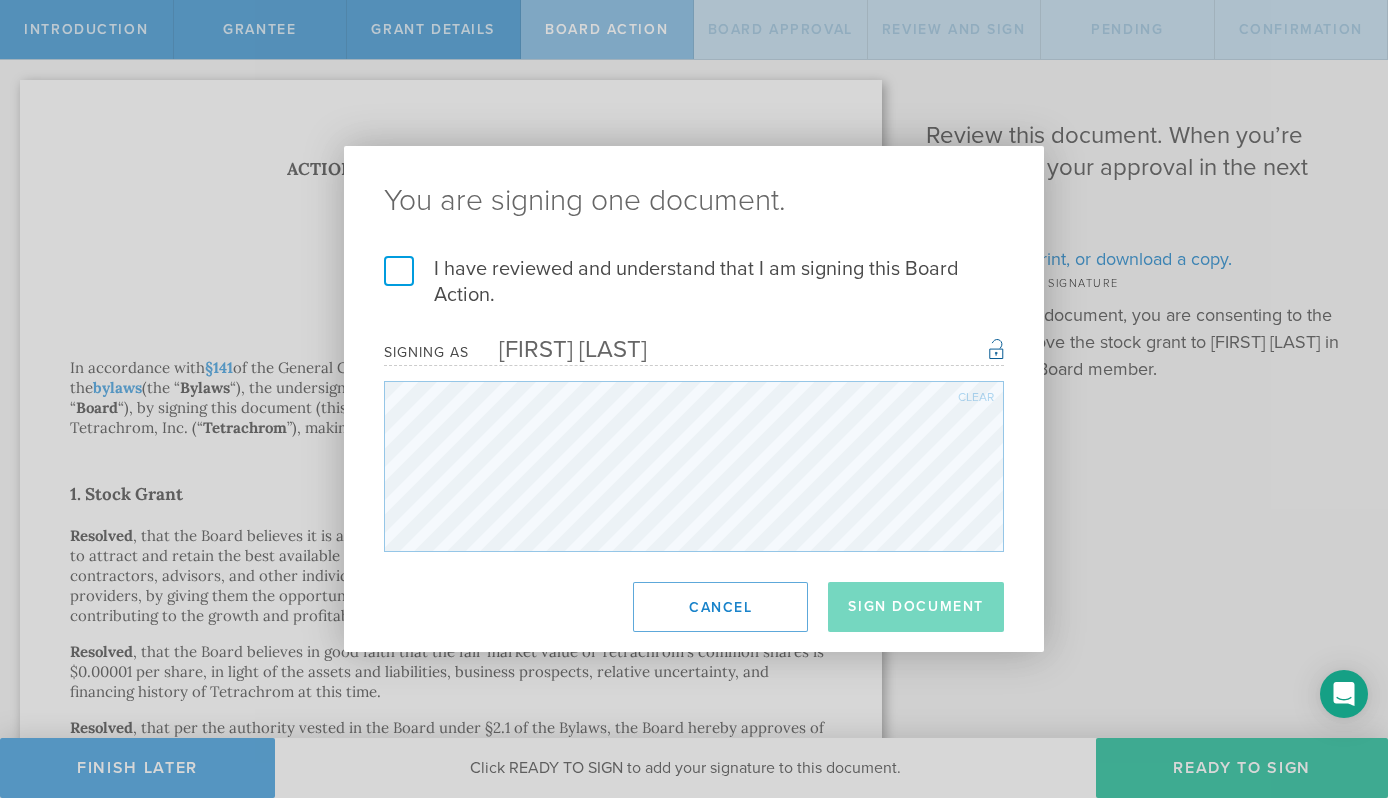 click on "I have reviewed and understand that I am signing this Board Action." at bounding box center [694, 282] 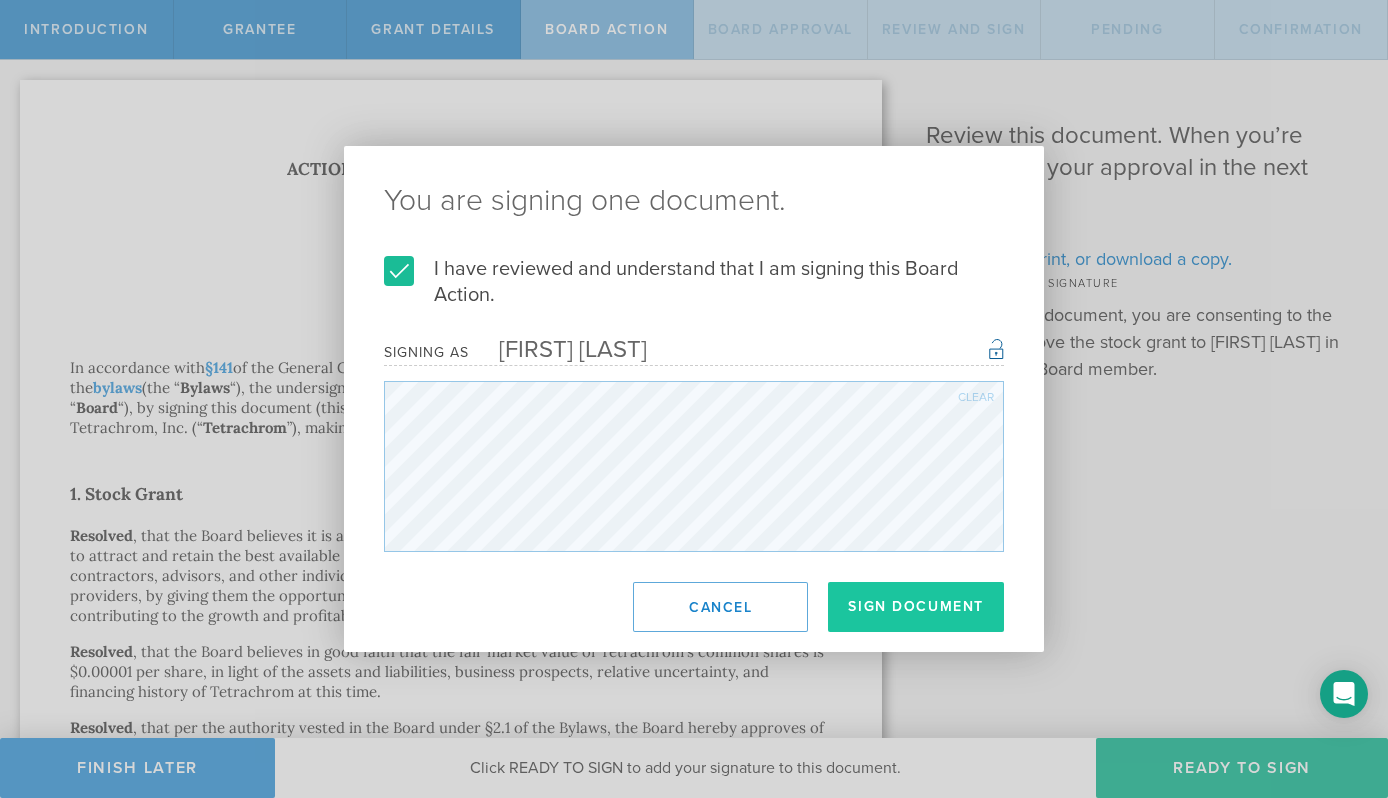 click on "Sign Document" at bounding box center (916, 607) 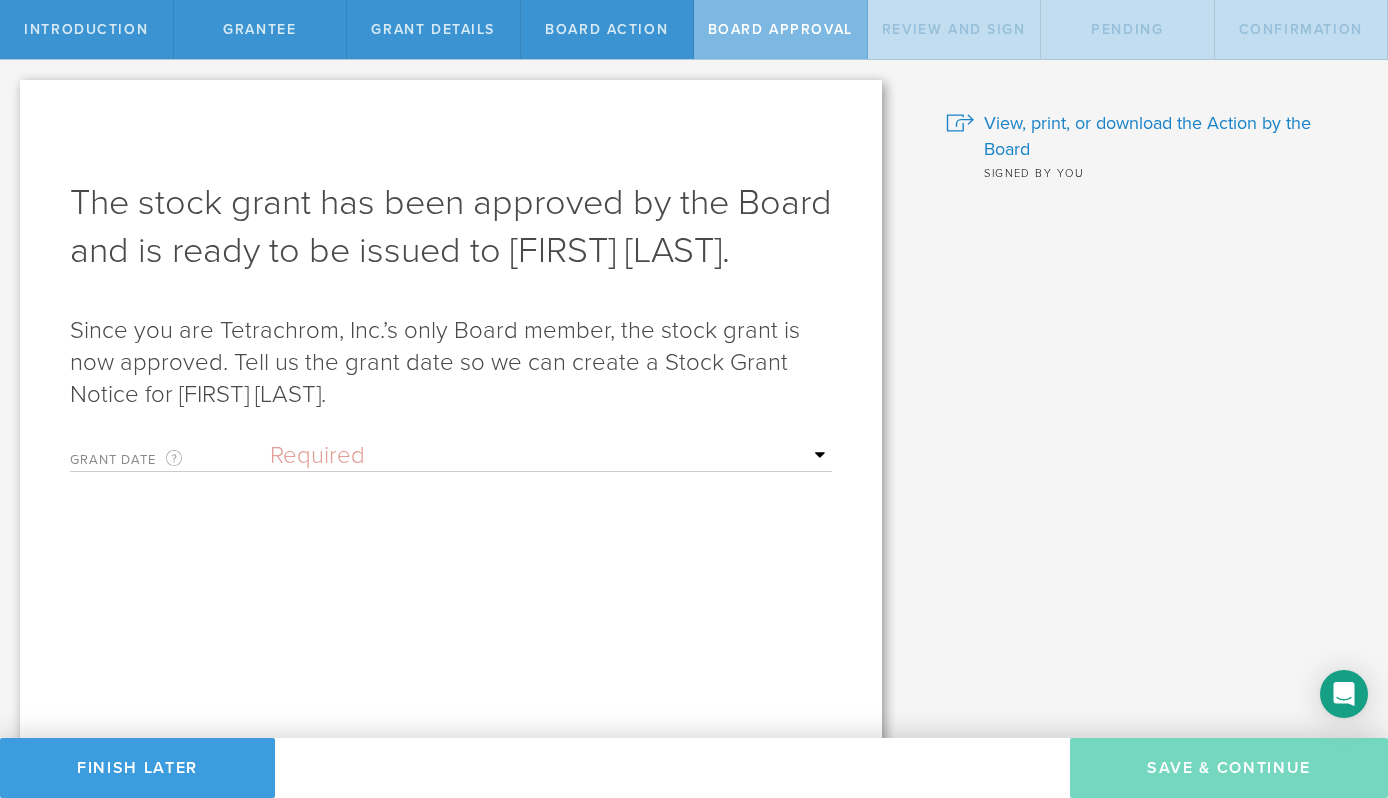 click on "Required Upon grantee's signature A specific date" at bounding box center [551, 456] 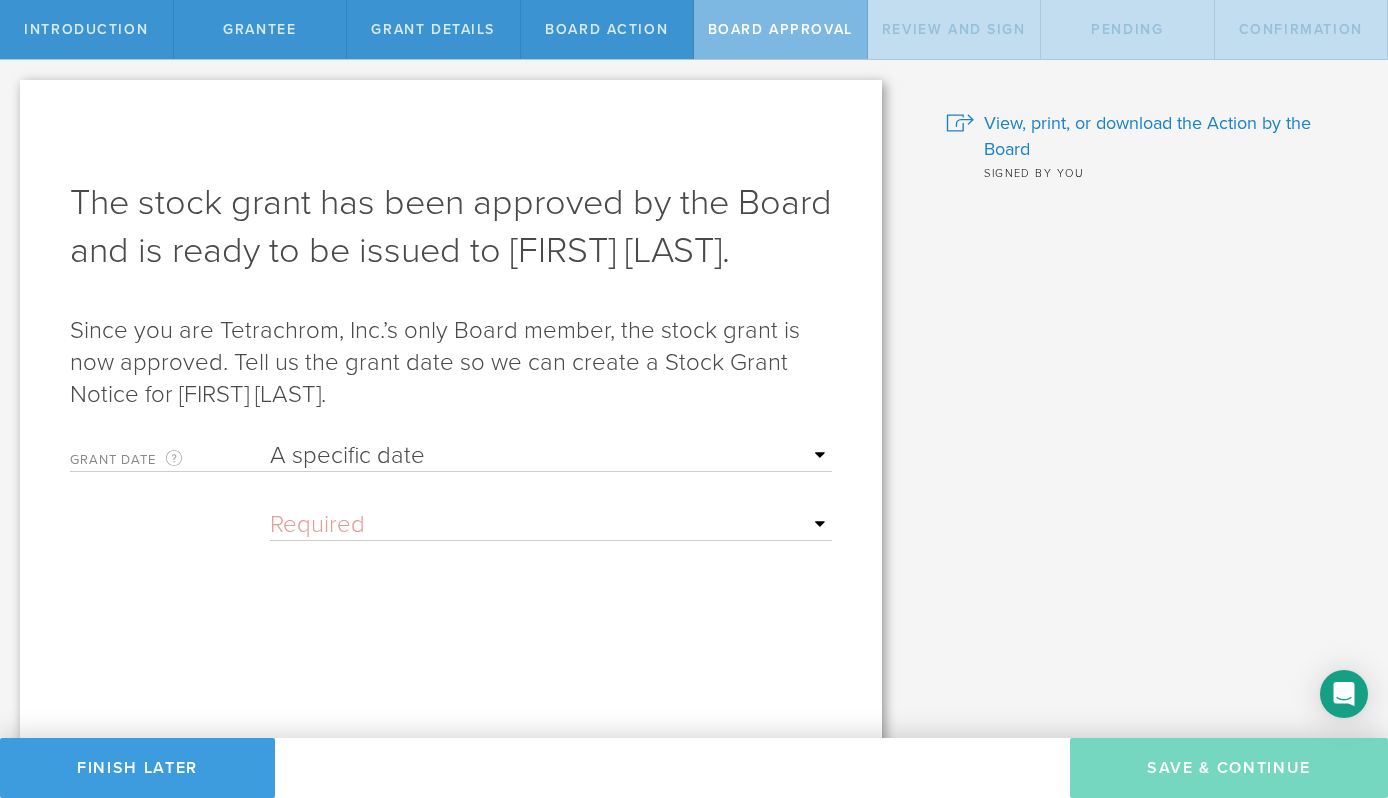 click at bounding box center [551, 525] 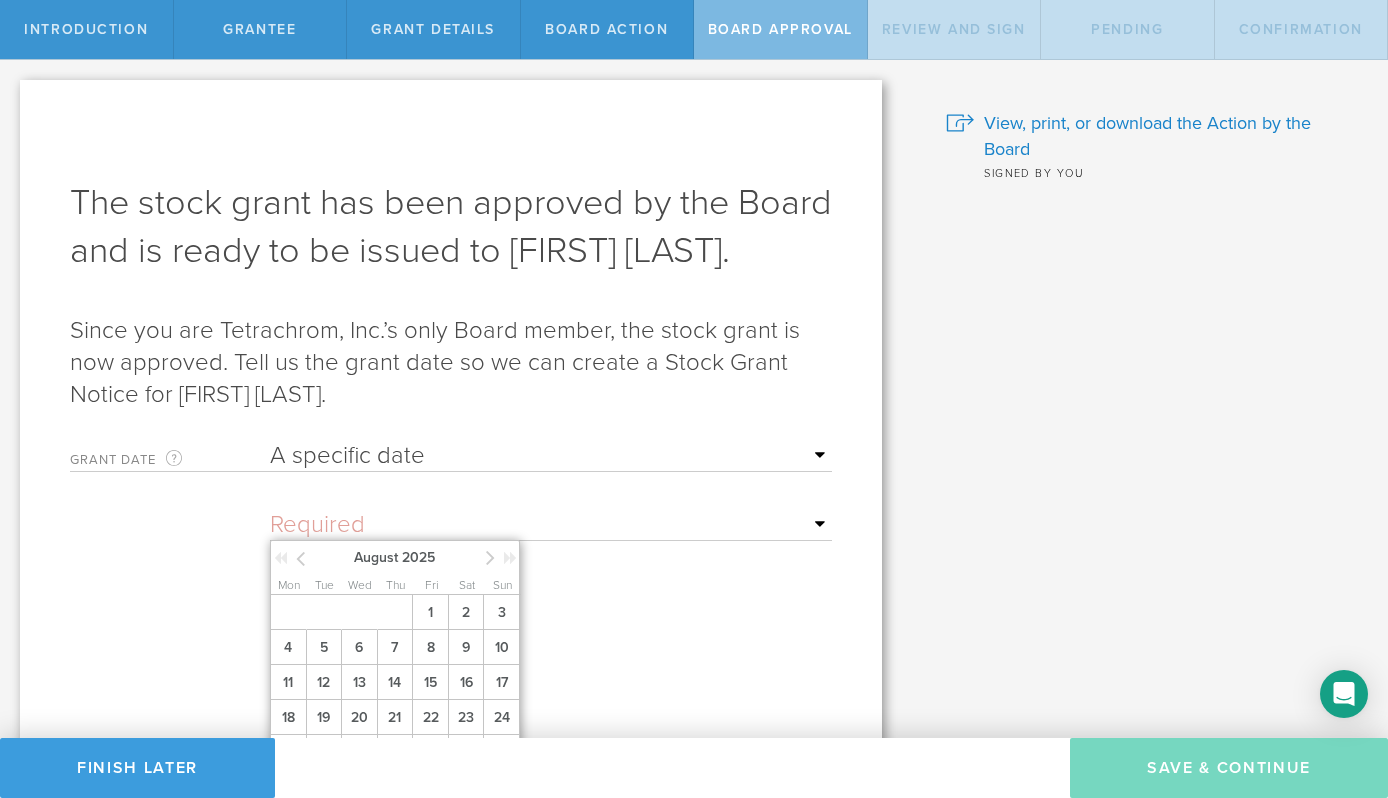 click at bounding box center (300, 558) 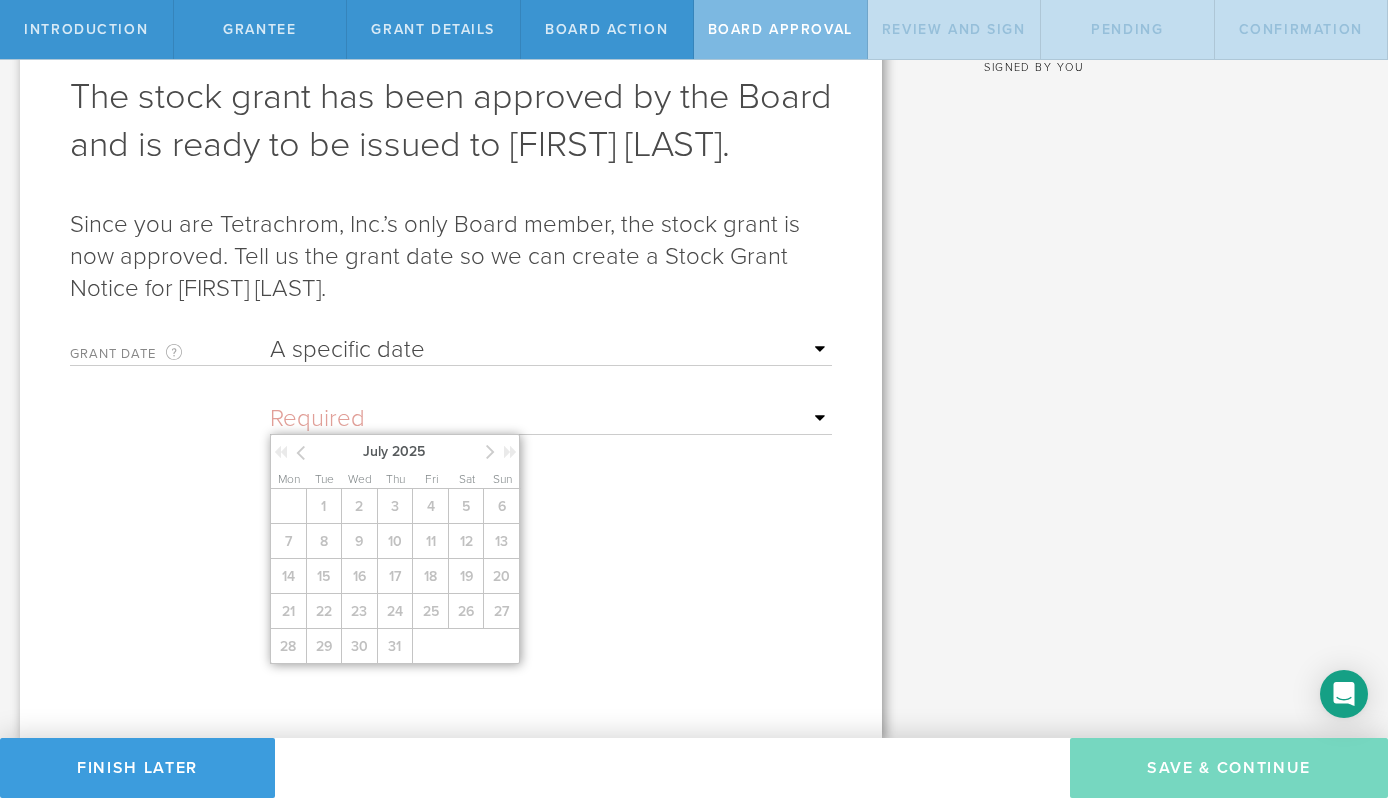 scroll, scrollTop: 123, scrollLeft: 0, axis: vertical 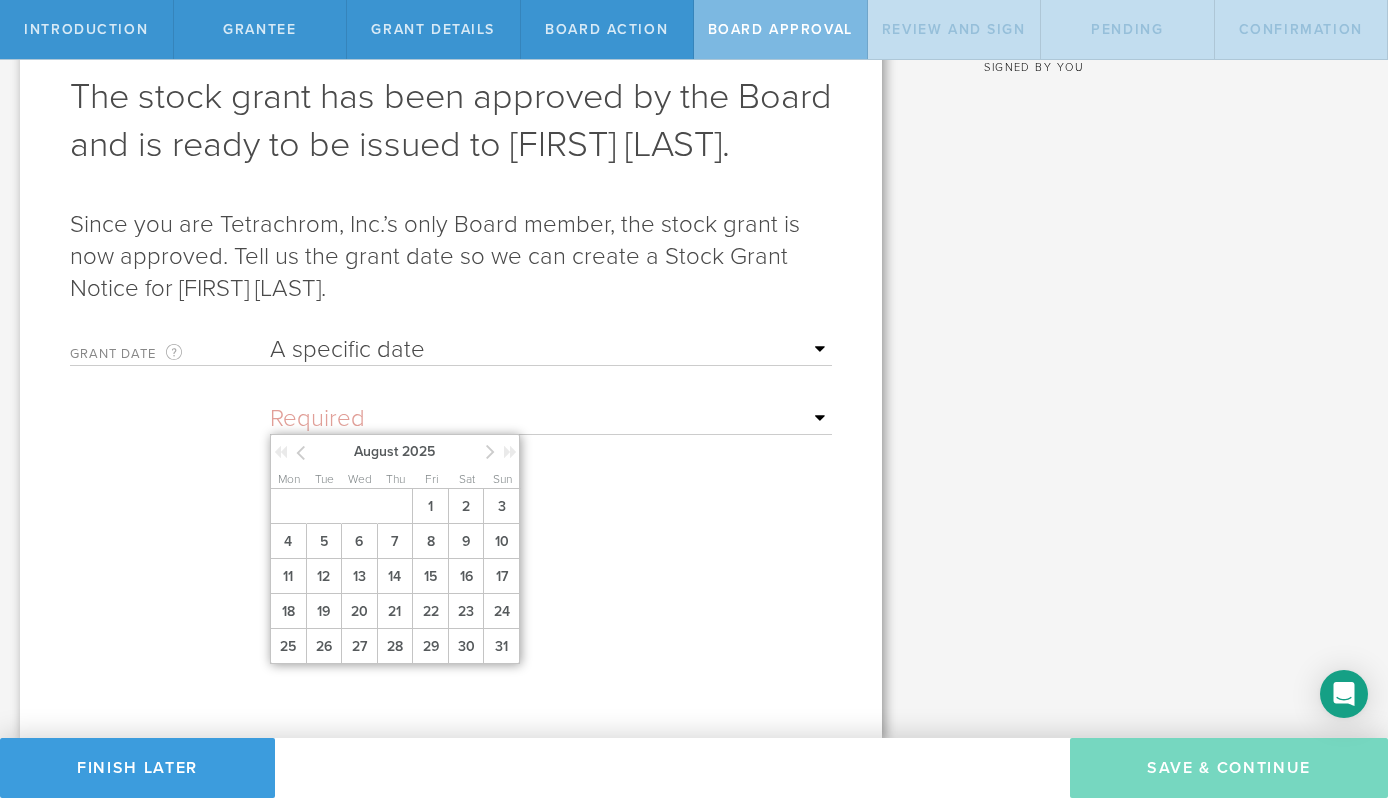 click on "Grant Date This is the date on which the recipient is granted the stock. This date can be the day the recipient signs and accepts the stock grant, but in certain cases, such as the hiring of a new person, you may want to set the date in the future. Required Upon grantee's signature A specific date                                 August 2025                                           Mon             Tue             Wed             Thu             Fri             Sat             Sun                                                                        1             2             3             4             5             6             7             8             9             10             11             12             13             14             15             16             17             18             19             20             21             22             23             24             25             26             27             28             29             30             31" at bounding box center (451, 494) 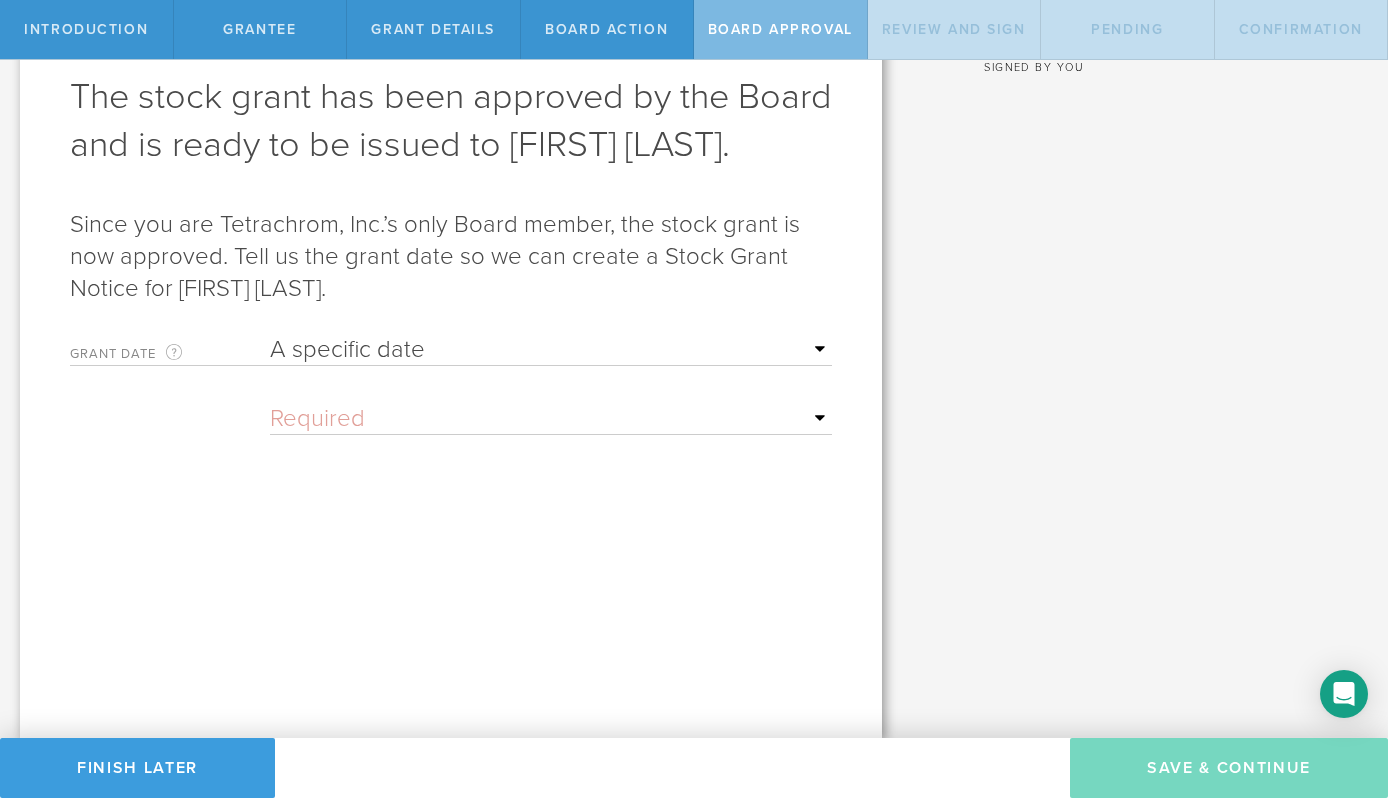 click on "Required Upon grantee's signature A specific date" at bounding box center [551, 350] 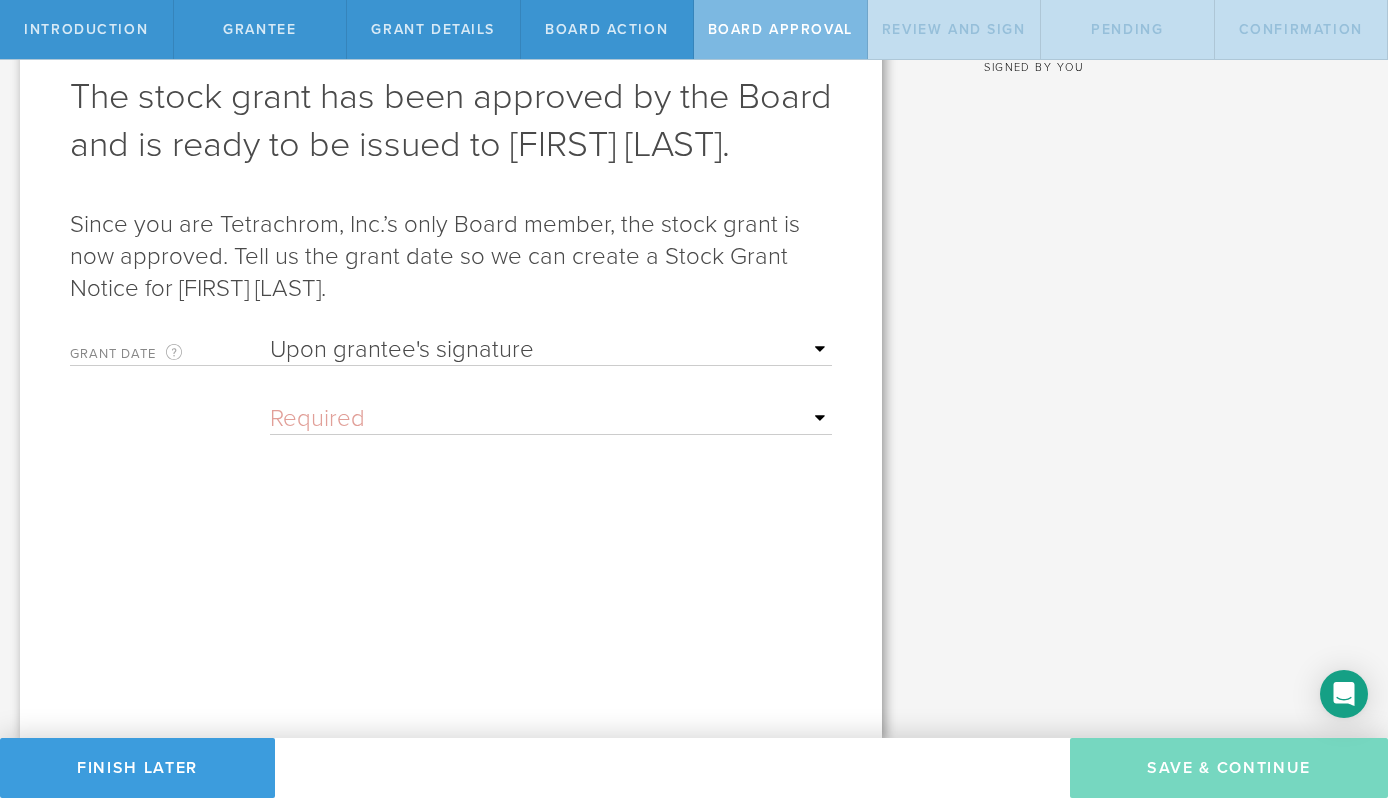 scroll, scrollTop: 85, scrollLeft: 0, axis: vertical 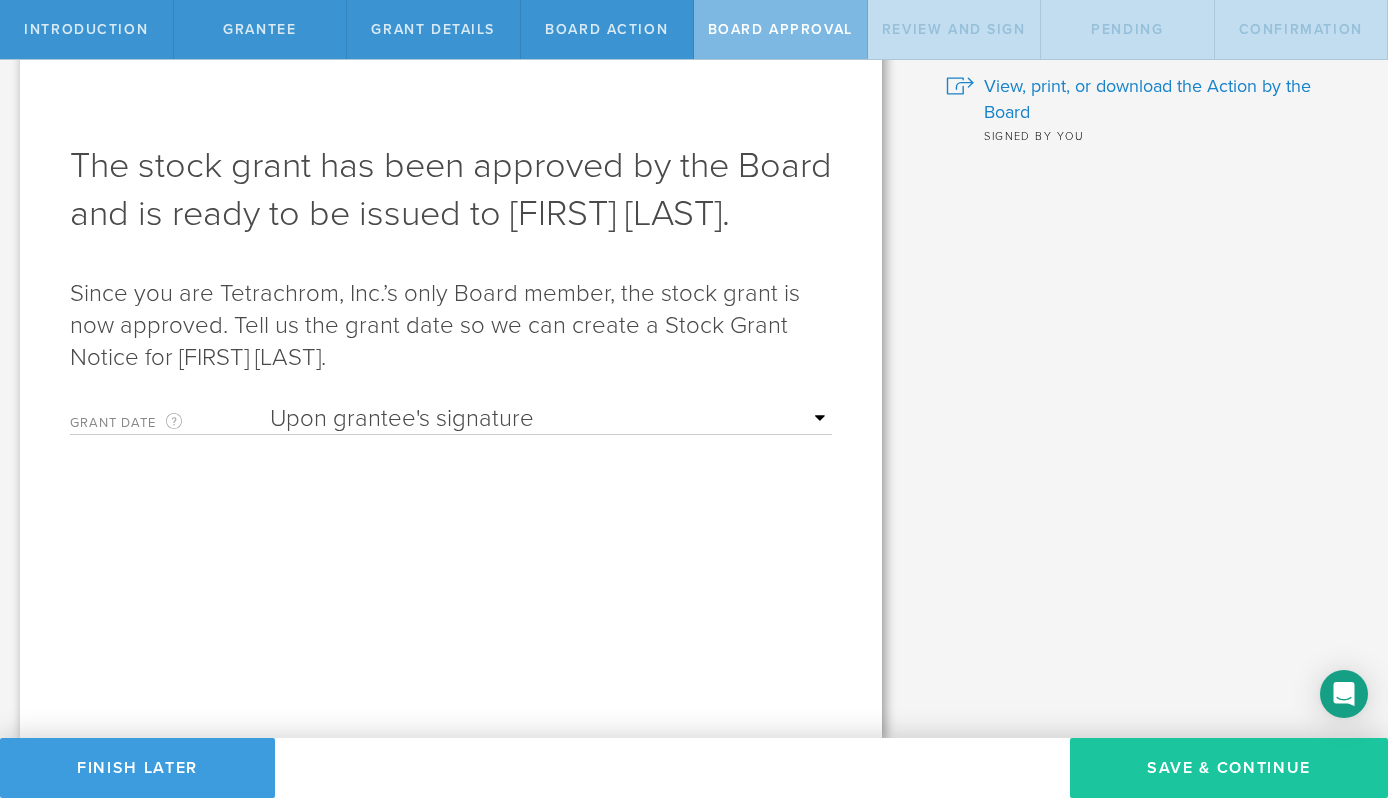 click on "Save & Continue" at bounding box center (1229, 768) 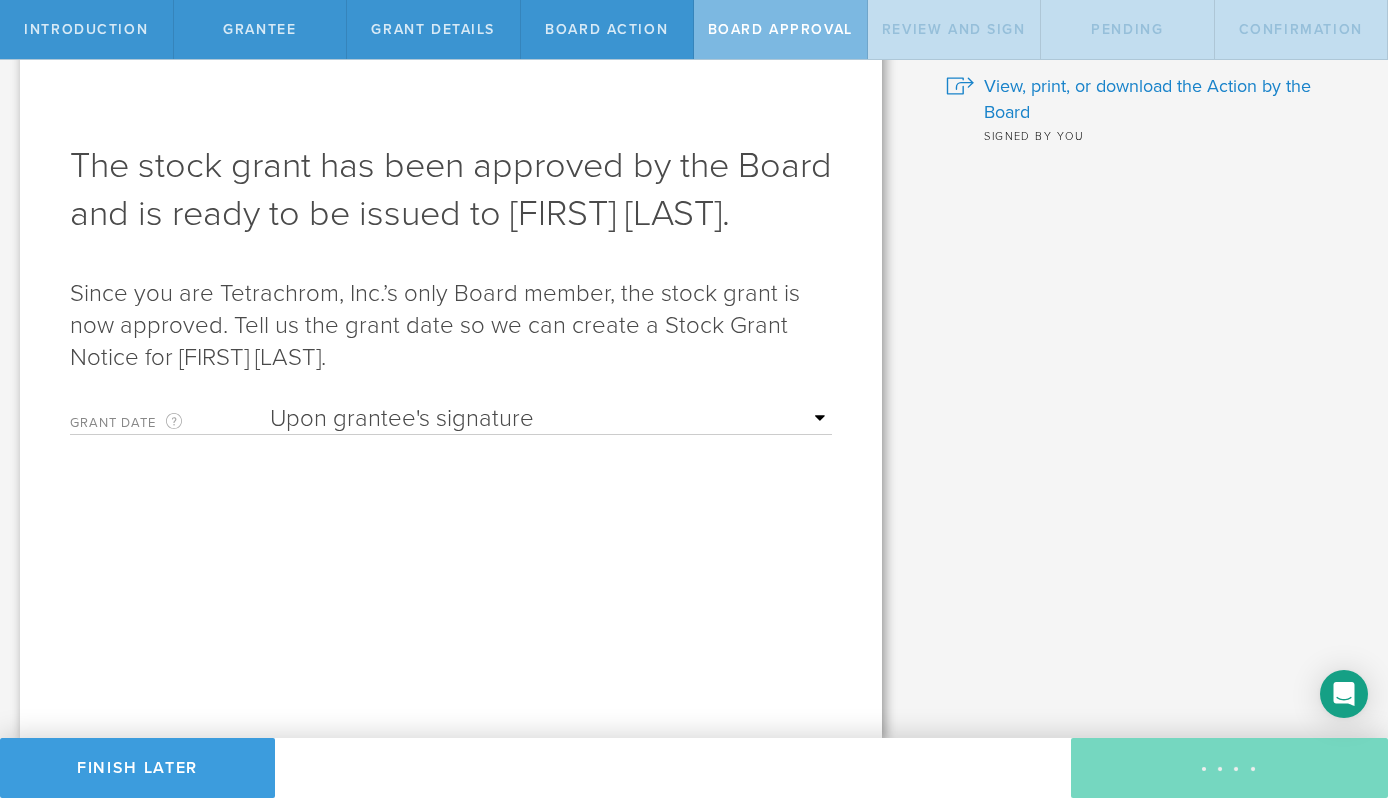 scroll, scrollTop: 0, scrollLeft: 0, axis: both 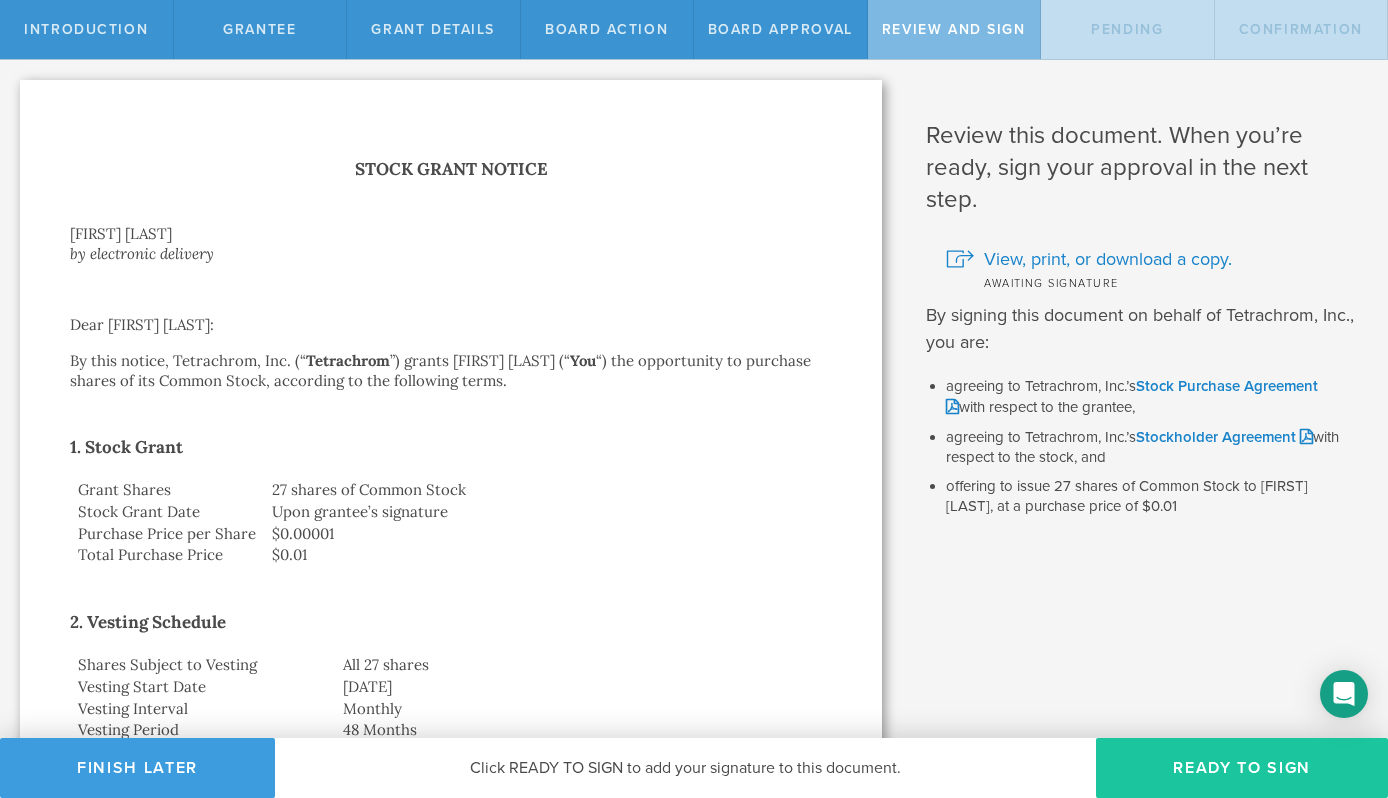 click on "Ready to Sign" at bounding box center [1242, 768] 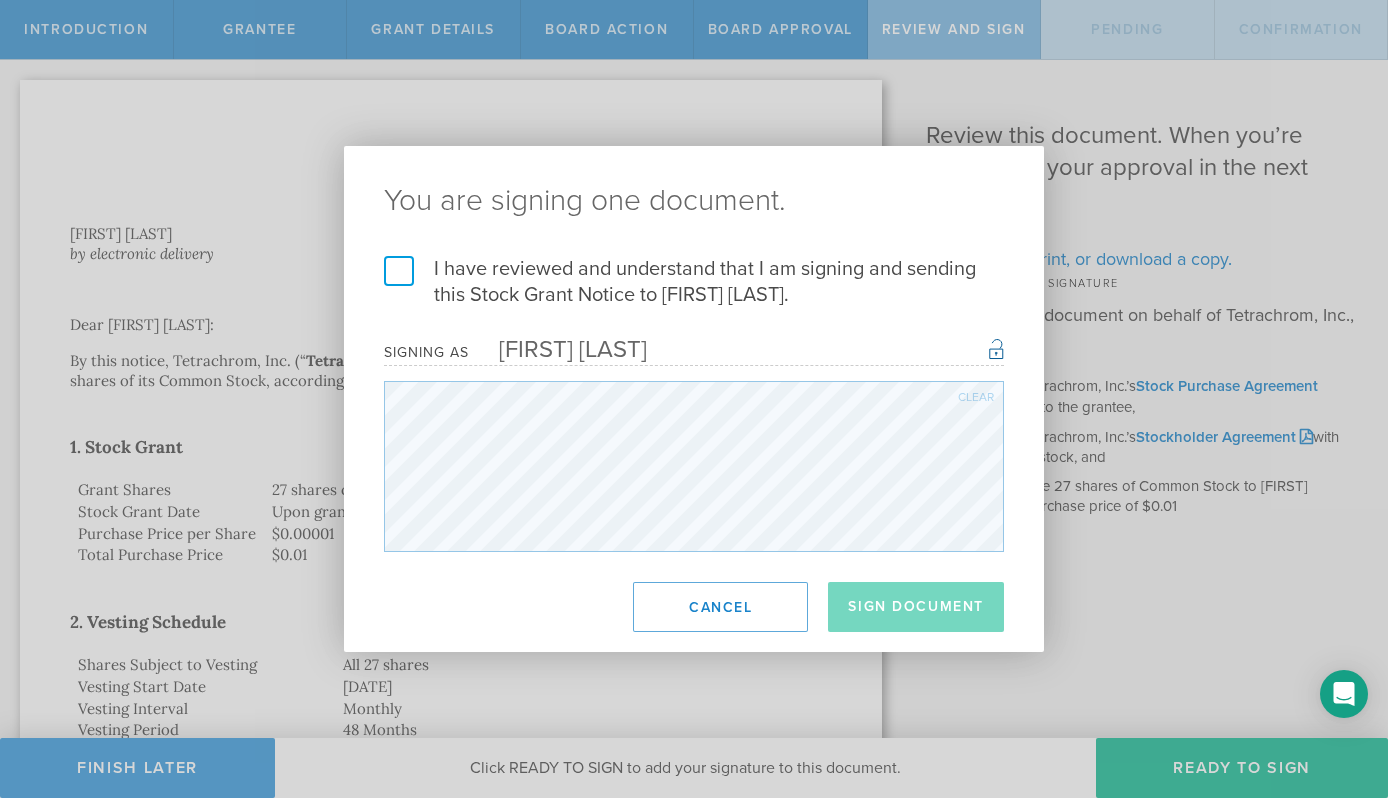 click on "I have reviewed and understand that I am signing and sending this Stock Grant Notice to adam montoya marez." at bounding box center [694, 282] 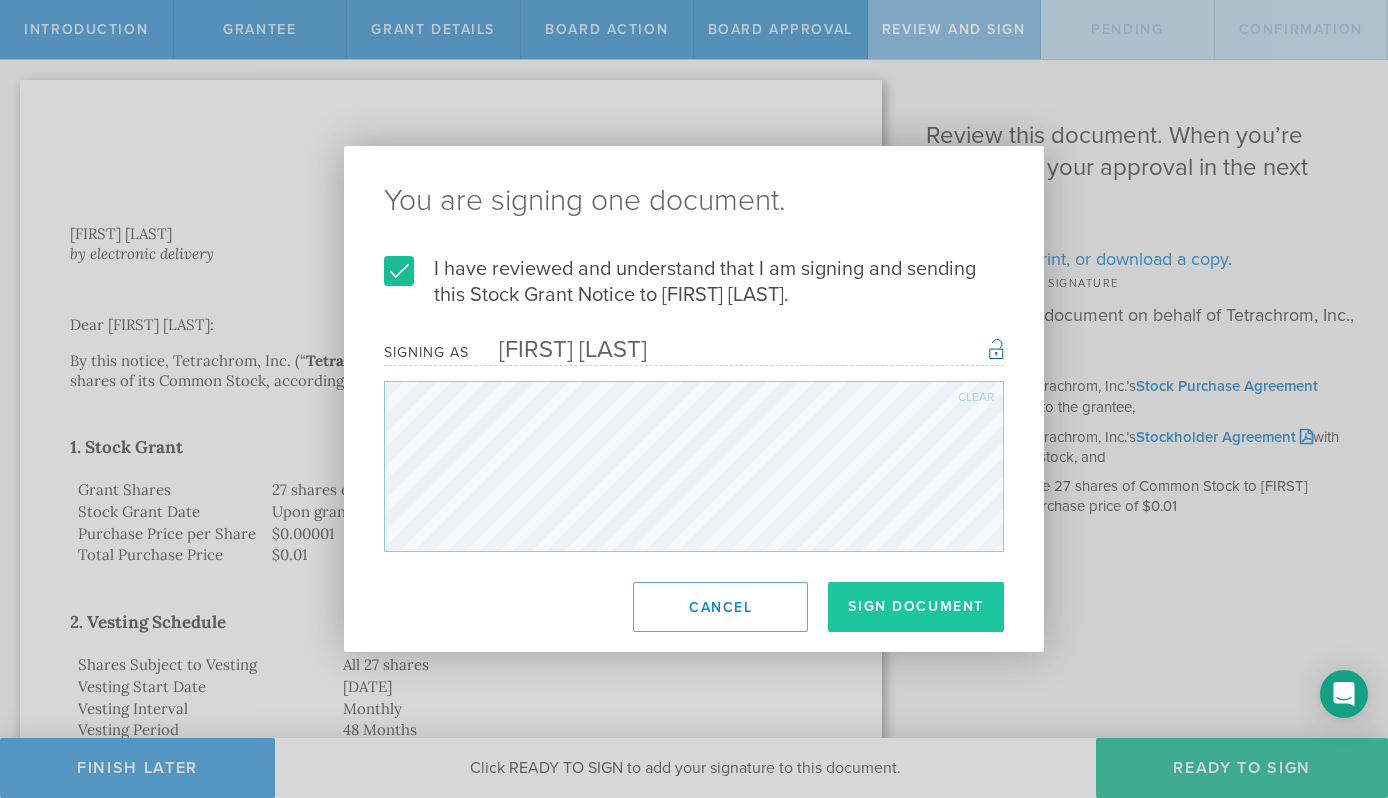 click on "Sign Document" at bounding box center [916, 607] 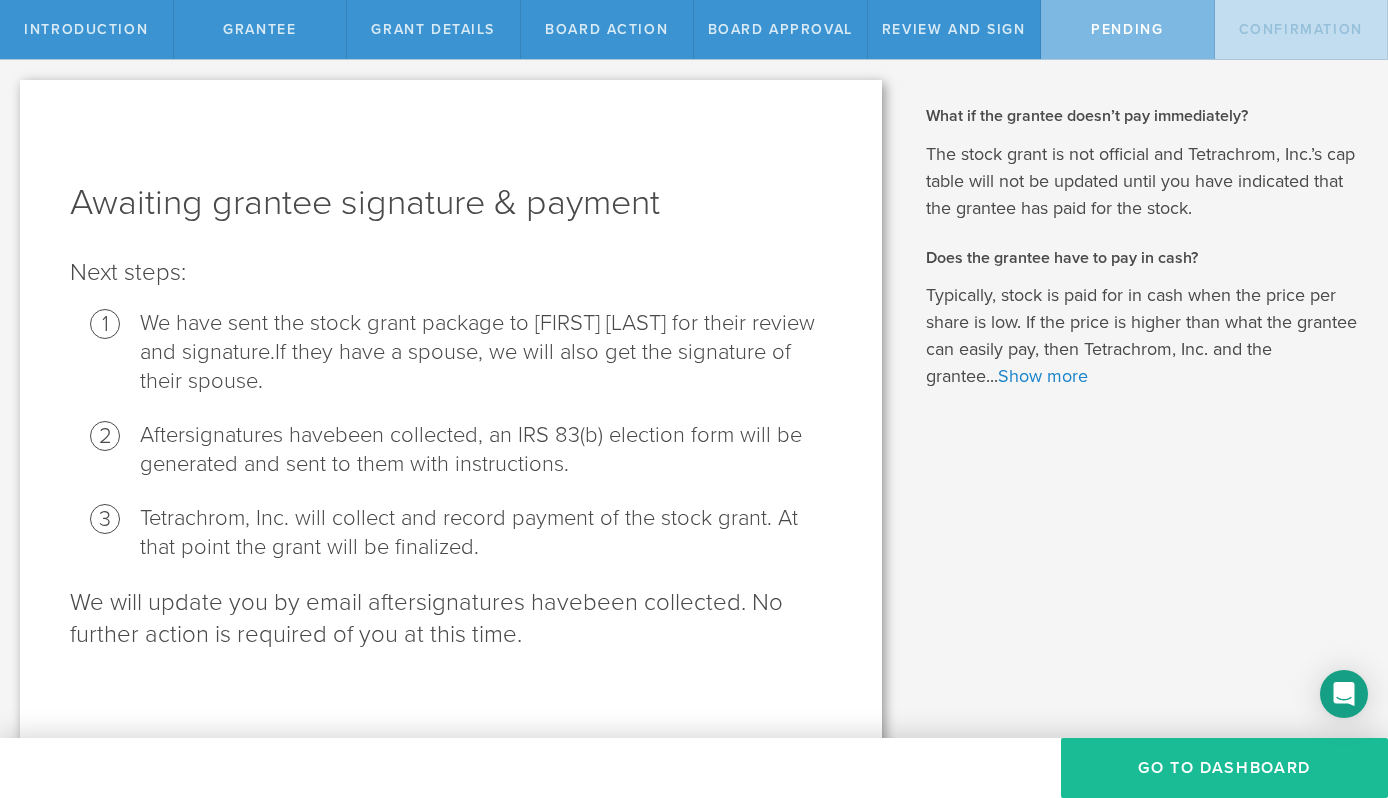 scroll, scrollTop: 8, scrollLeft: 0, axis: vertical 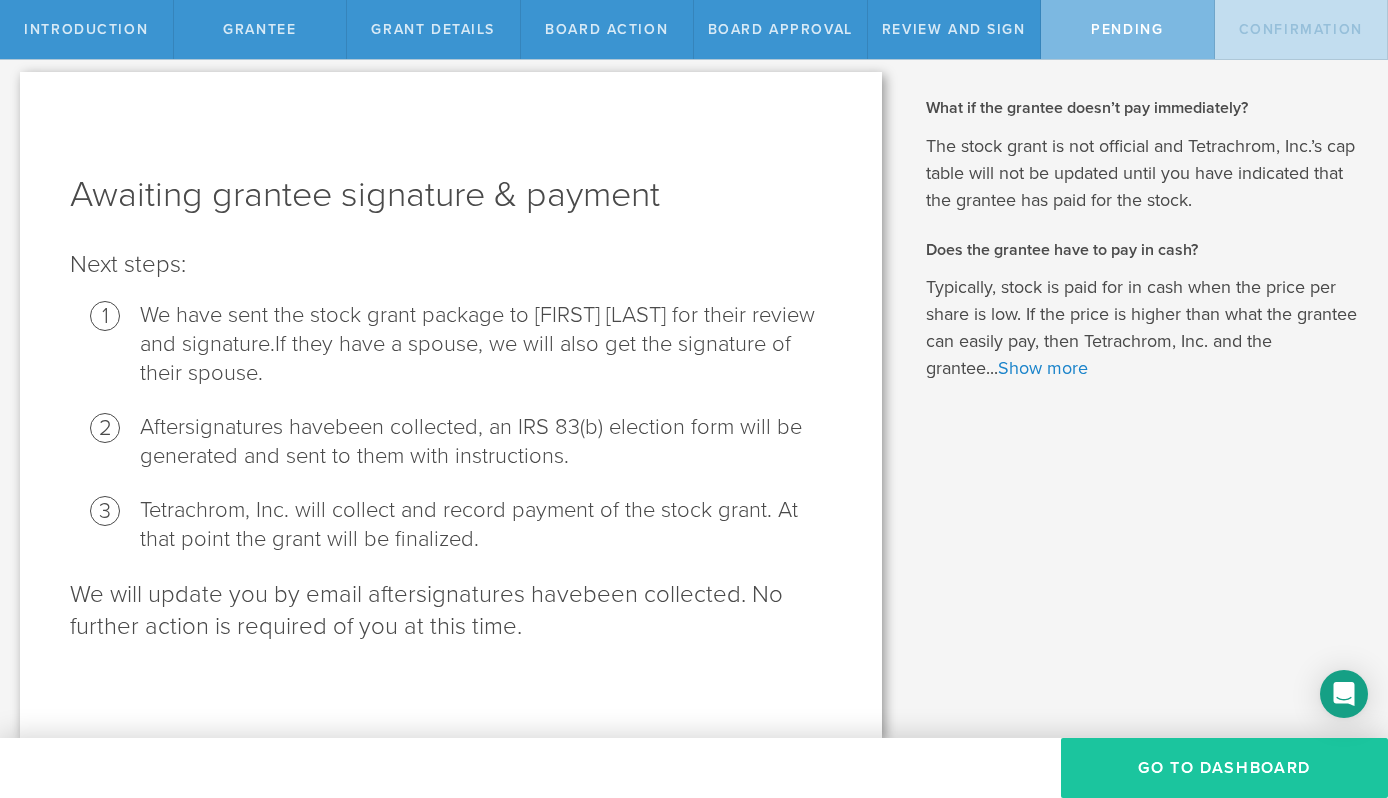 click on "Go To Dashboard" at bounding box center (1224, 768) 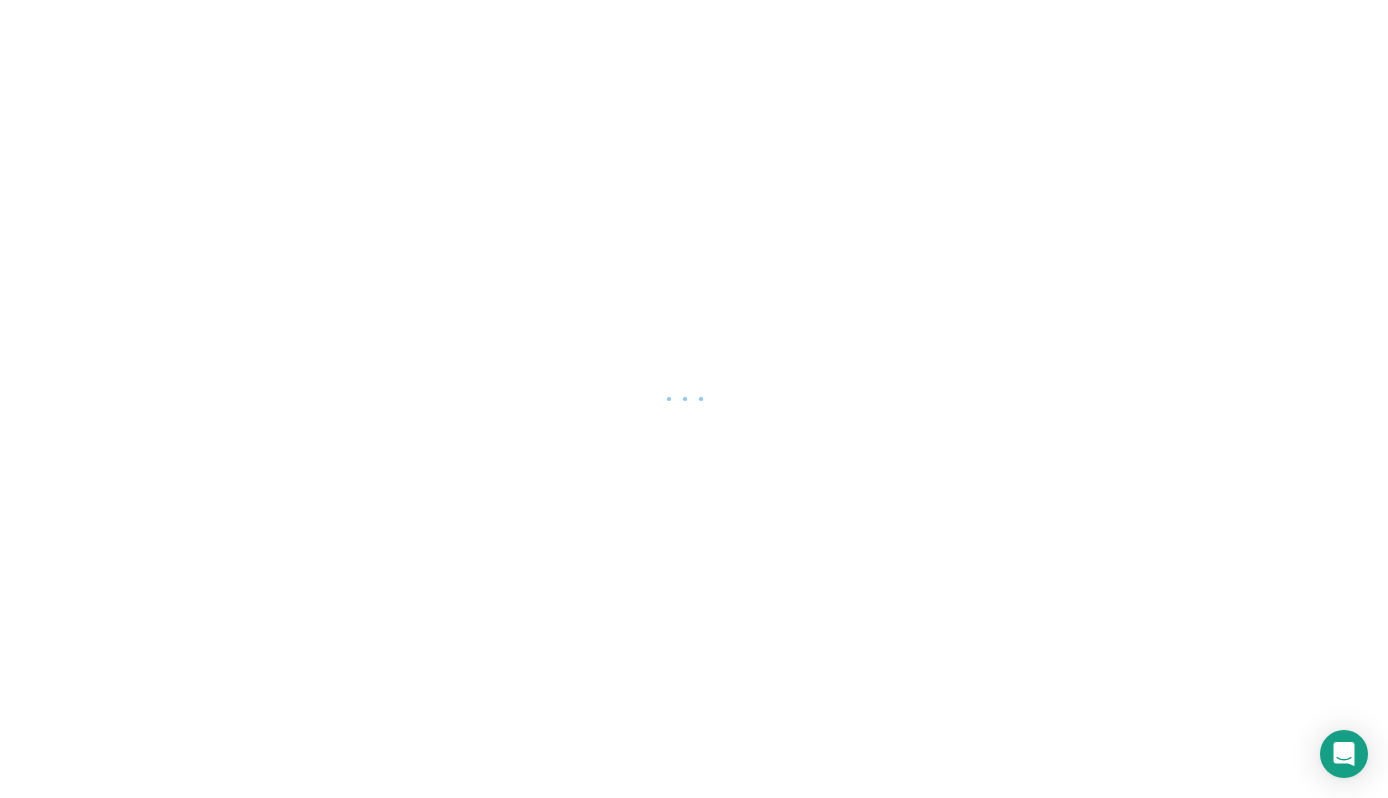 scroll, scrollTop: 0, scrollLeft: 0, axis: both 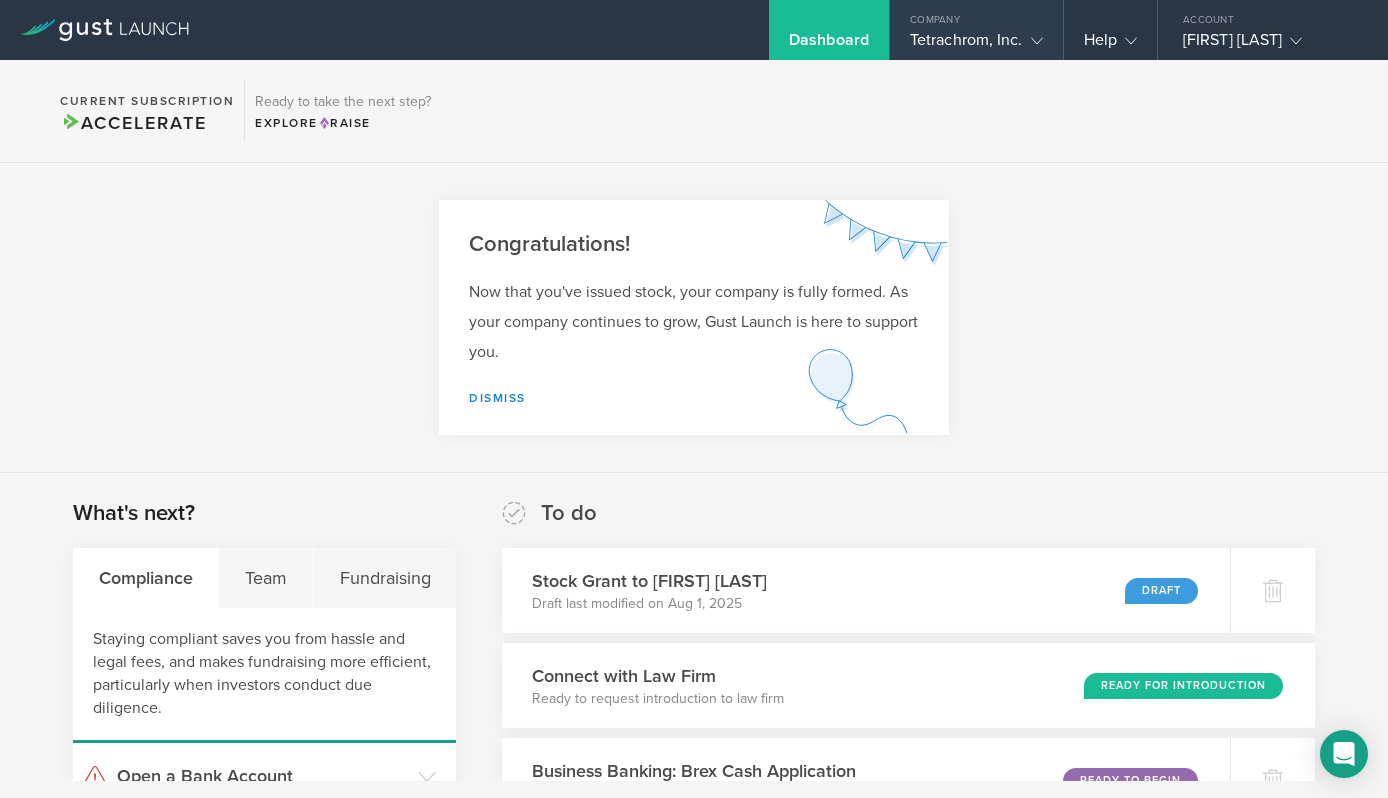 click on "Tetrachrom, Inc." at bounding box center [976, 45] 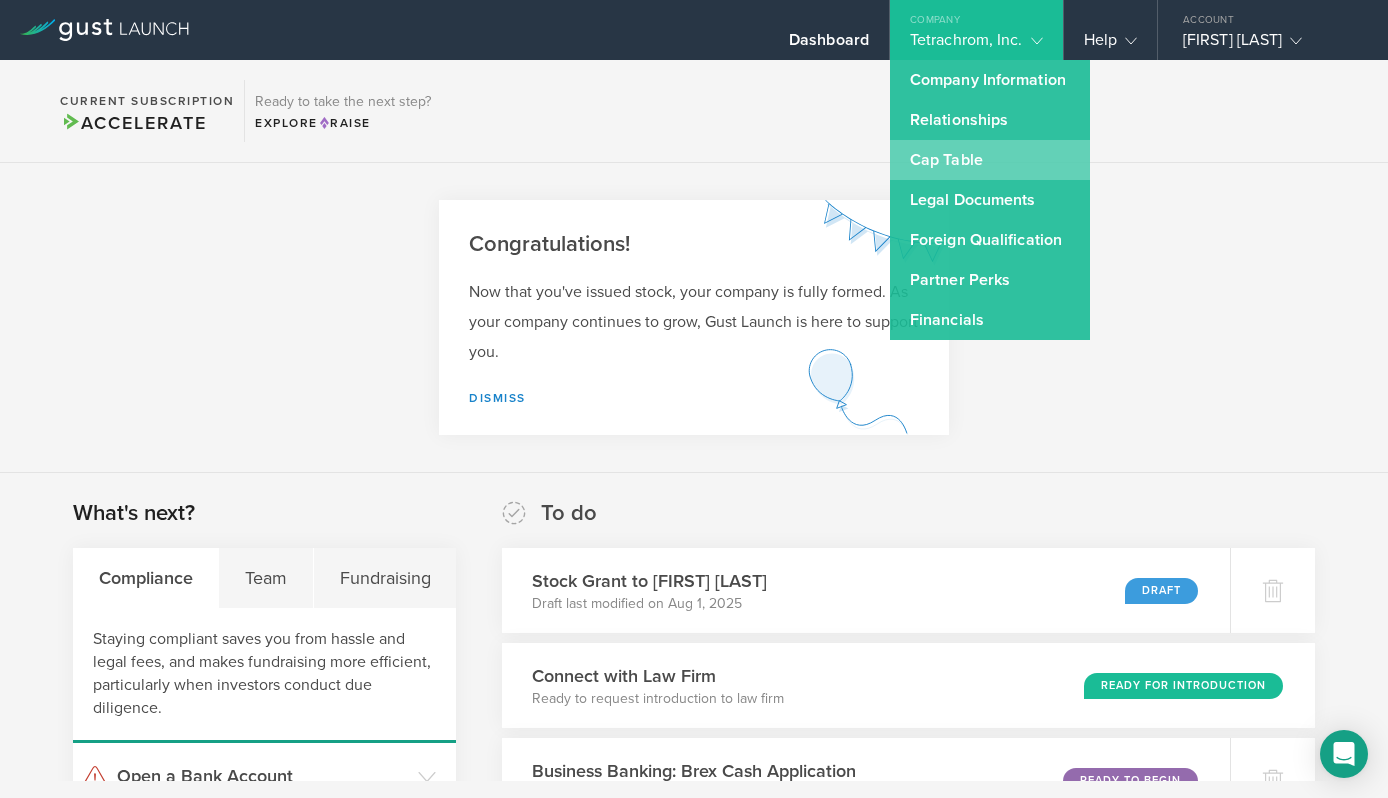 click on "Cap Table" at bounding box center (990, 160) 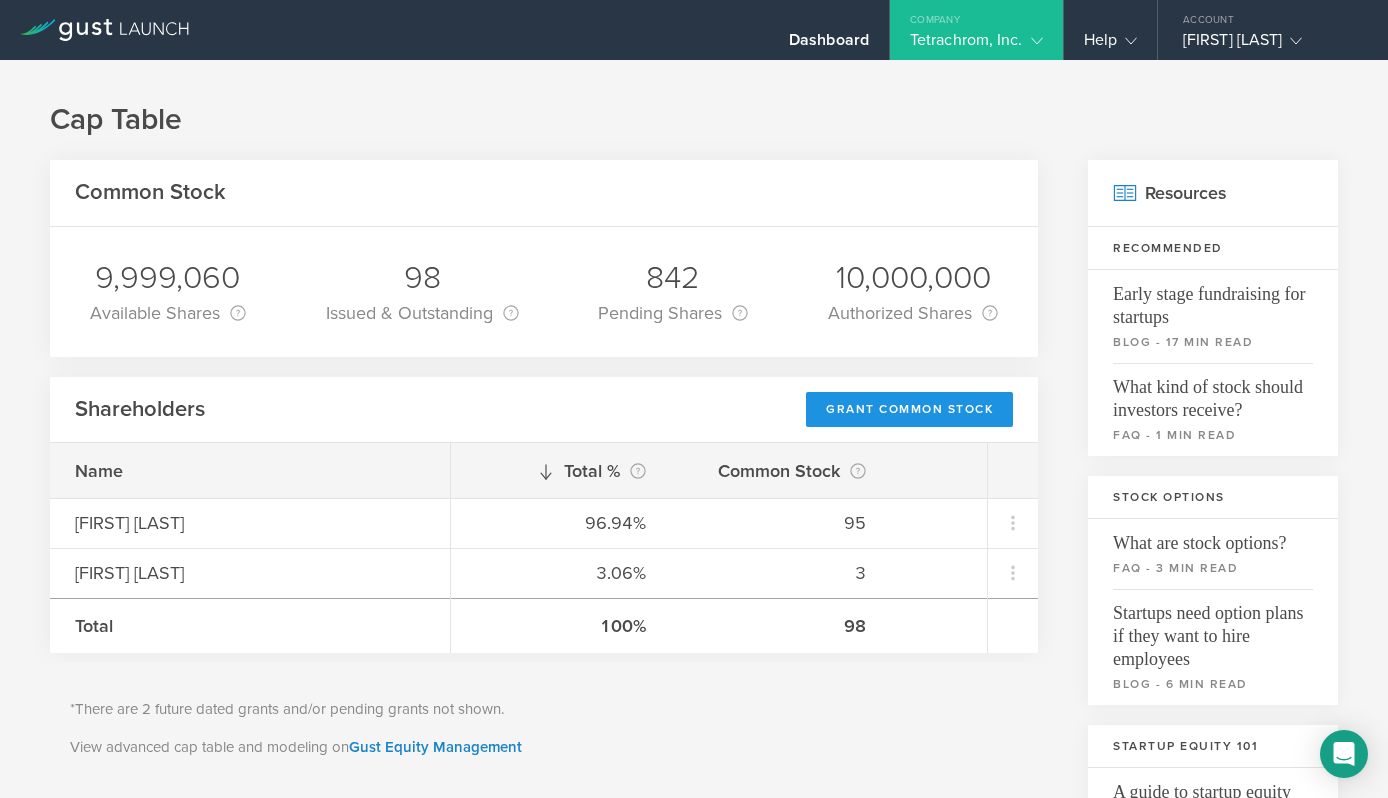 click on "Grant Common Stock" at bounding box center (909, 409) 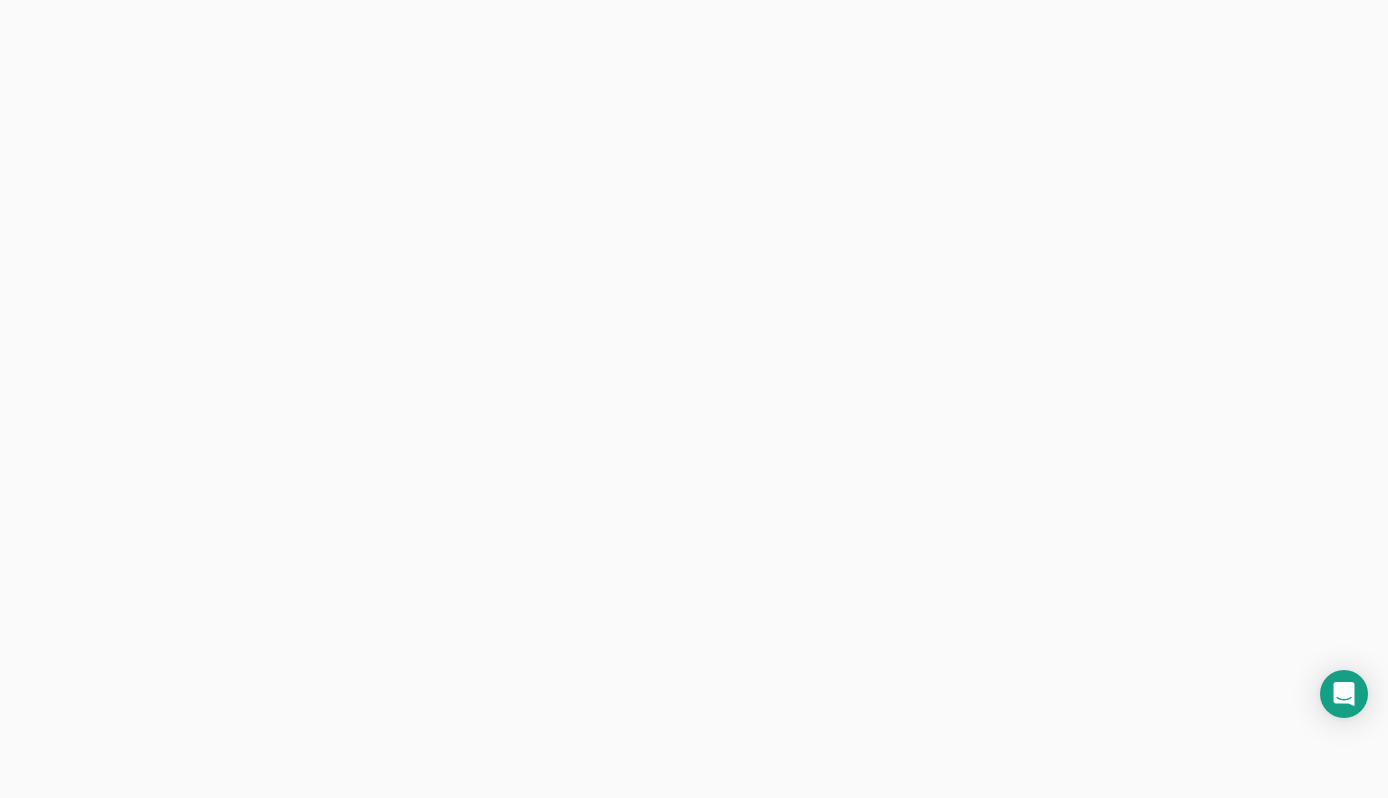 scroll, scrollTop: 0, scrollLeft: 0, axis: both 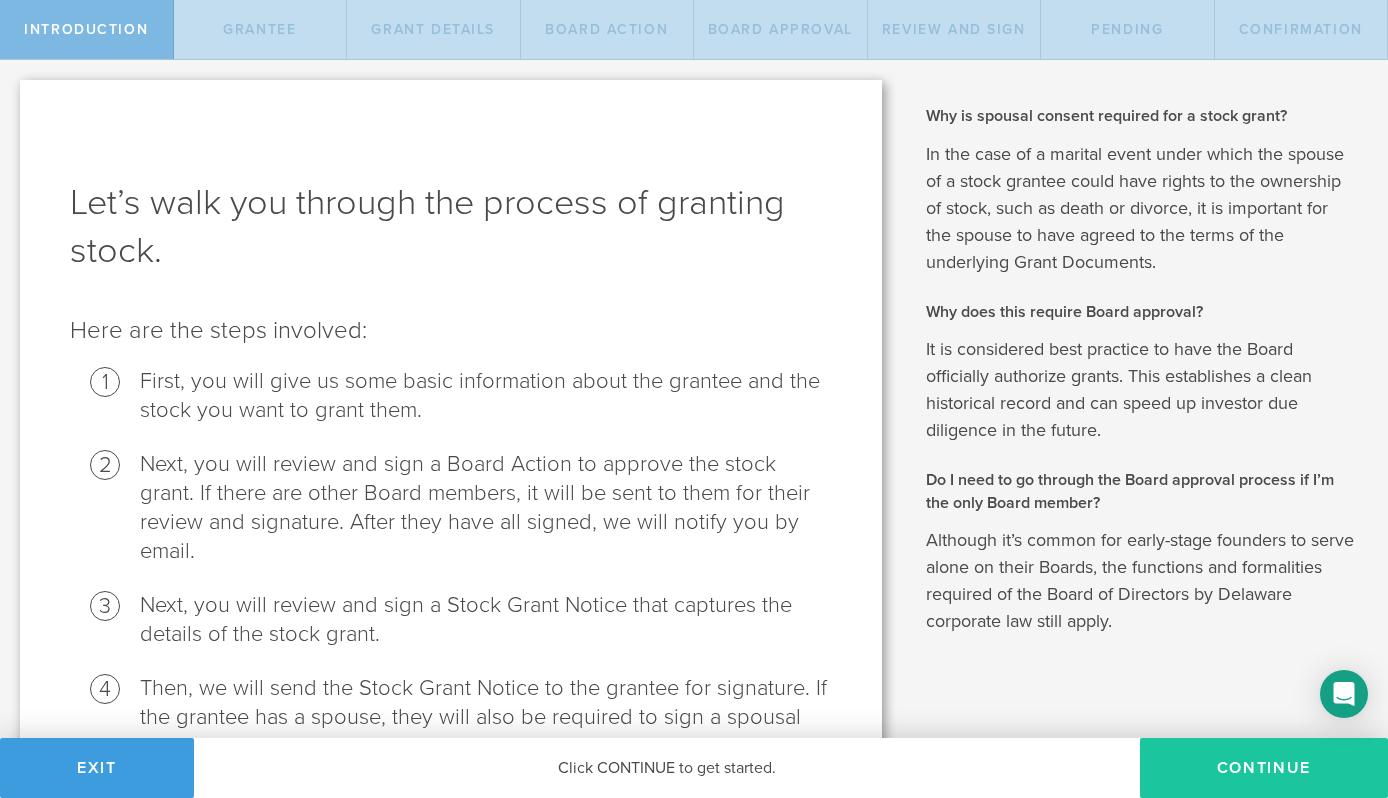 click on "Continue" at bounding box center (1264, 768) 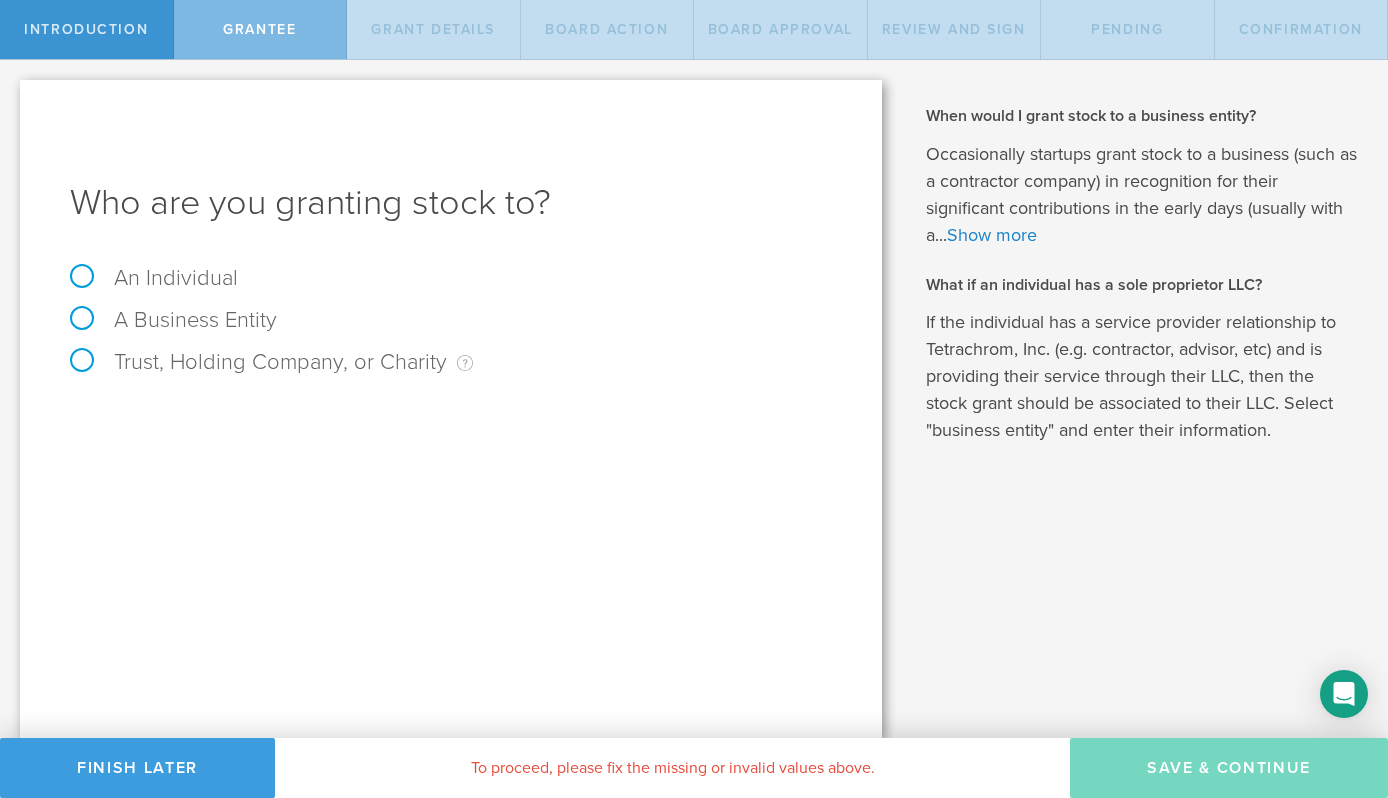 click on "An Individual" at bounding box center (154, 278) 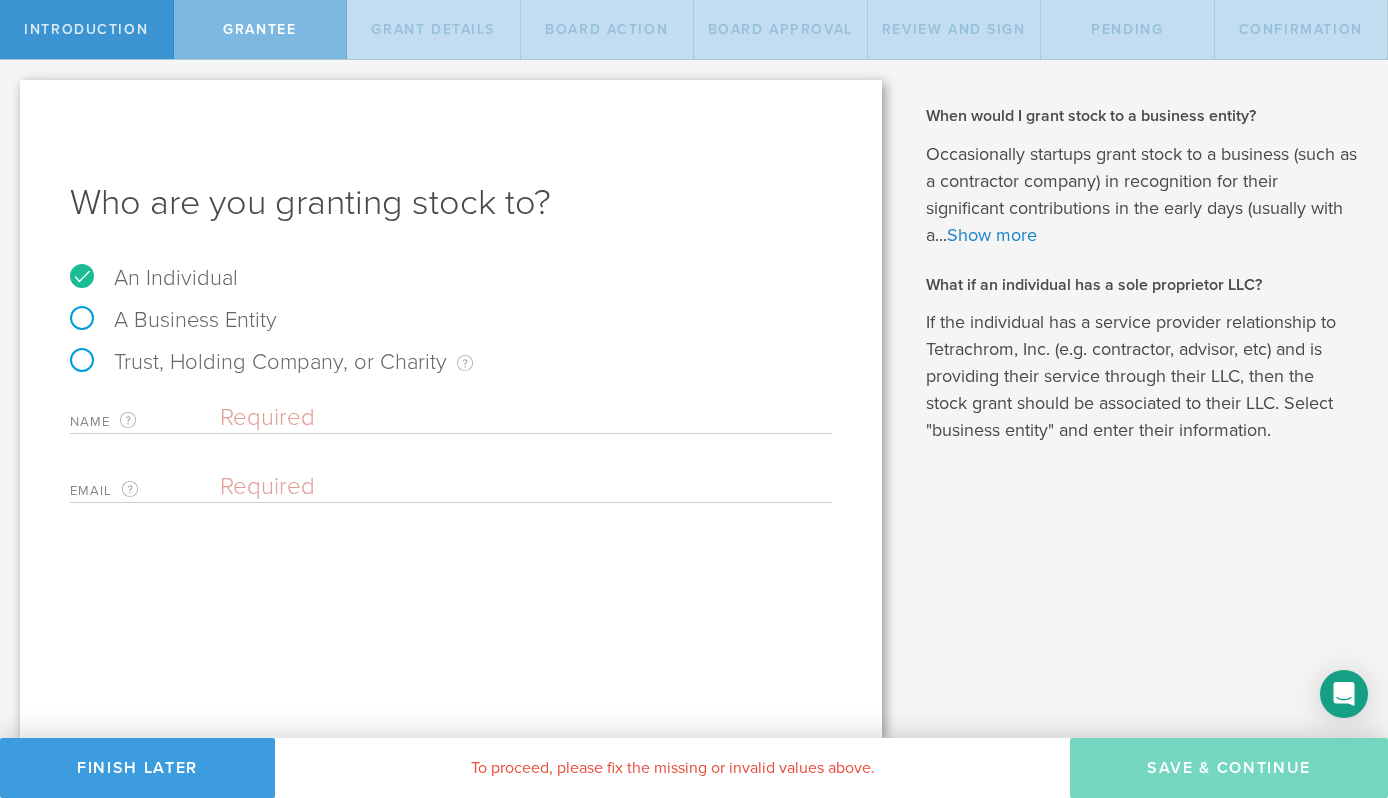 click at bounding box center (526, 418) 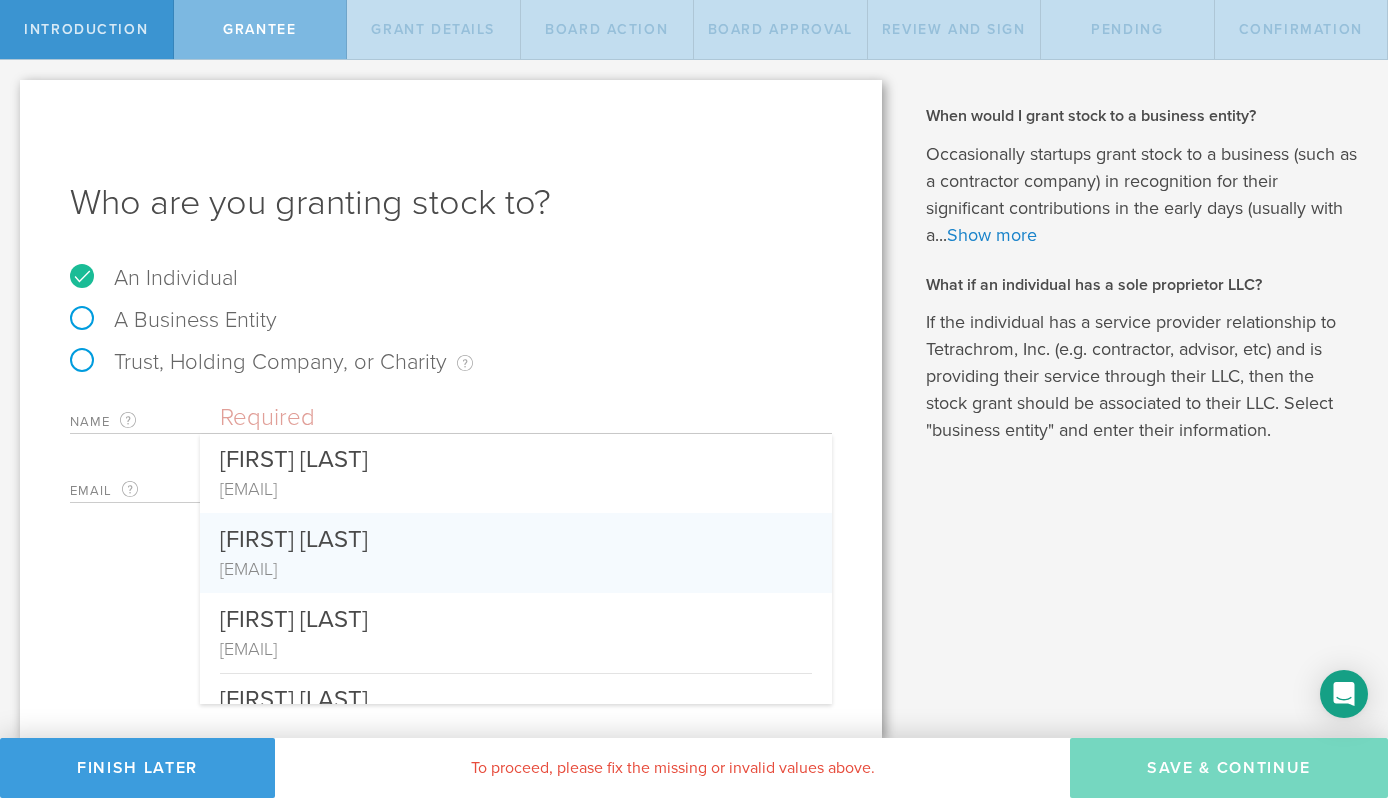 click on "[FIRST] [LAST]" at bounding box center (516, 534) 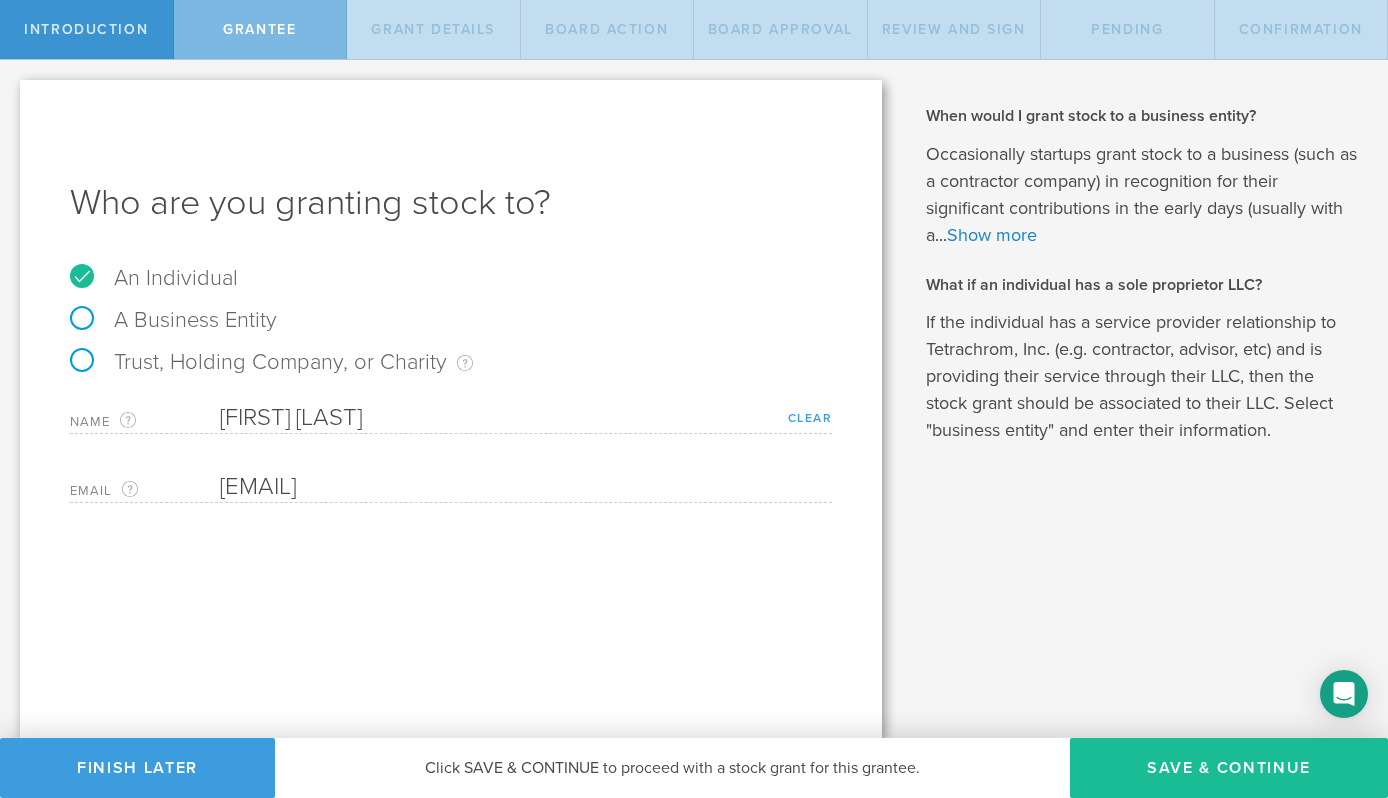 click on "Clear" at bounding box center (810, 418) 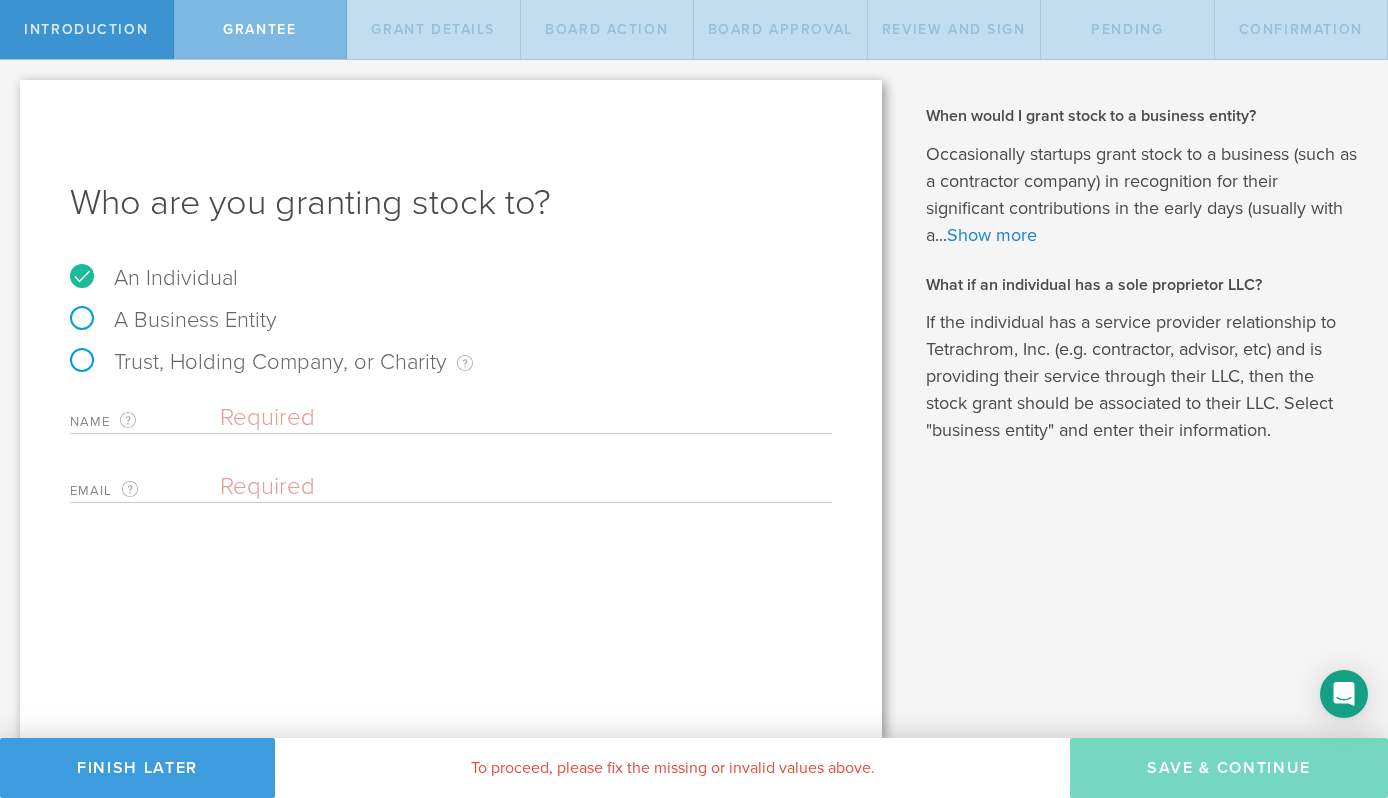 click at bounding box center (526, 418) 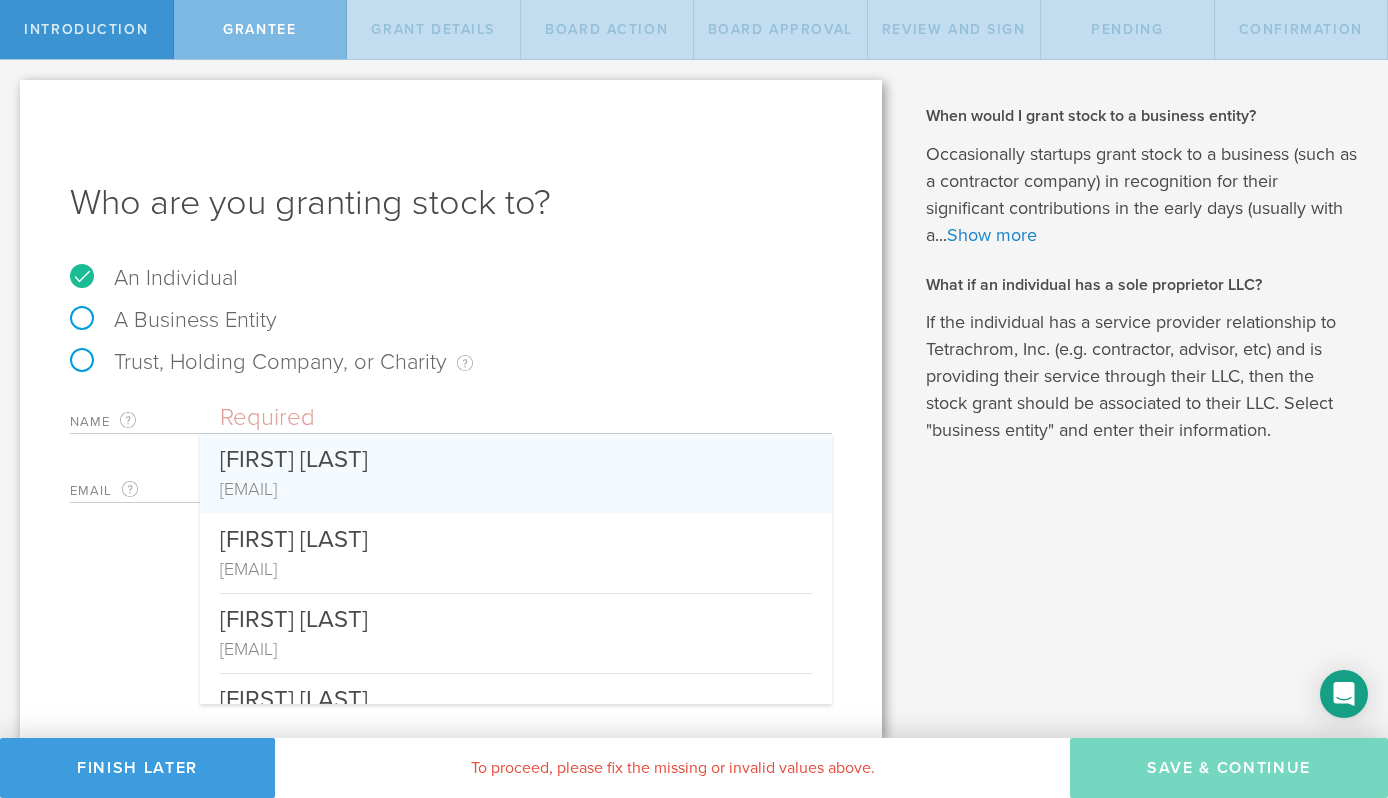 click on "Who are you granting stock to? An Individual A Business Entity Trust, Holding Company, or Charity An individual that has a service provider relationship (as an employee, advisor, board member, etc) with the startup but wants the stock to be held in a trust or holding company that holds their family assets, or wants the stock to be donated to a charity. Name The first and last name of the person that you are granting stock to.                                    Andrew Davis               andrew.davisix25@gmail.com                           Brannon Kuin Luong               luongbk@uci.edu                           Heather Danek               heather@tetrachrom.ai                           Spencer Lee               spencersylee@gmail.com                           adam montoya marez               adam.marez@glowstik.com                                         Add as new contact                Email The email address of the person that you are granting stock to. Please enter a valid email address." at bounding box center [451, 409] 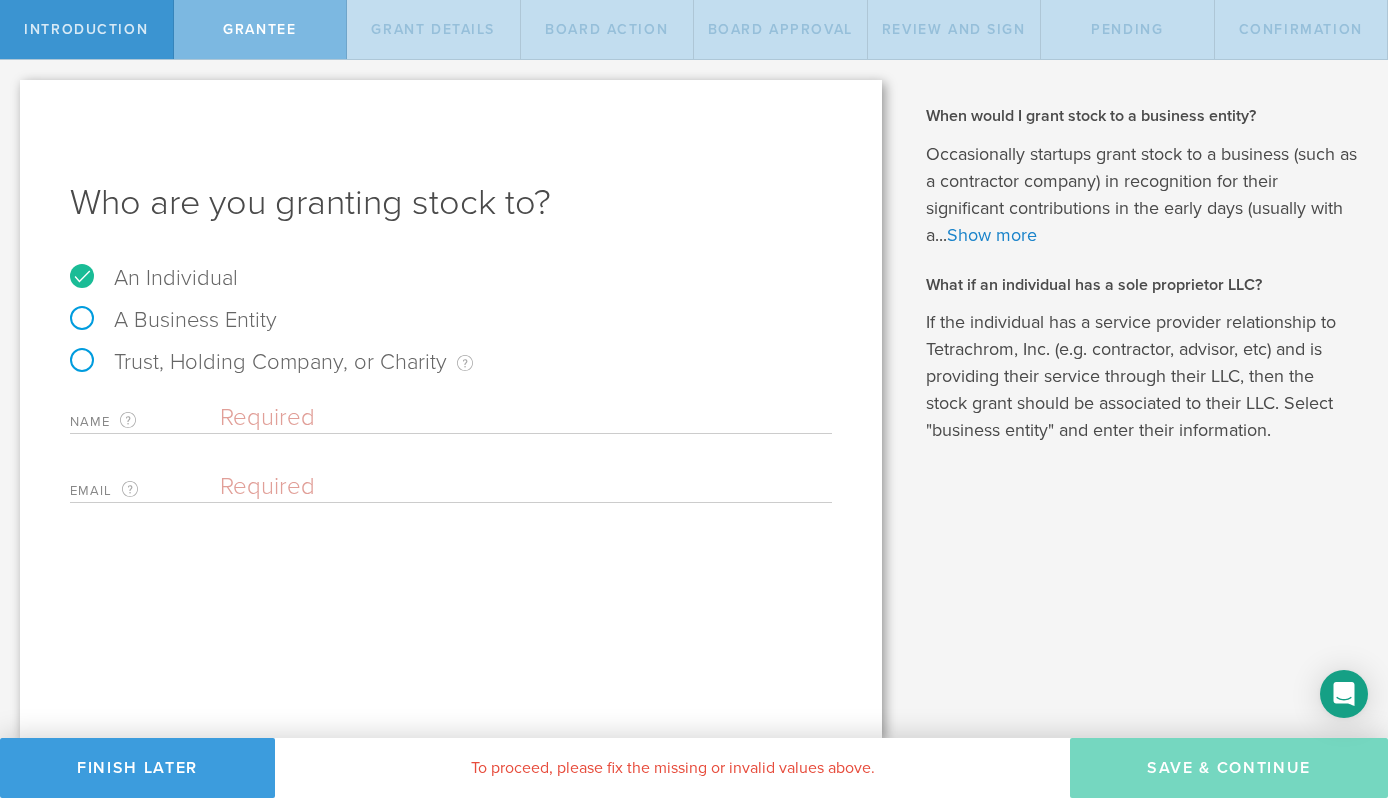 click on "Email The email address of the person that you are granting stock to. Please enter a valid email address." at bounding box center (451, 482) 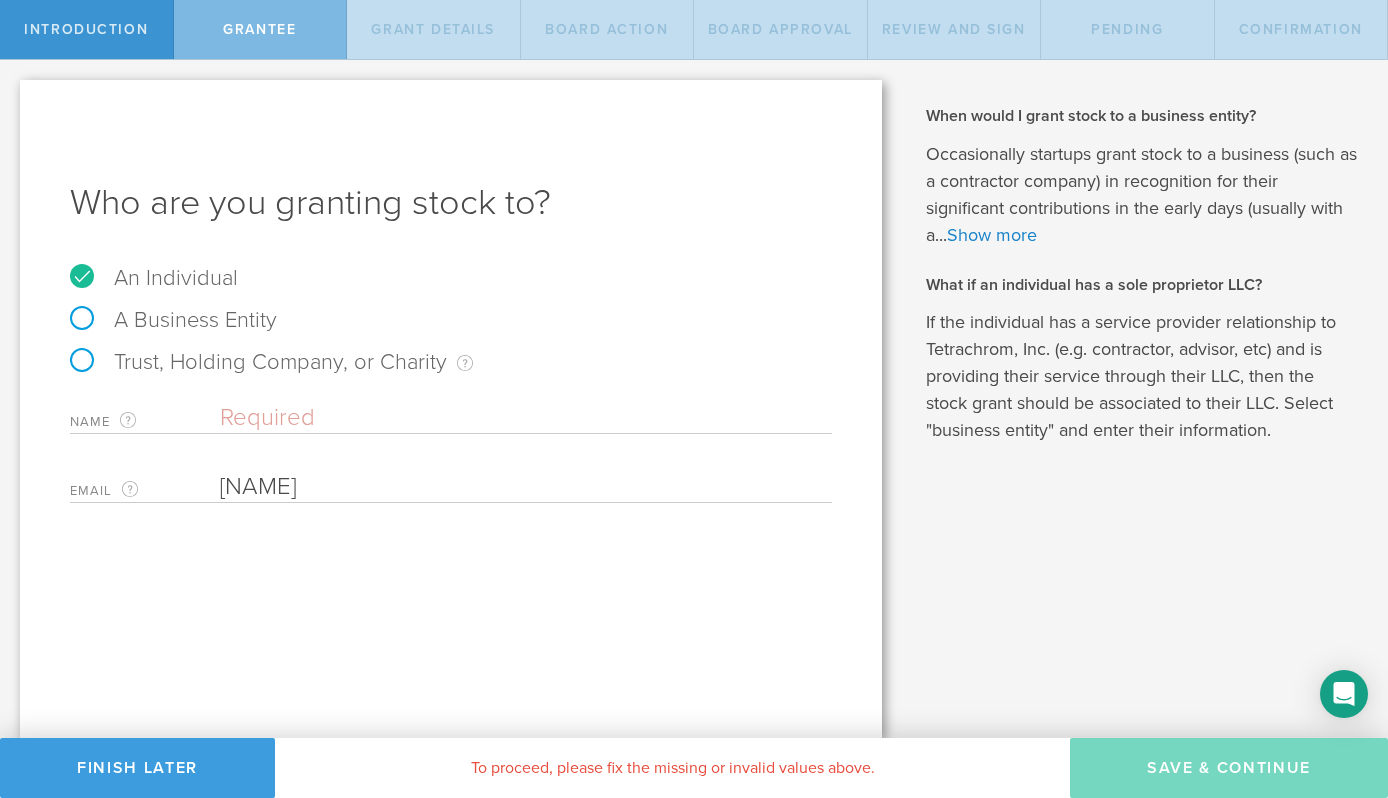 type on "[EMAIL]" 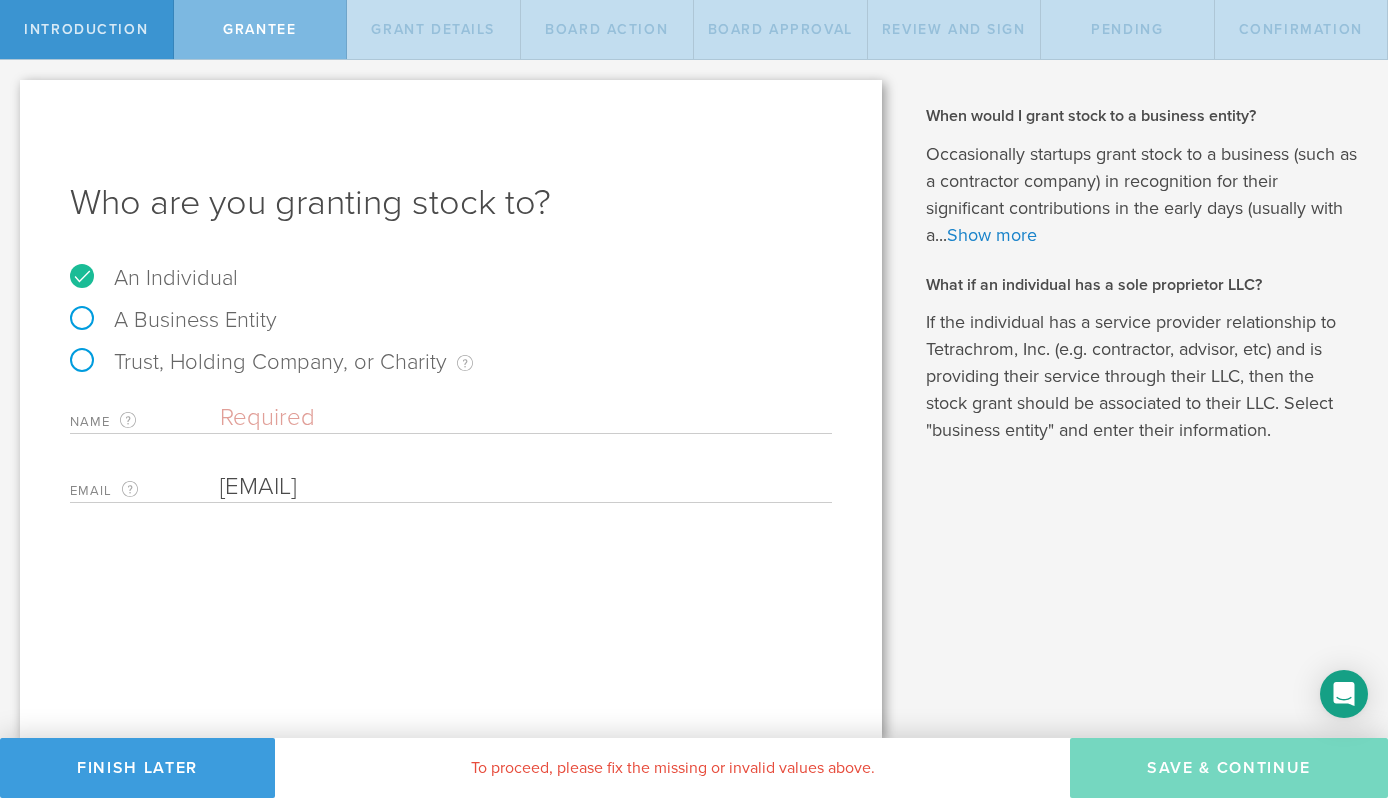 click at bounding box center [526, 418] 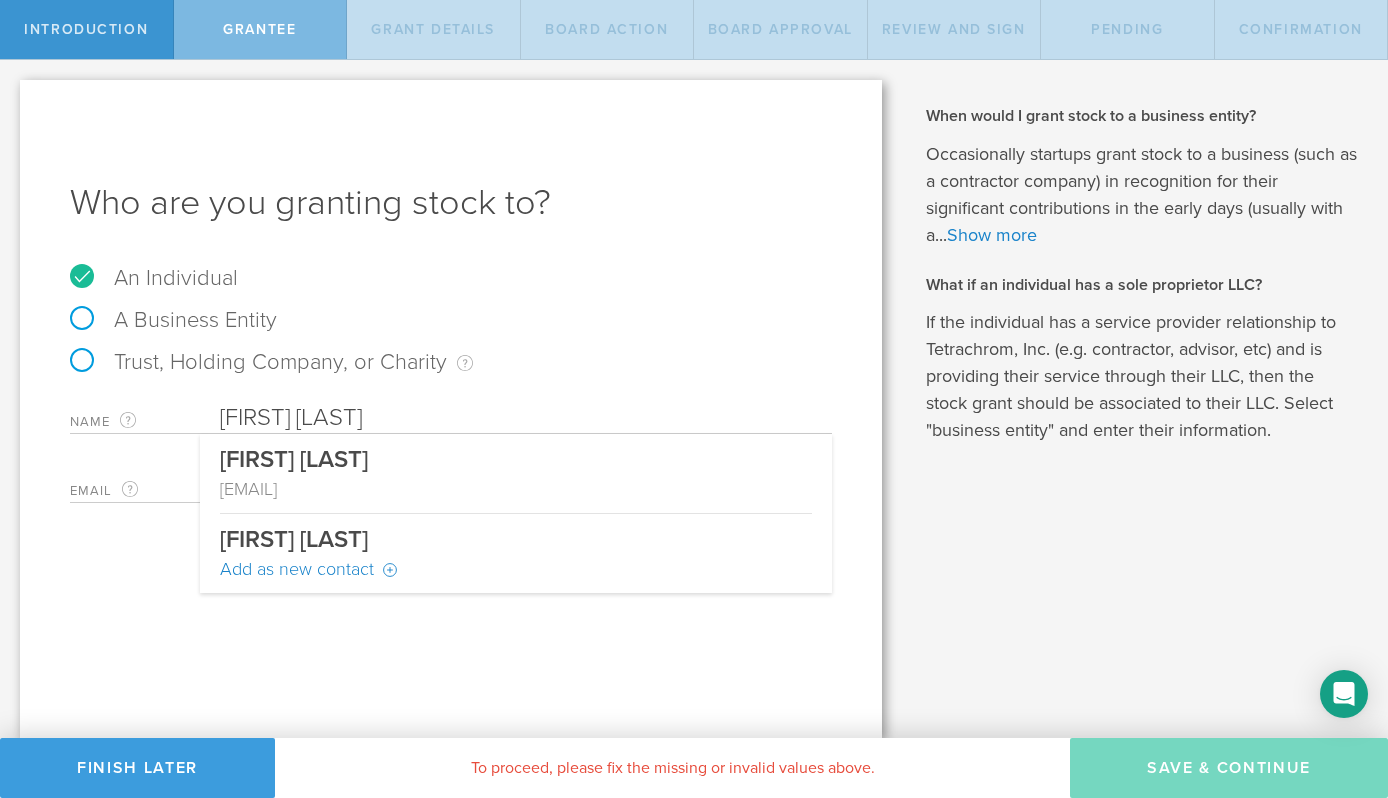 type on "[FIRST] [MIDDLE] [LAST]" 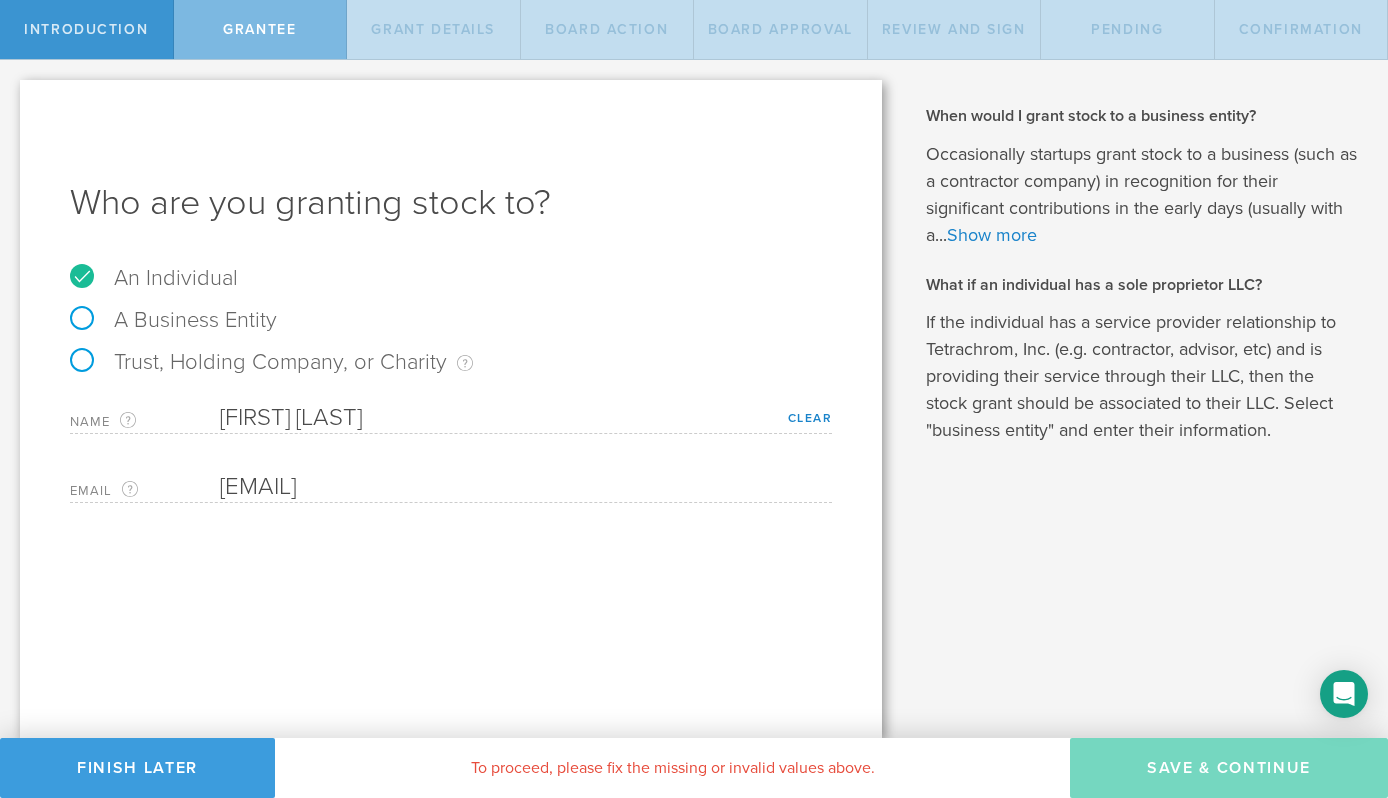 click on "Trust, Holding Company, or Charity An individual that has a service provider relationship (as an employee, advisor, board member, etc) with the startup but wants the stock to be held in a trust or holding company that holds their family assets, or wants the stock to be donated to a charity." at bounding box center [451, 372] 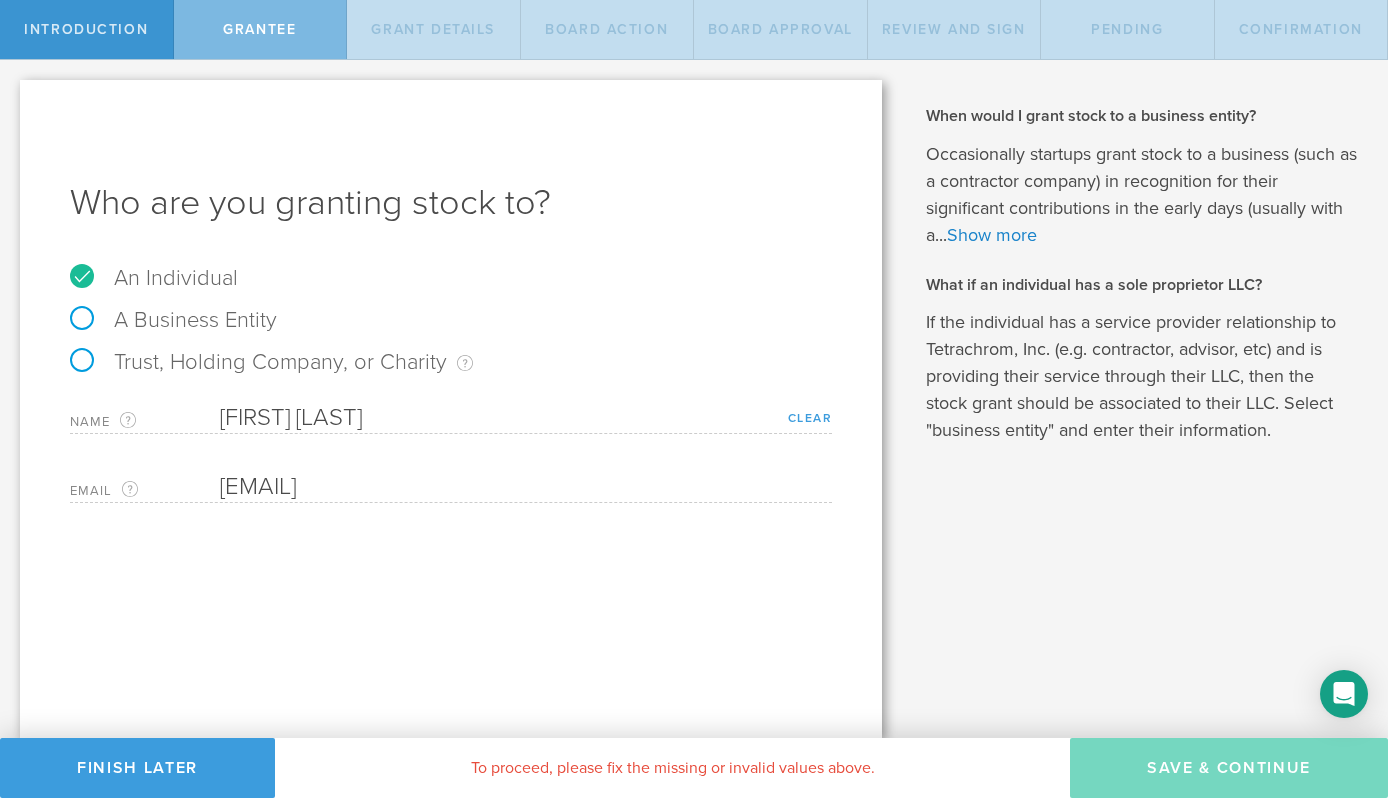 click on "Clear" at bounding box center [810, 418] 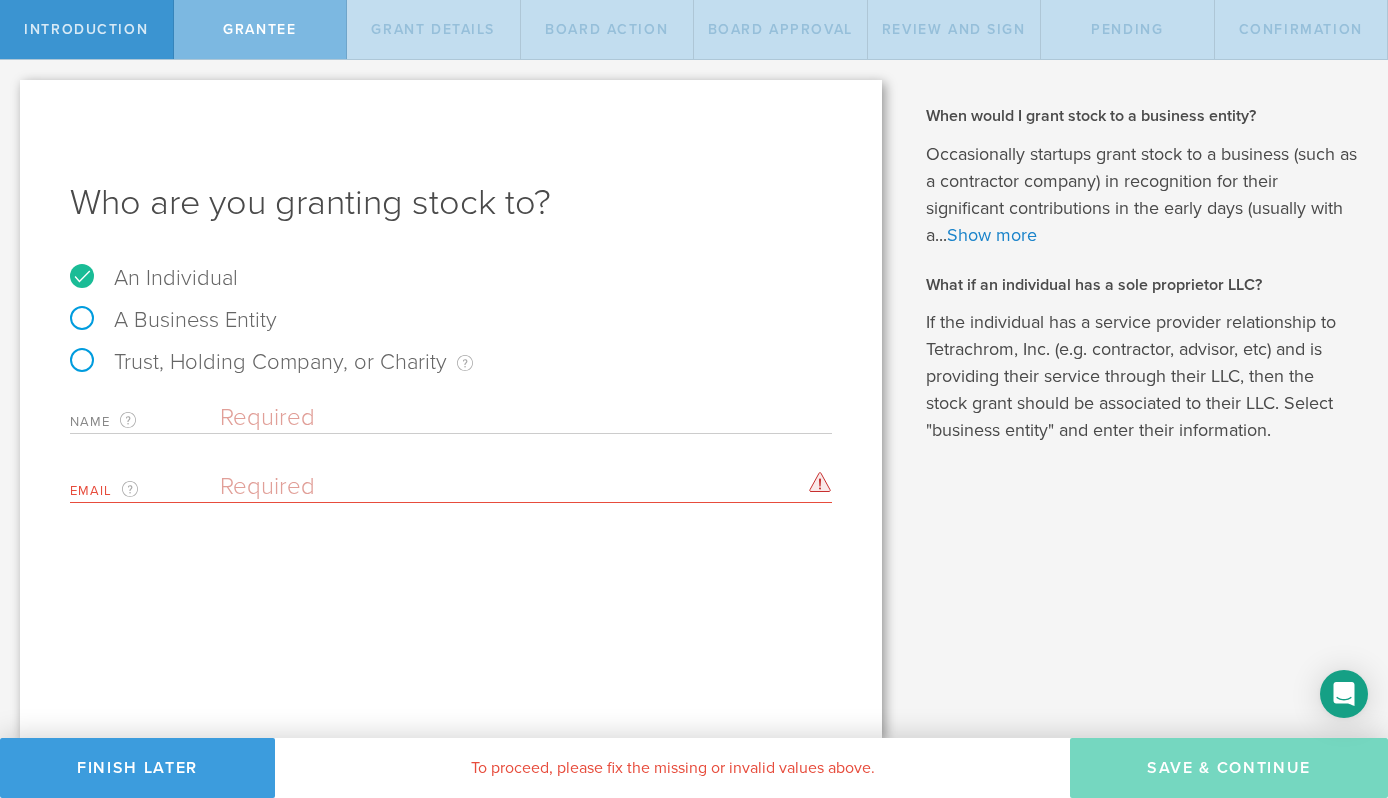 click at bounding box center (521, 487) 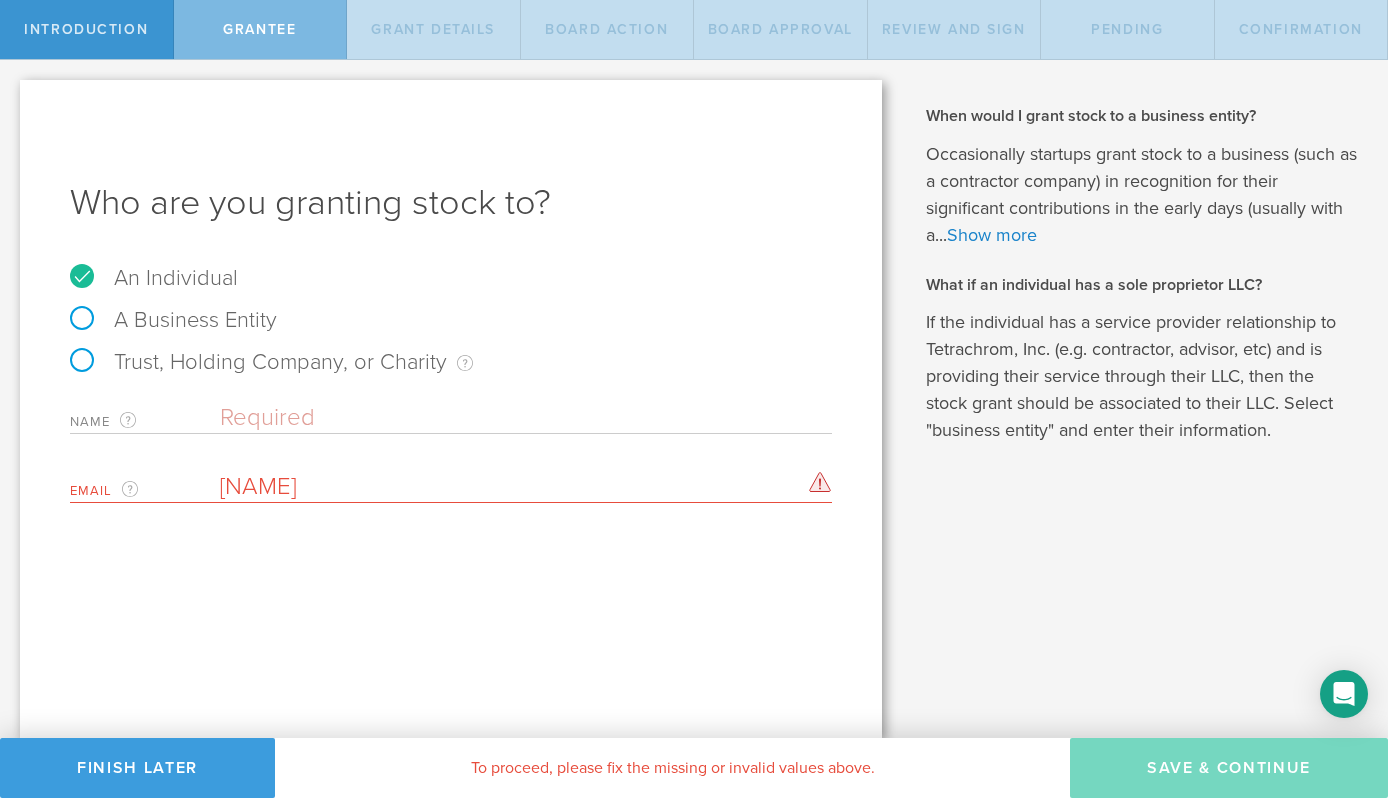 type on "[EMAIL]" 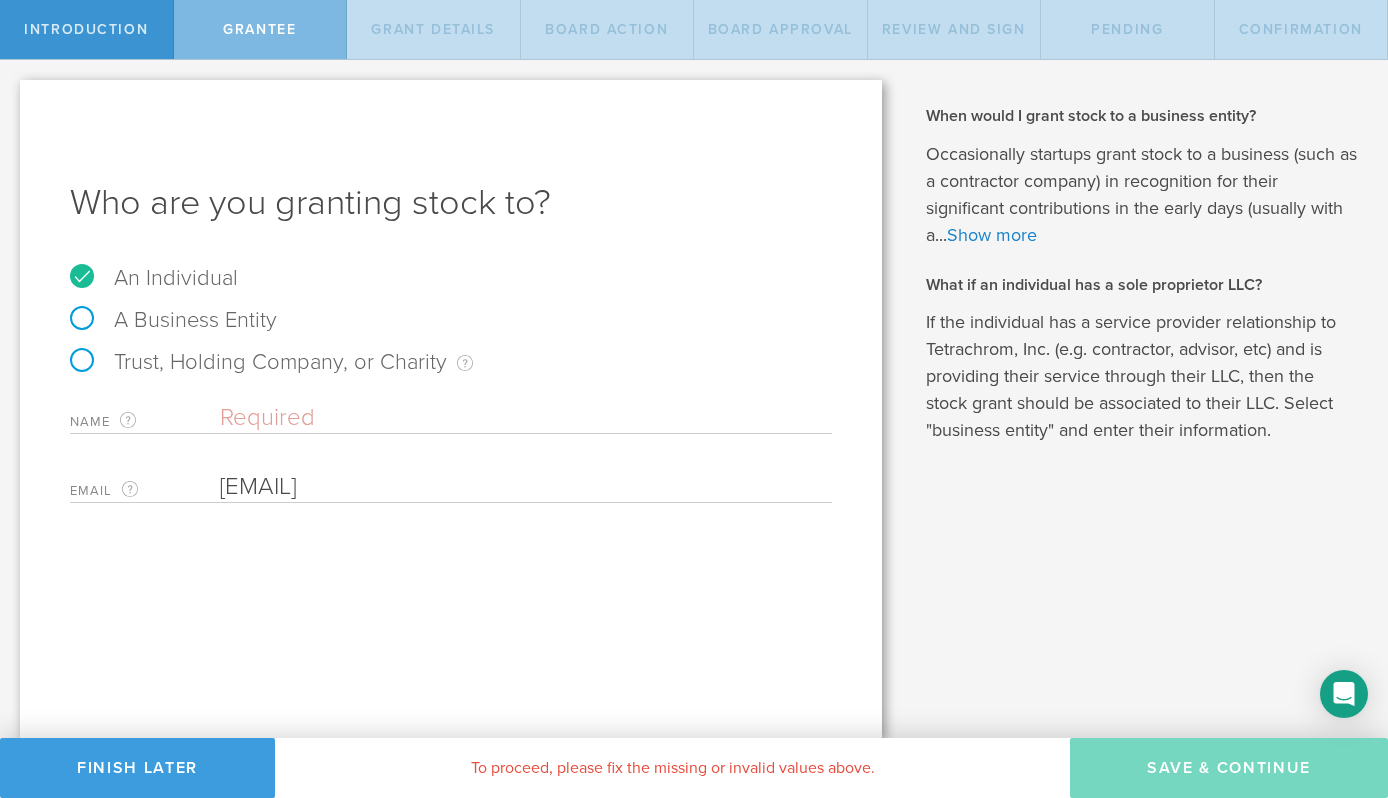 click at bounding box center [526, 418] 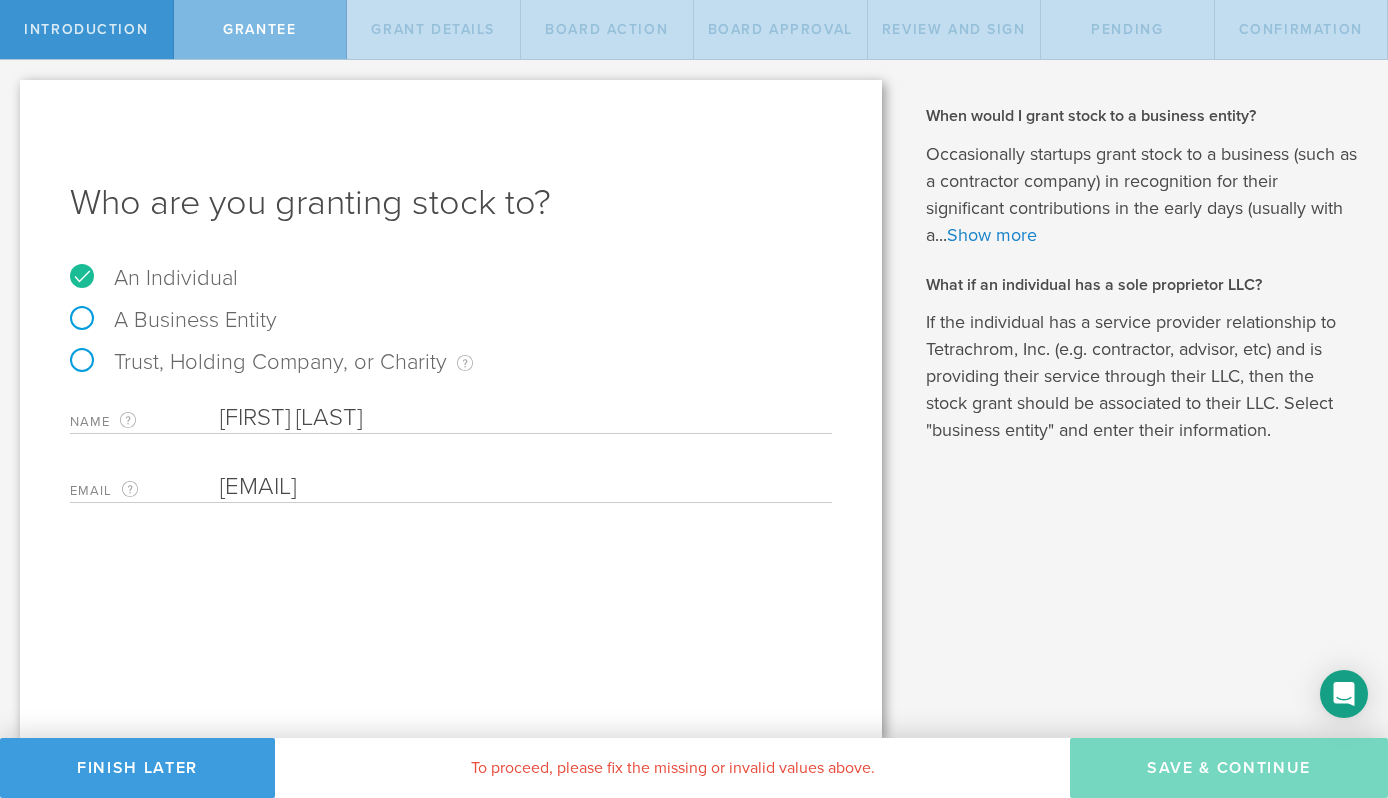 type on "[FIRST] [LAST]" 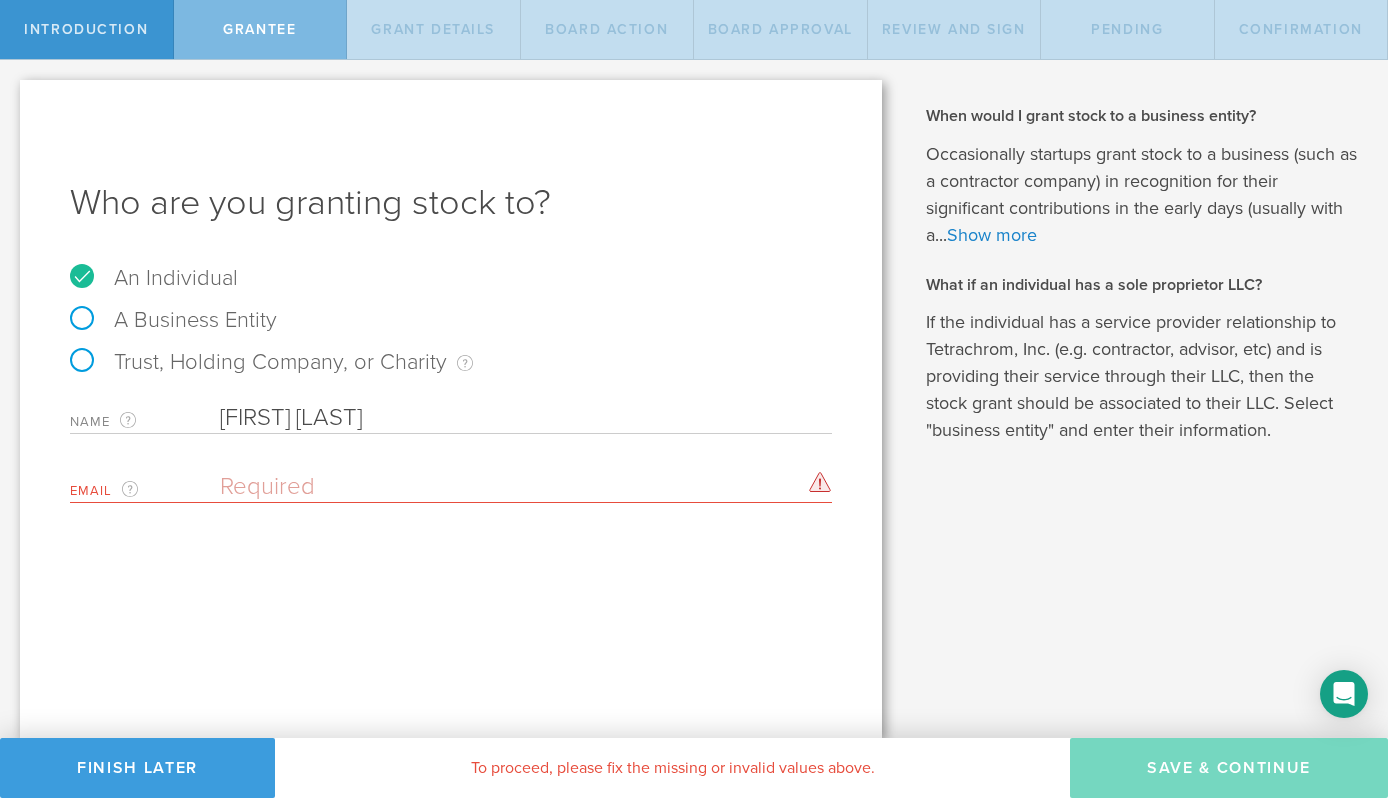 click on "Who are you granting stock to? An Individual A Business Entity Trust, Holding Company, or Charity An individual that has a service provider relationship (as an employee, advisor, board member, etc) with the startup but wants the stock to be held in a trust or holding company that holds their family assets, or wants the stock to be donated to a charity. Name The first and last name of the person that you are granting stock to. Brannon Luong    Brannon Luong                      Email The email address of the person that you are granting stock to. Please enter a valid email address." at bounding box center [451, 409] 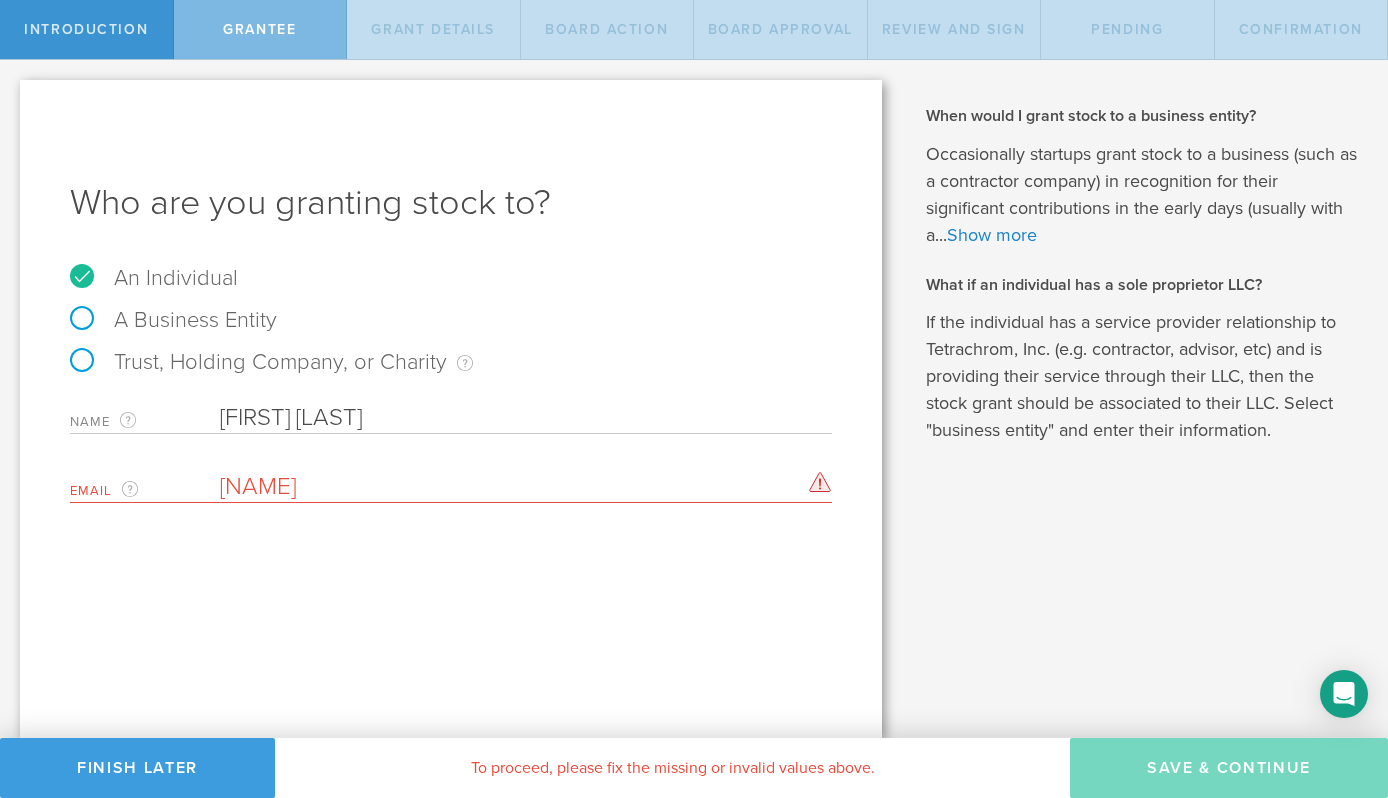 type on "[EMAIL]" 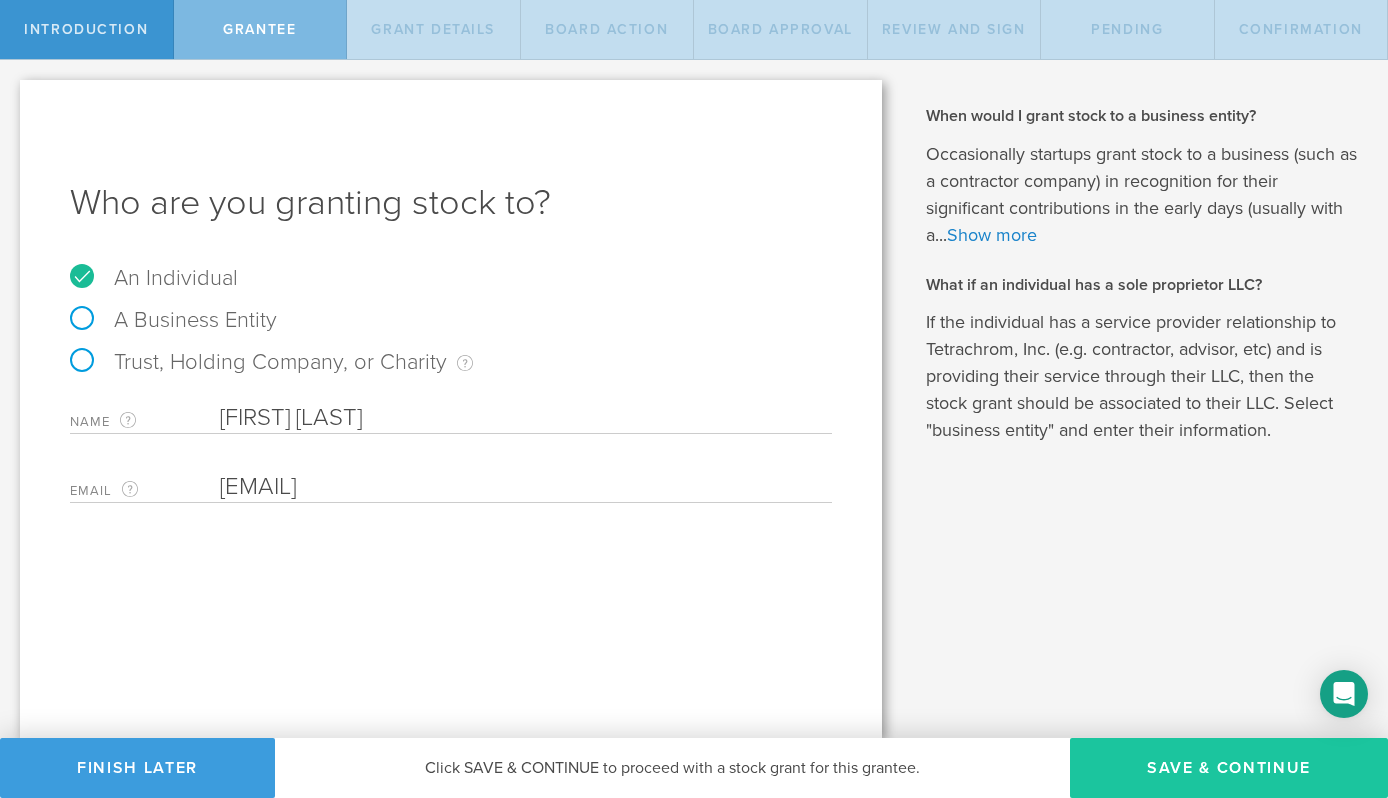 click on "Save & Continue" at bounding box center (1229, 768) 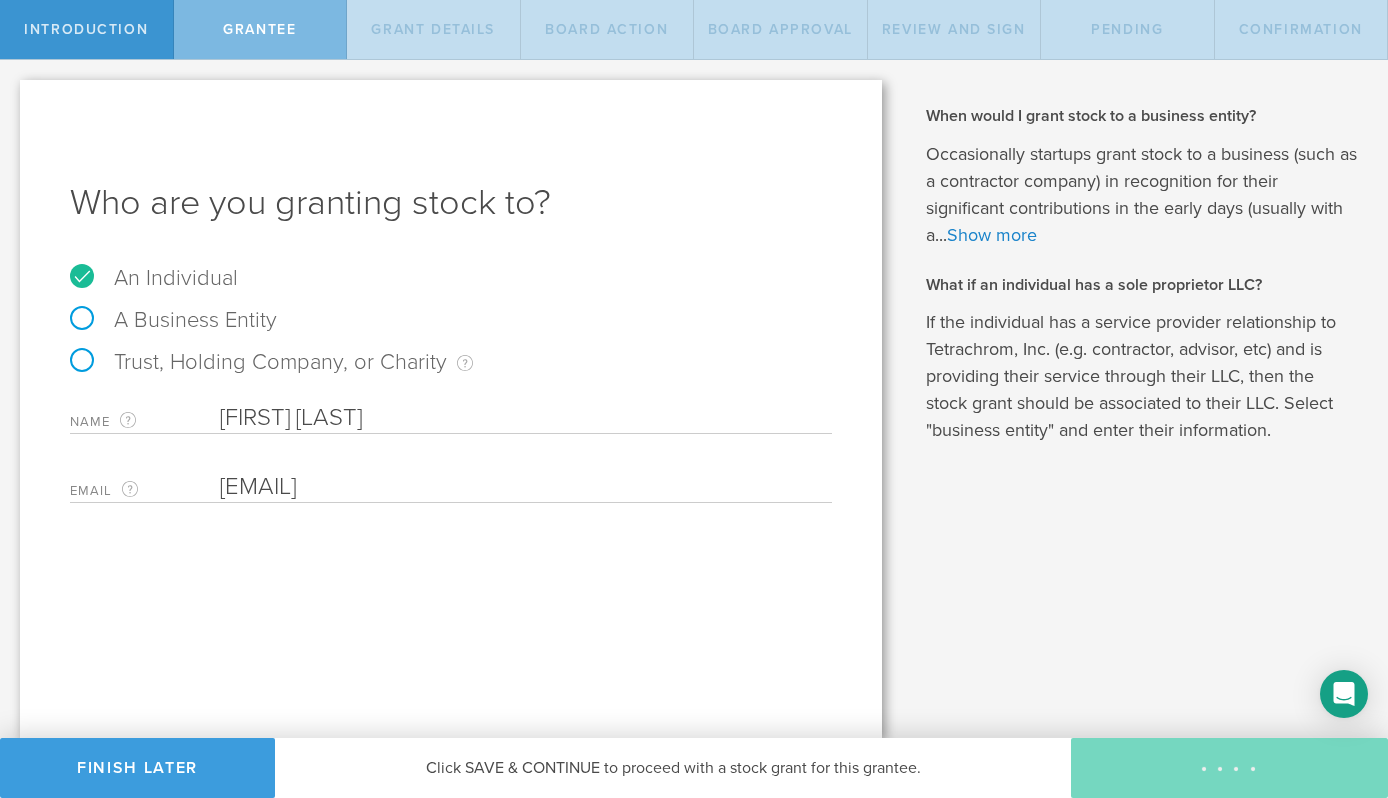 type on "48" 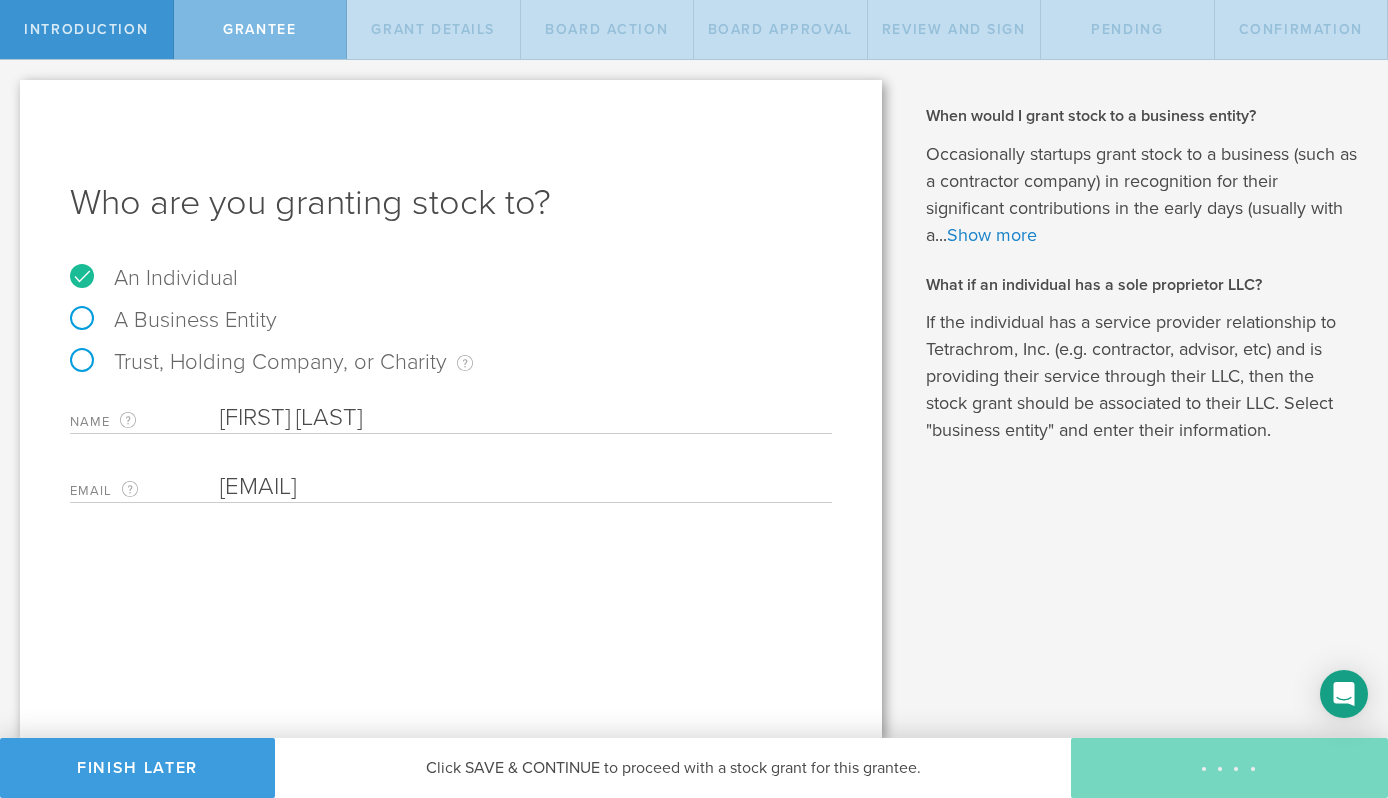 type on "12" 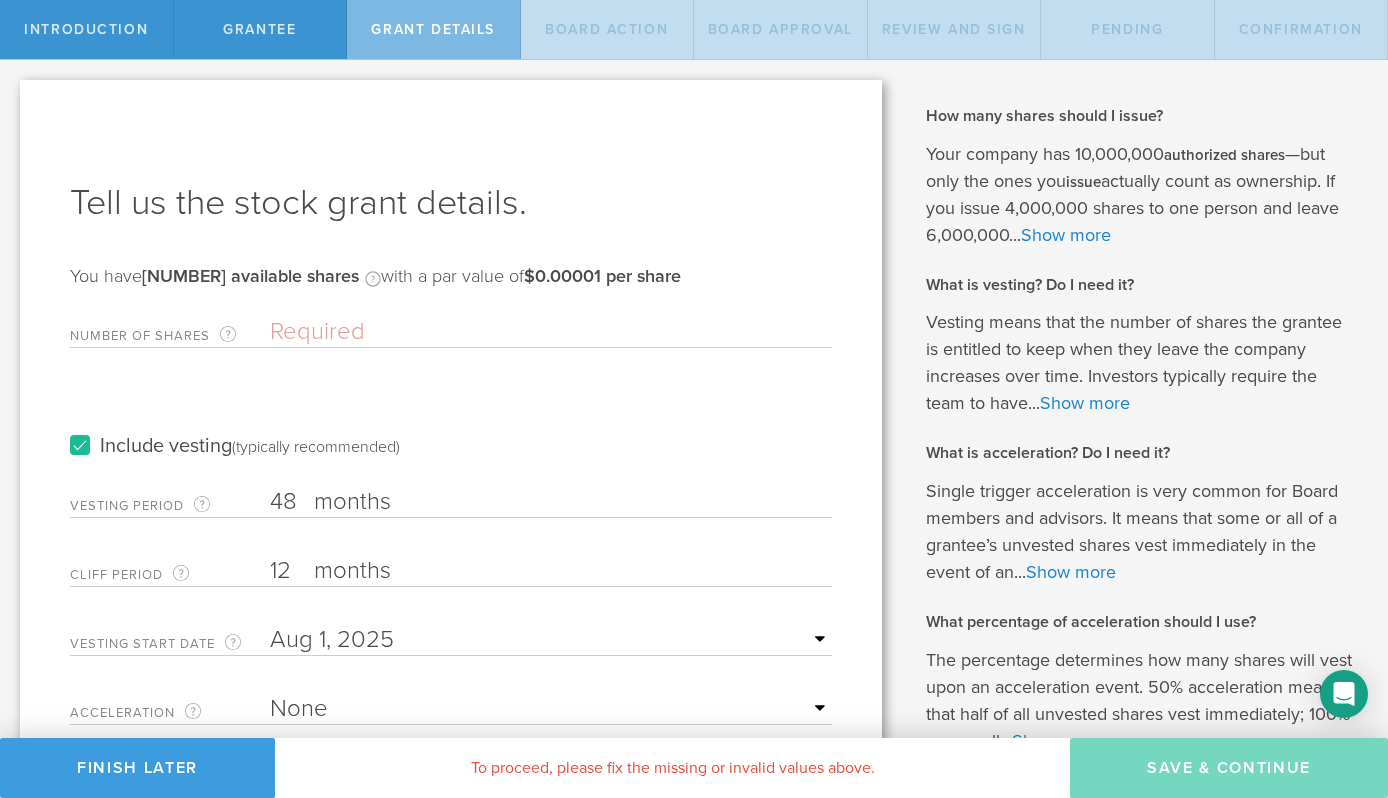 click on "Number of Shares The total amount of stock the company is granting to this recipient." at bounding box center (551, 332) 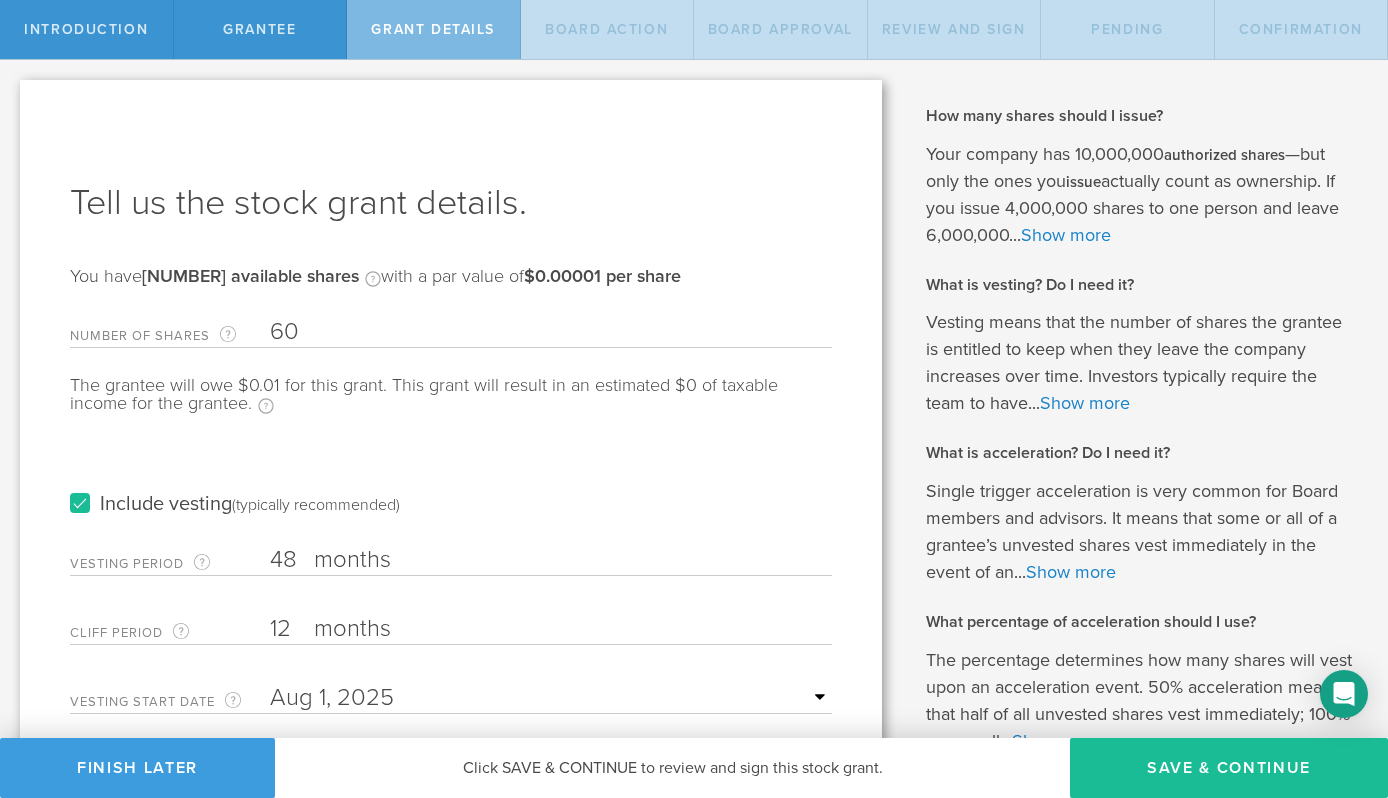 type on "60" 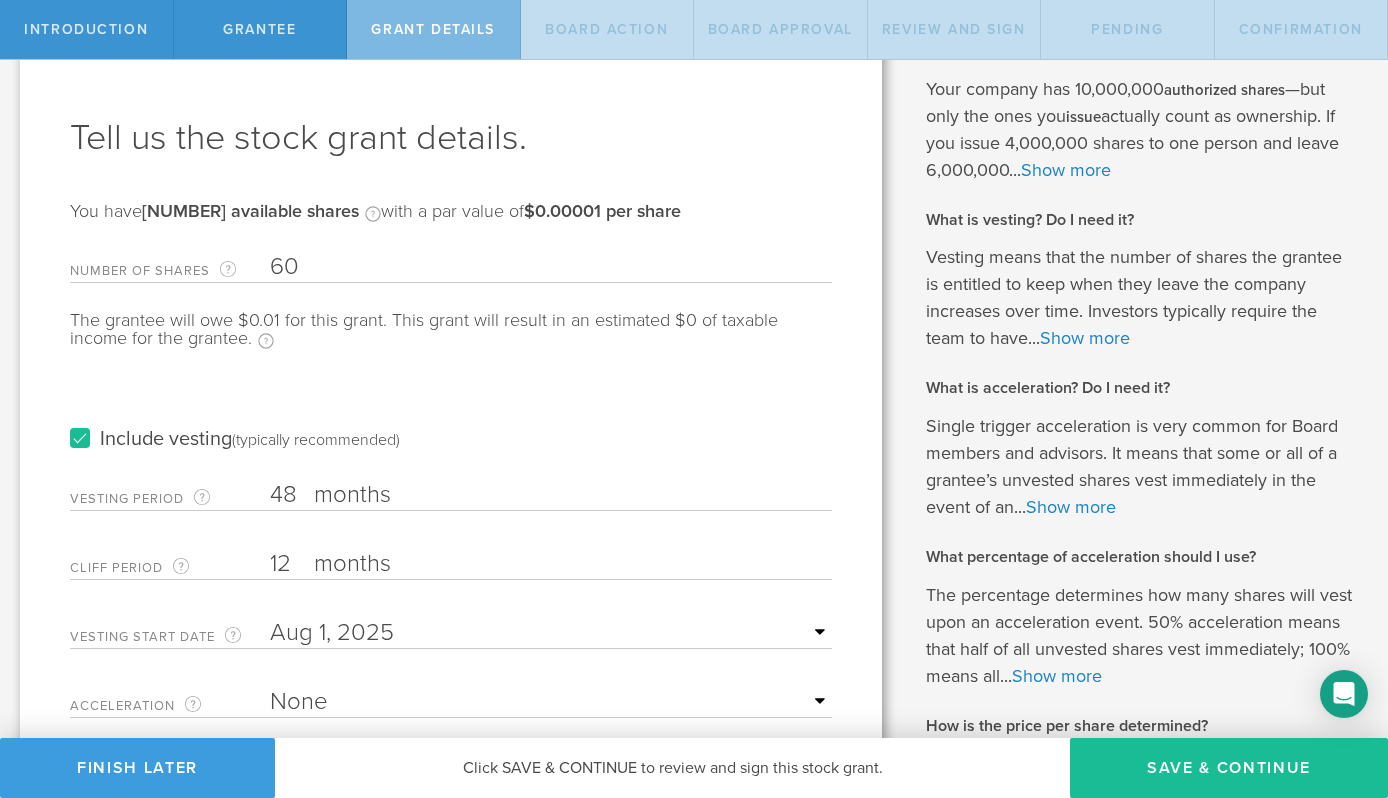 scroll, scrollTop: 78, scrollLeft: 0, axis: vertical 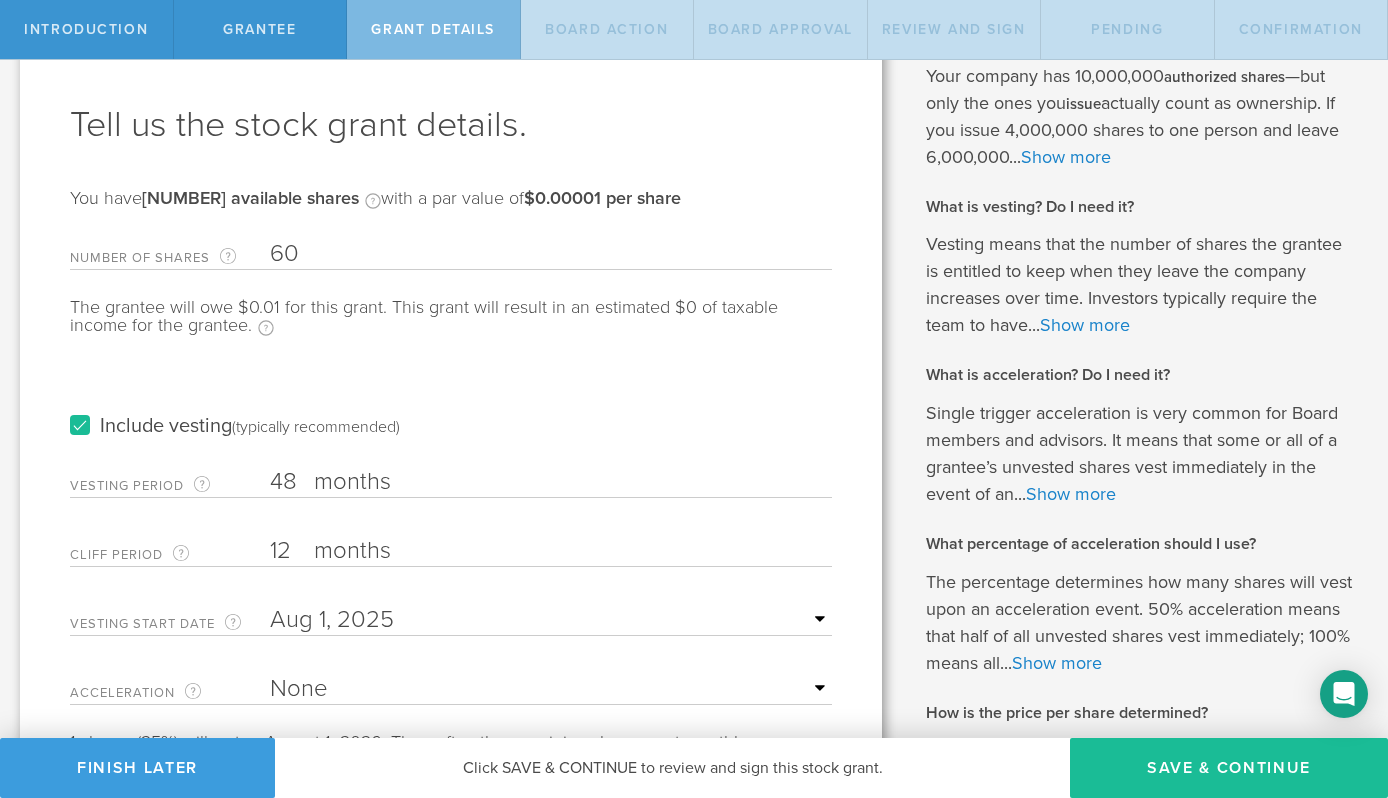click on "12" at bounding box center (551, 551) 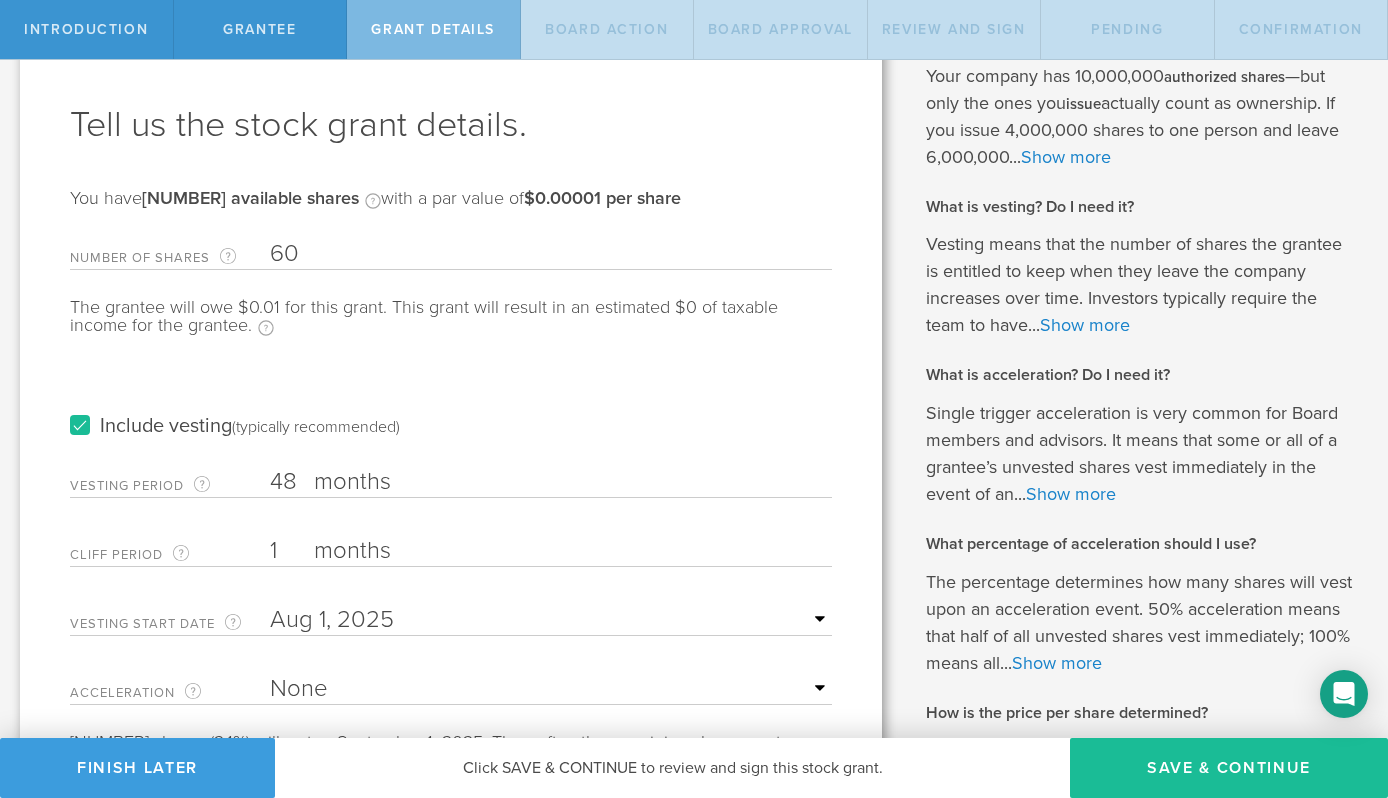 type on "1" 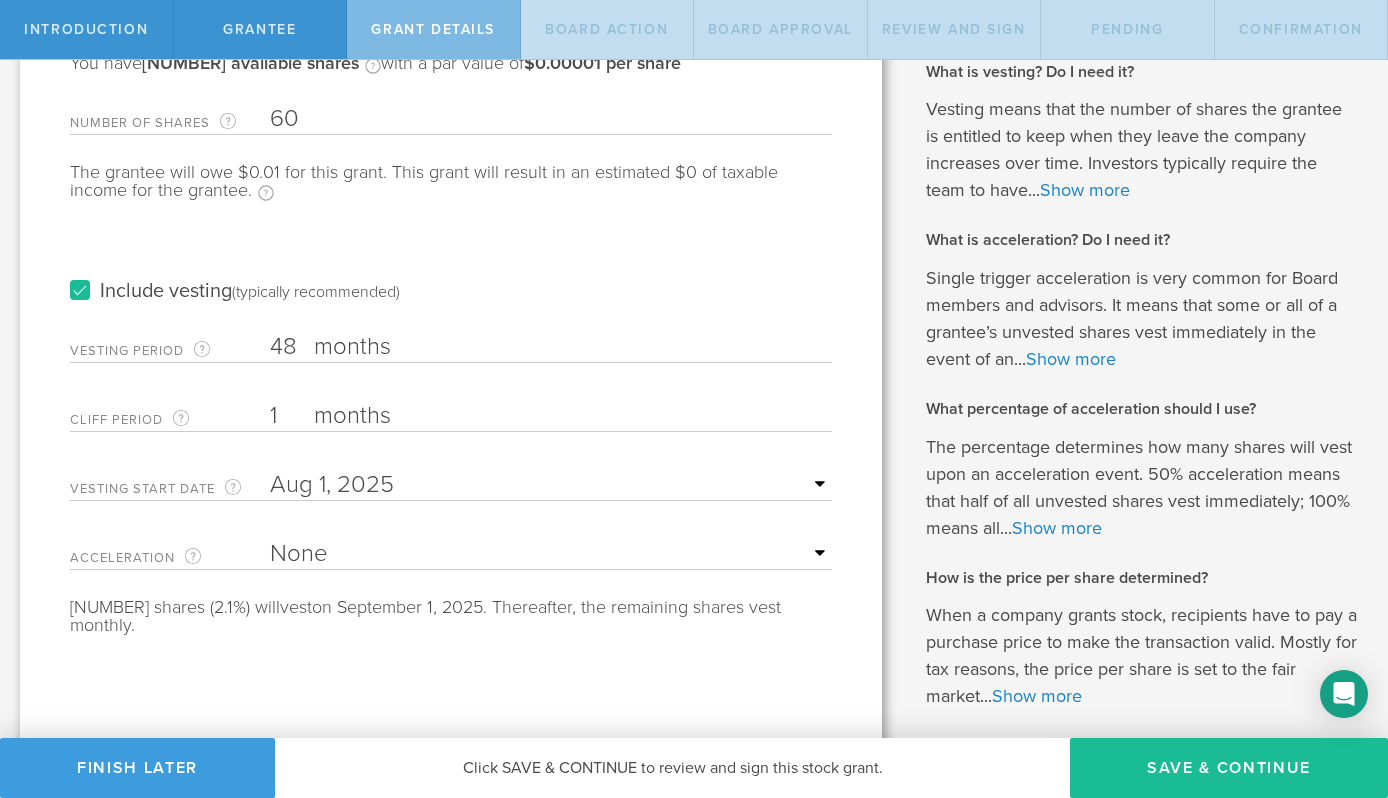 scroll, scrollTop: 216, scrollLeft: 0, axis: vertical 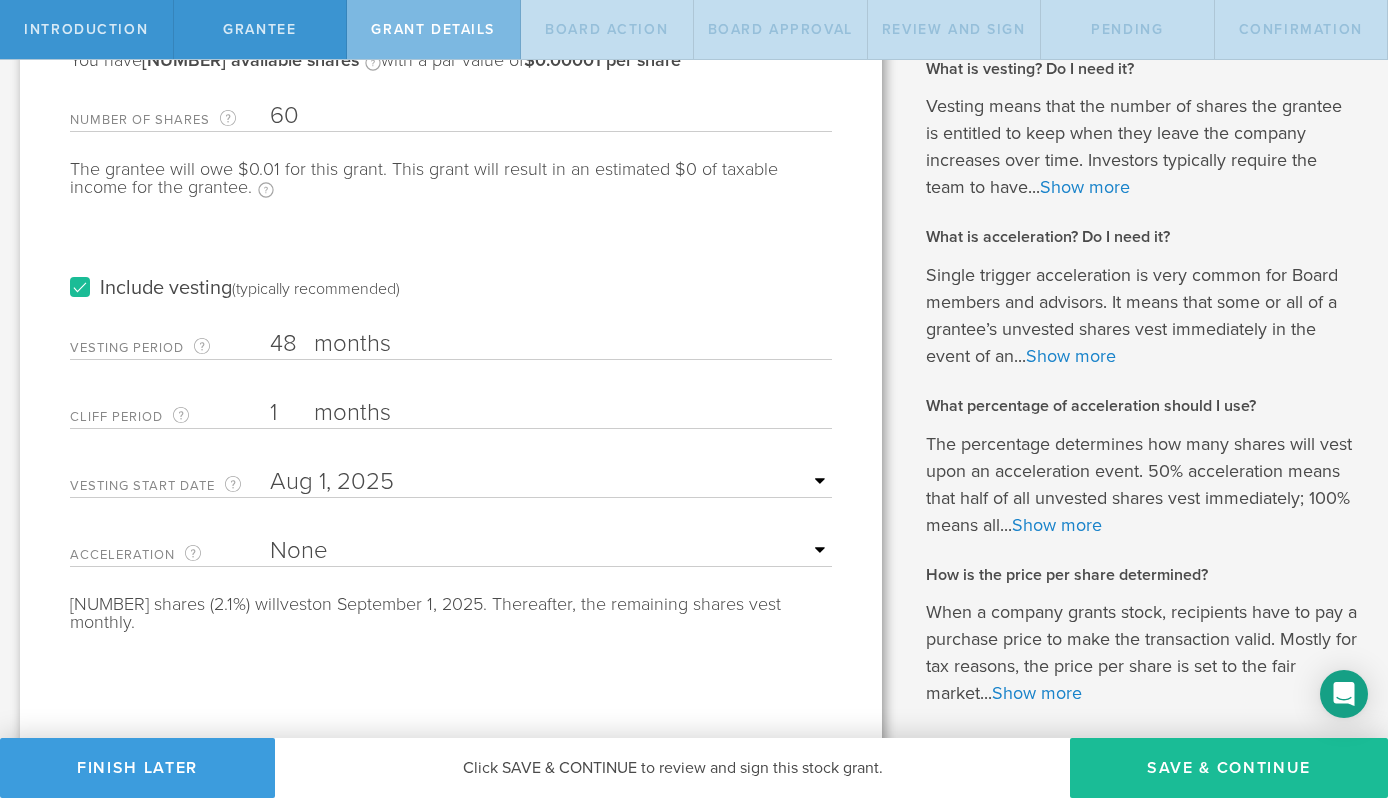 click on "None Single Trigger Double Trigger" at bounding box center (551, 551) 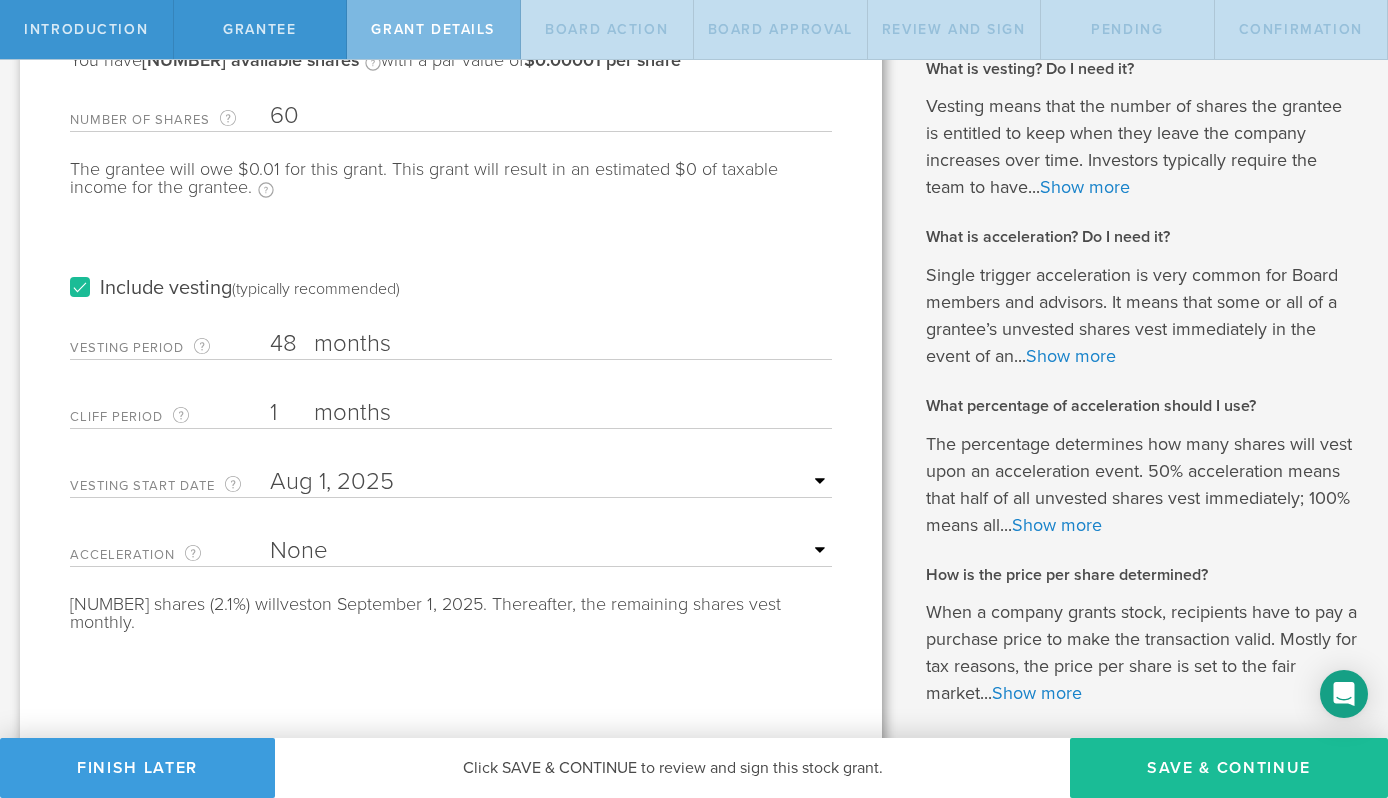 select on "single" 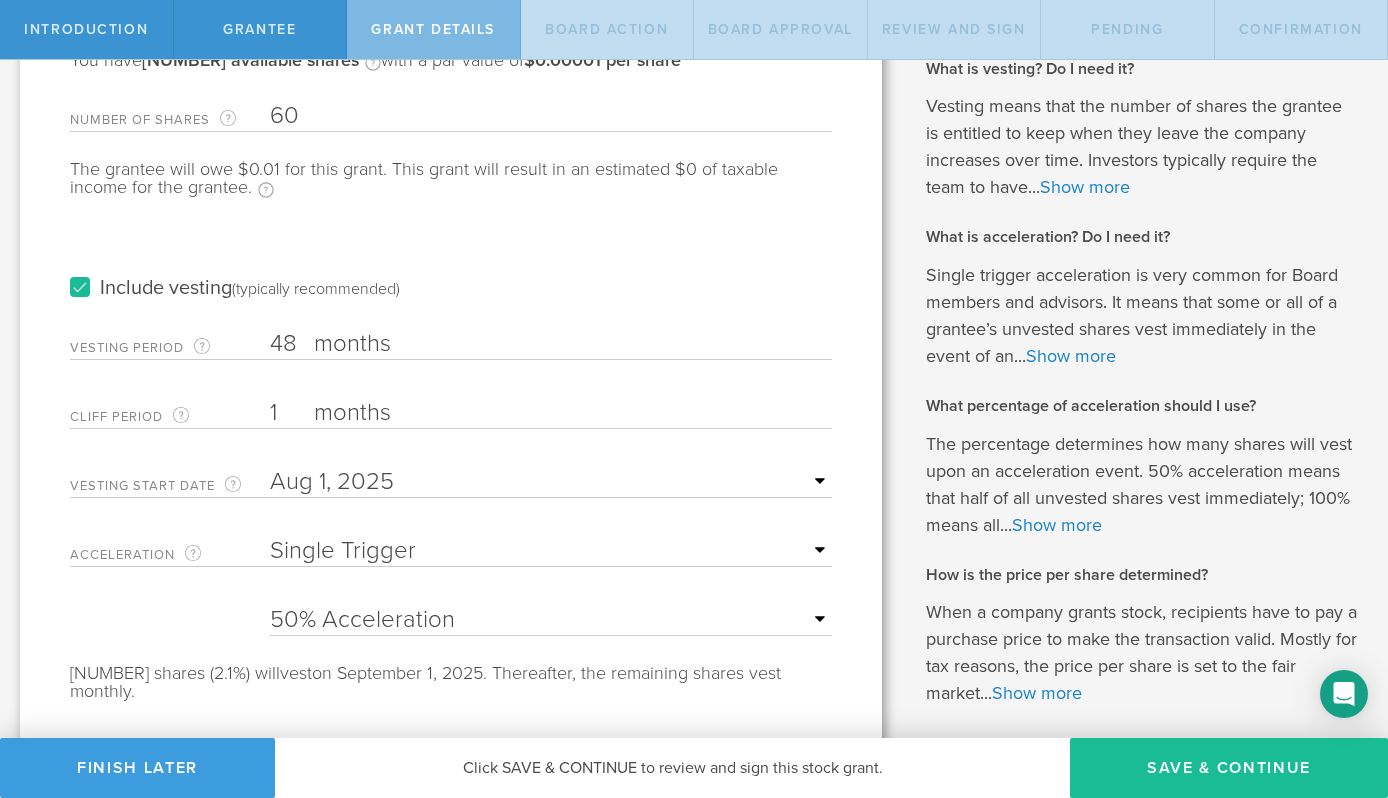 click on "25% Acceleration 50% Acceleration 75% Acceleration 100% Acceleration" at bounding box center (551, 620) 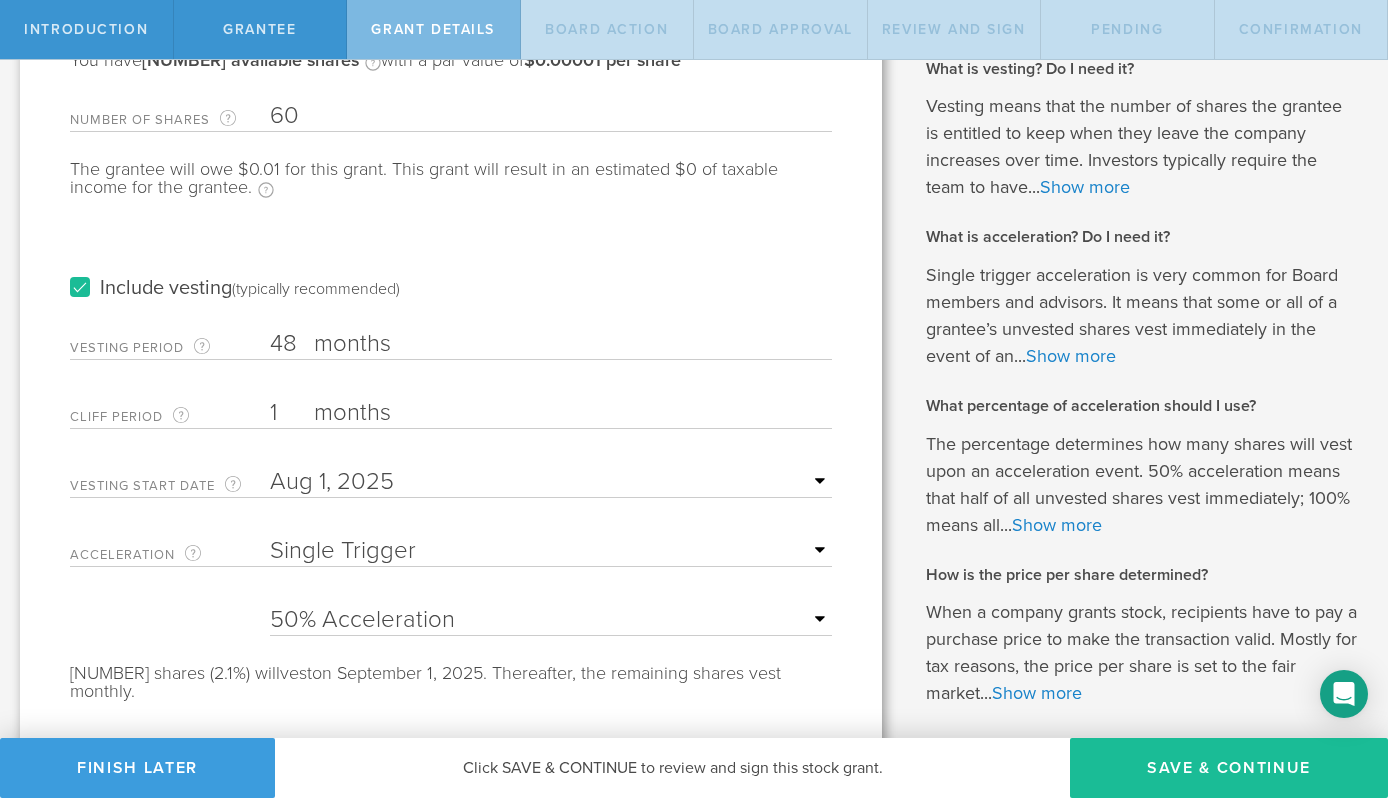 select on "100" 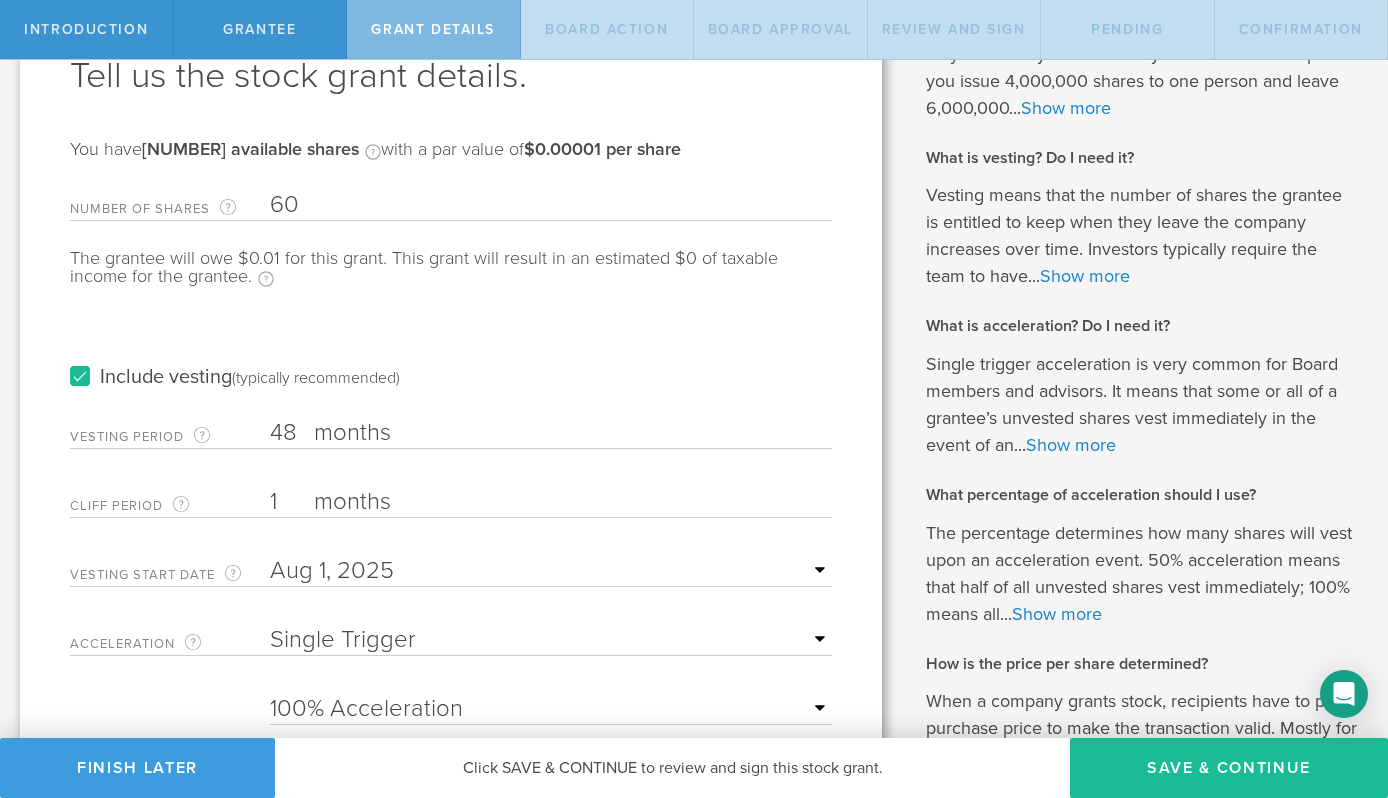 scroll, scrollTop: 0, scrollLeft: 0, axis: both 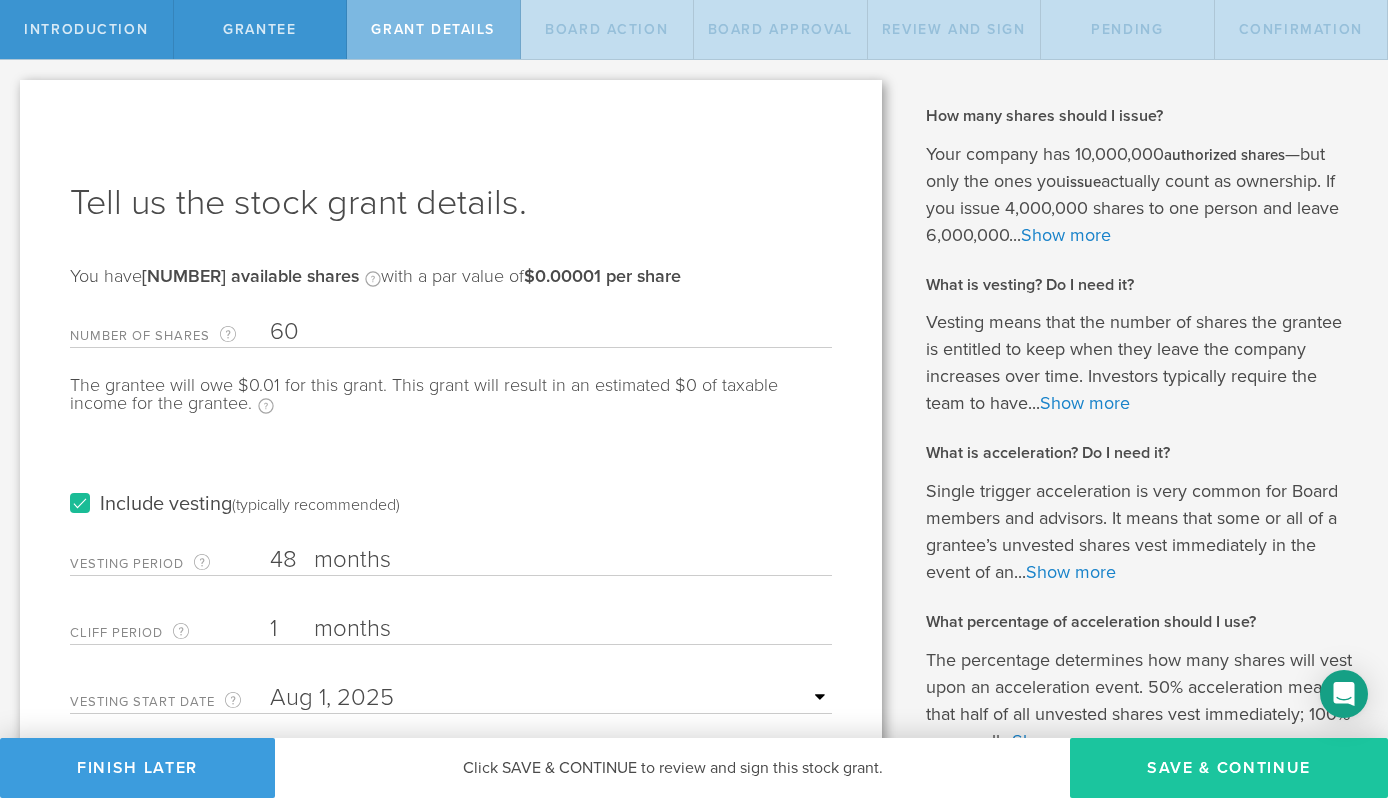 click on "Save & Continue" at bounding box center [1229, 768] 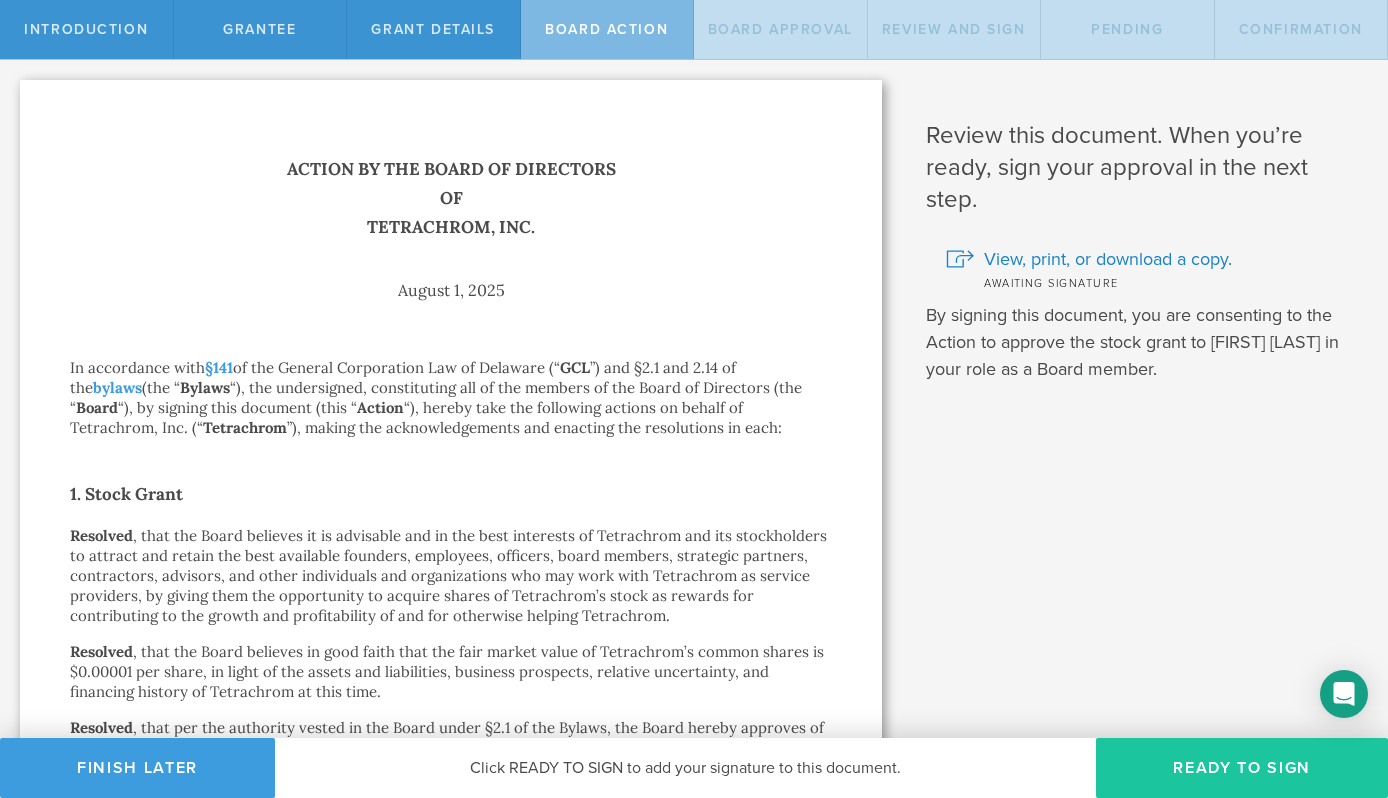 click on "Ready to Sign" at bounding box center (1242, 768) 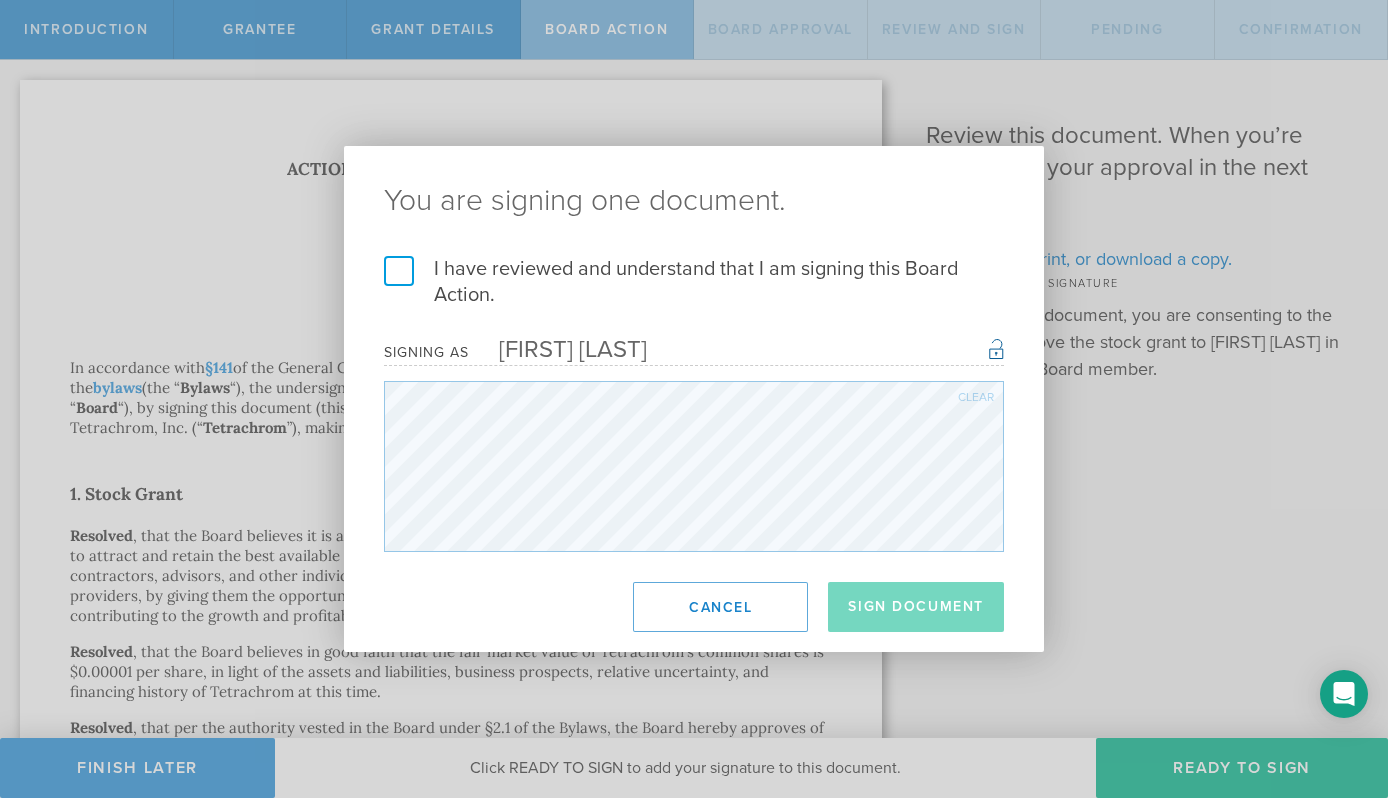 click on "I have reviewed and understand that I am signing this Board Action." at bounding box center [694, 282] 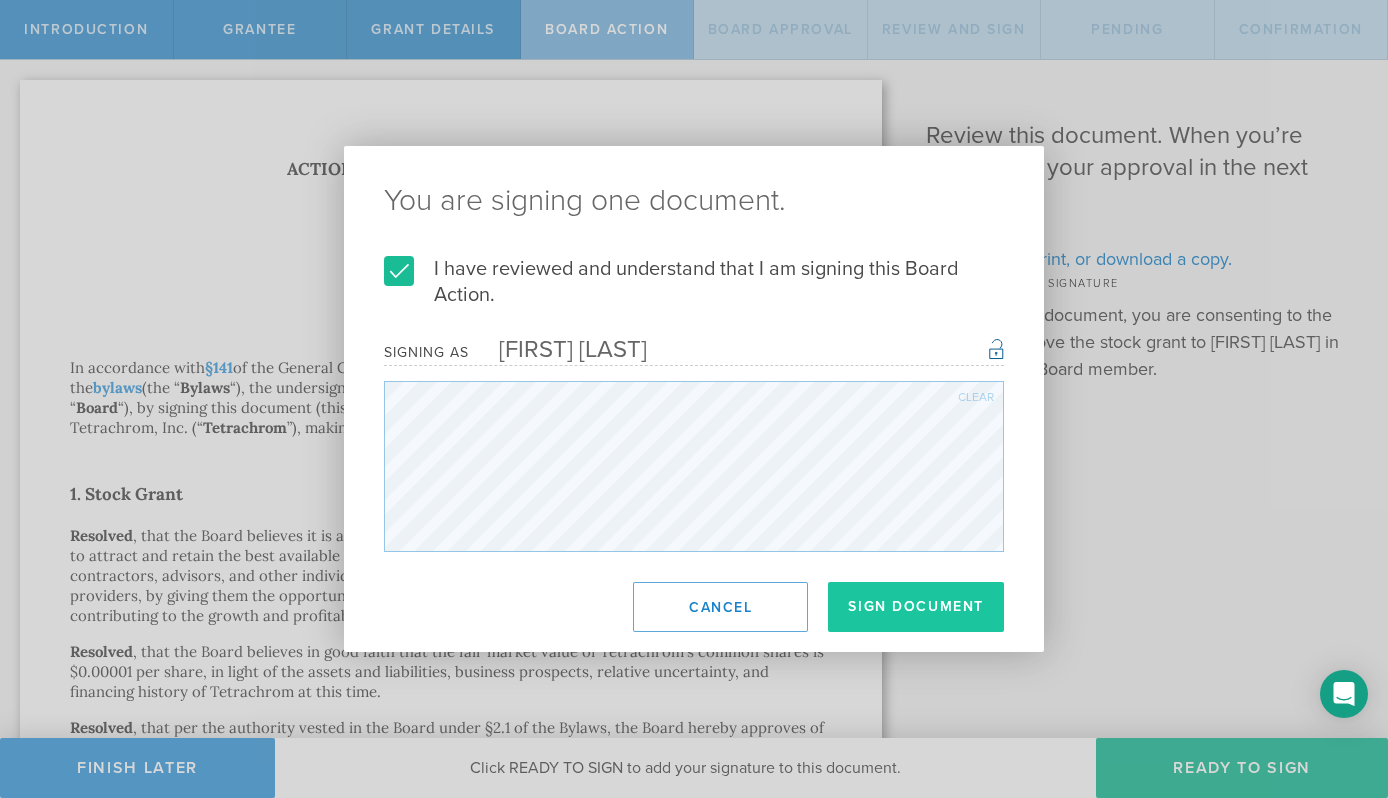 click on "Sign Document" at bounding box center [916, 607] 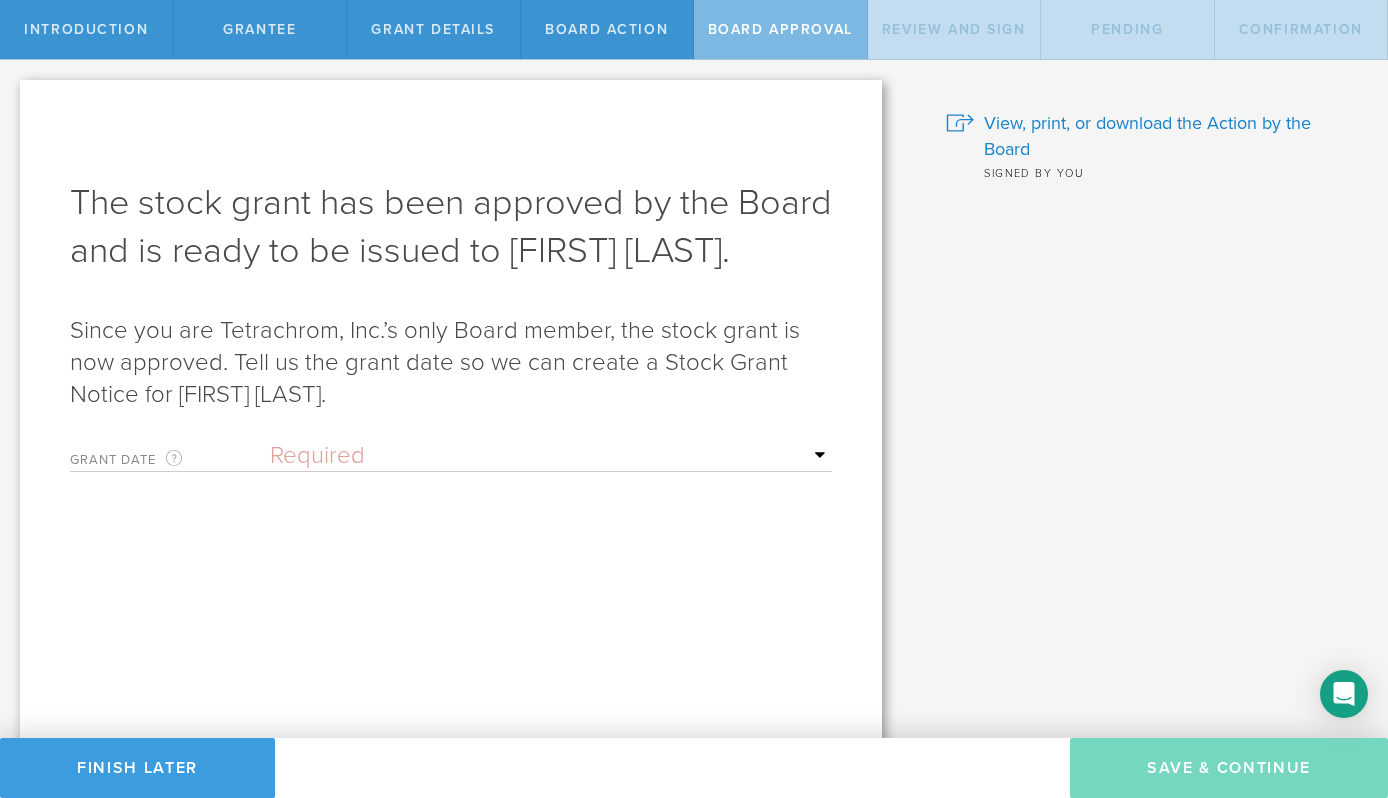 click on "Required Upon grantee's signature A specific date" at bounding box center [551, 456] 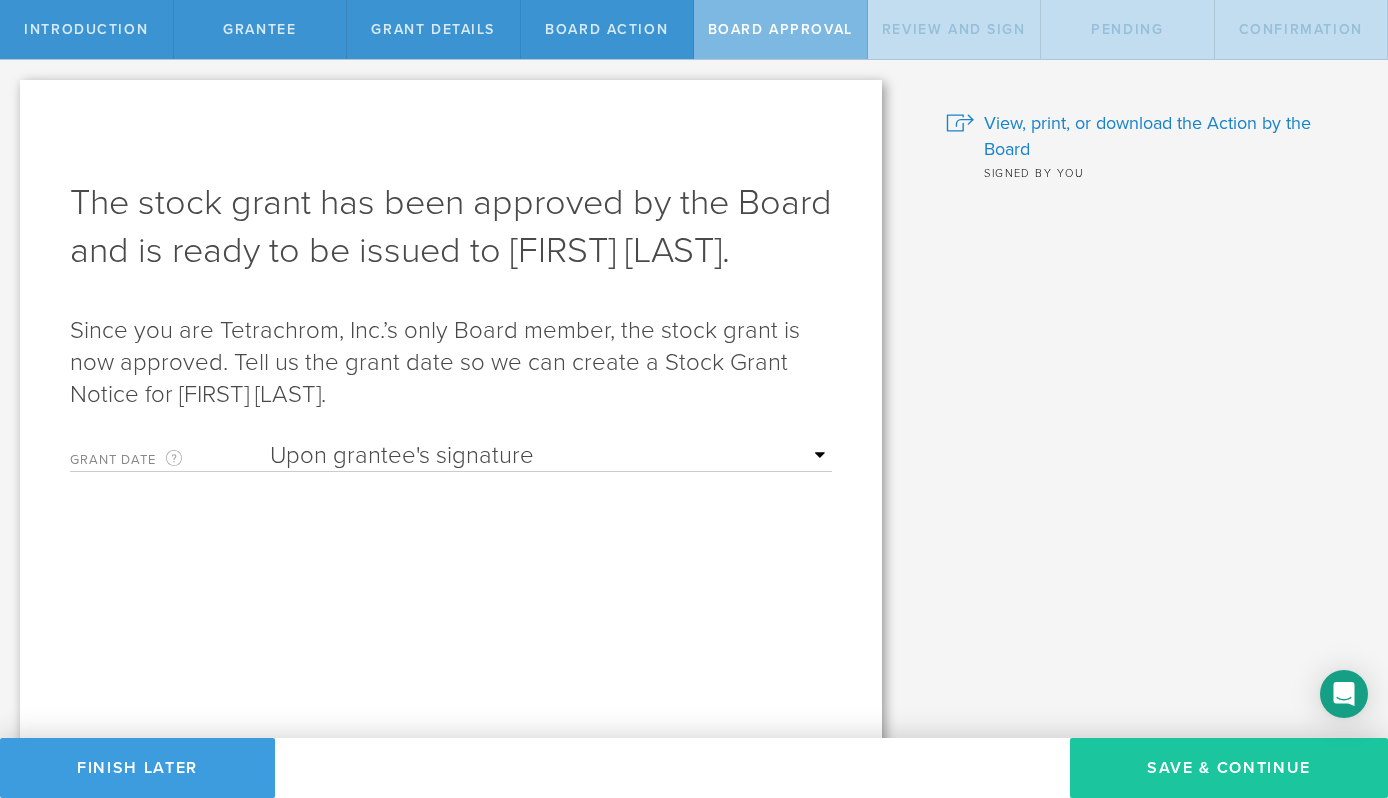 click on "Save & Continue" at bounding box center [1229, 768] 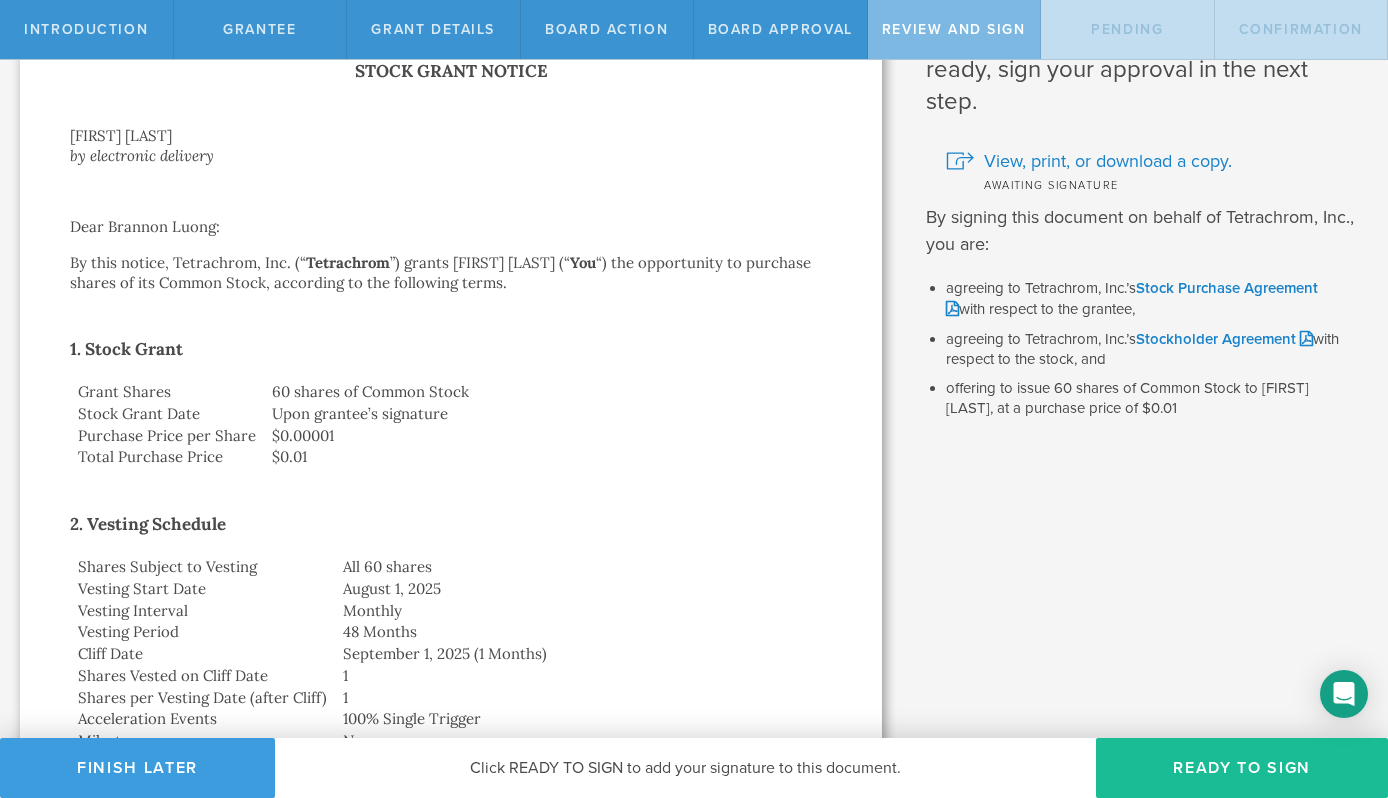 scroll, scrollTop: 106, scrollLeft: 0, axis: vertical 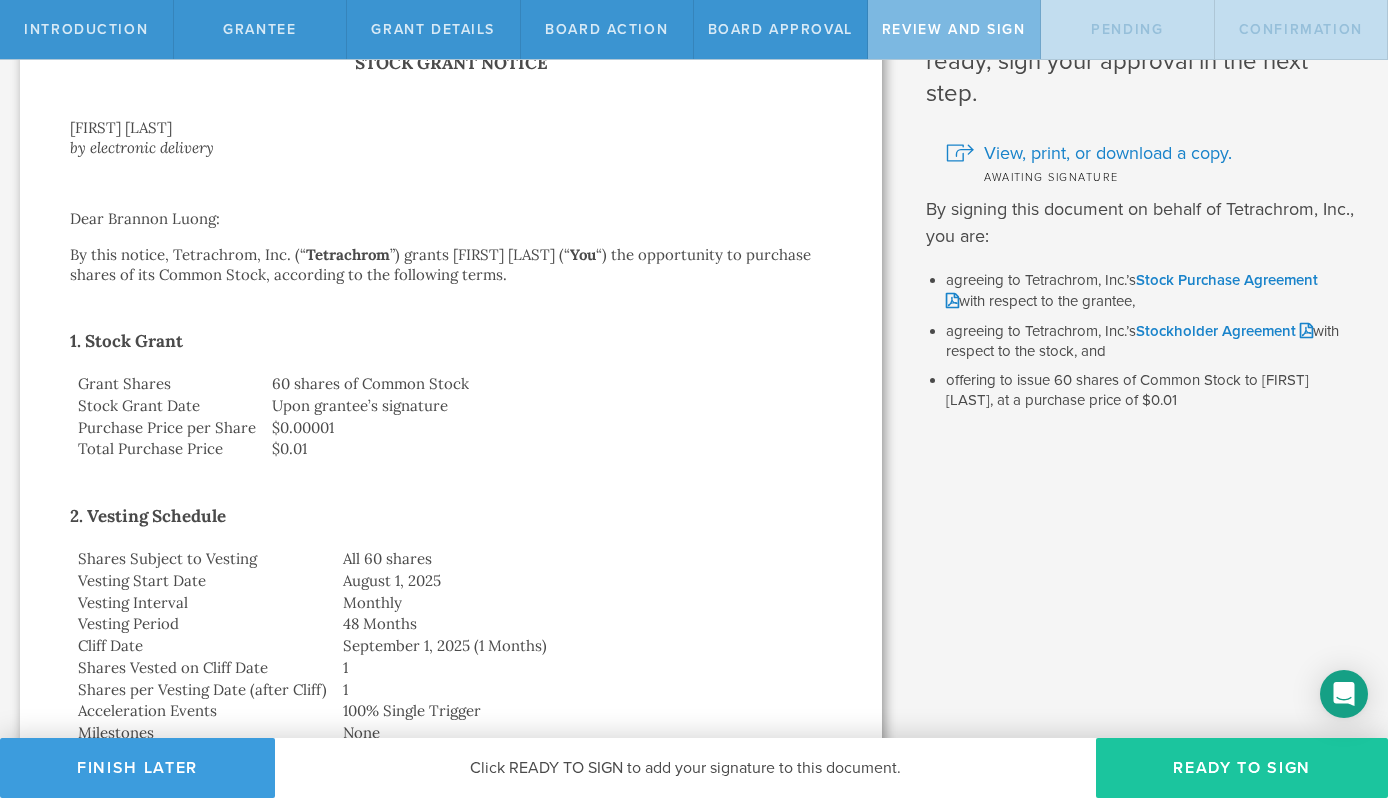 click on "Ready to Sign" at bounding box center (1242, 768) 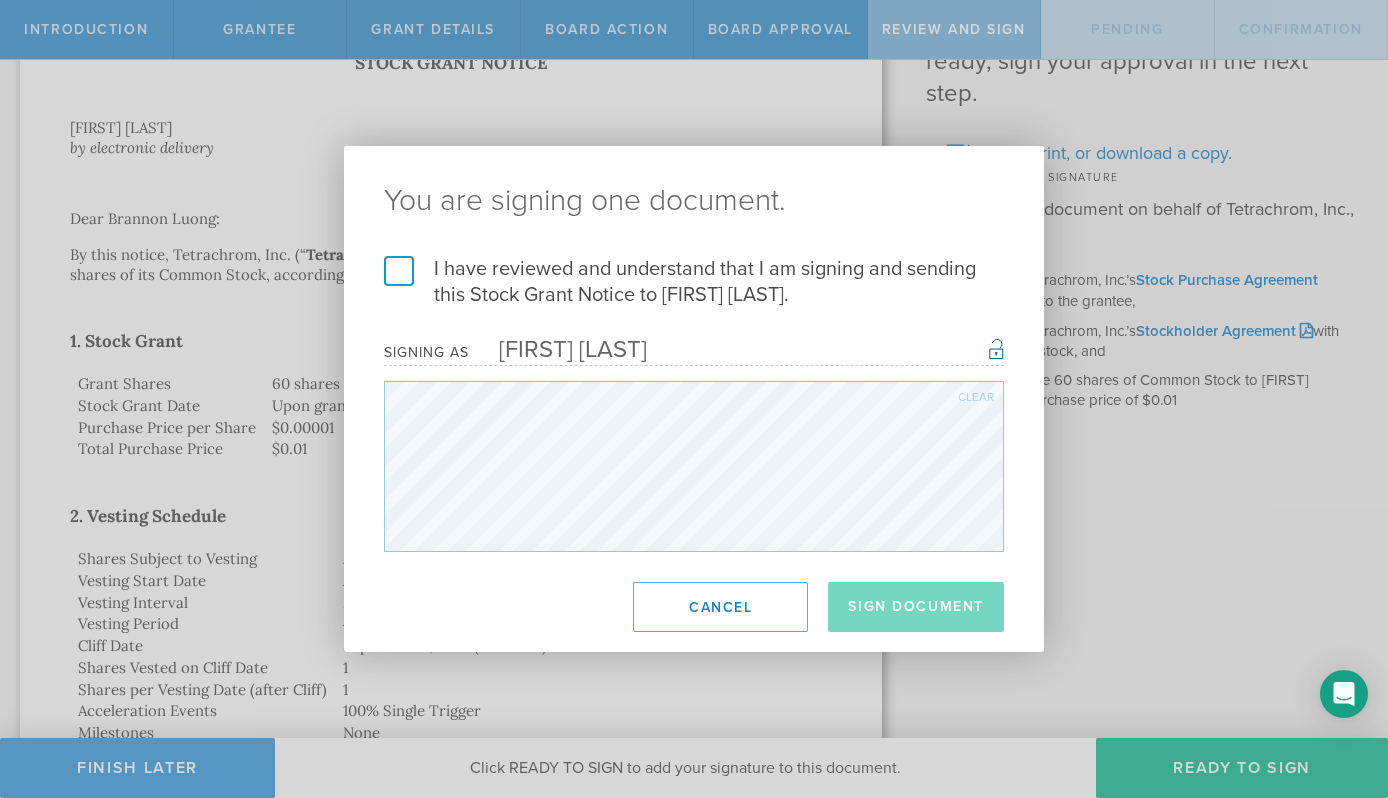 click on "I have reviewed and understand that I am signing and sending this Stock Grant Notice to Brannon Luong." at bounding box center (694, 282) 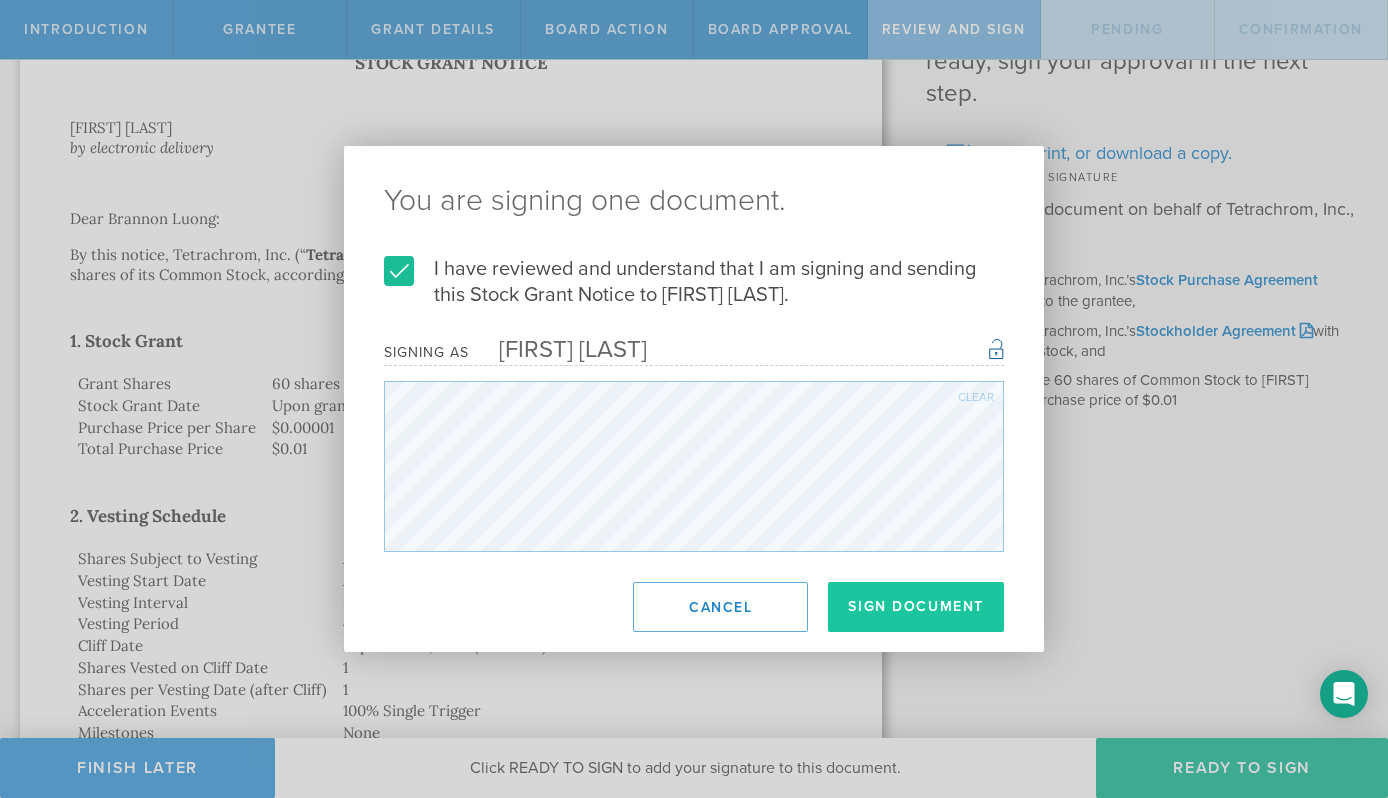 click on "Sign Document" at bounding box center (916, 607) 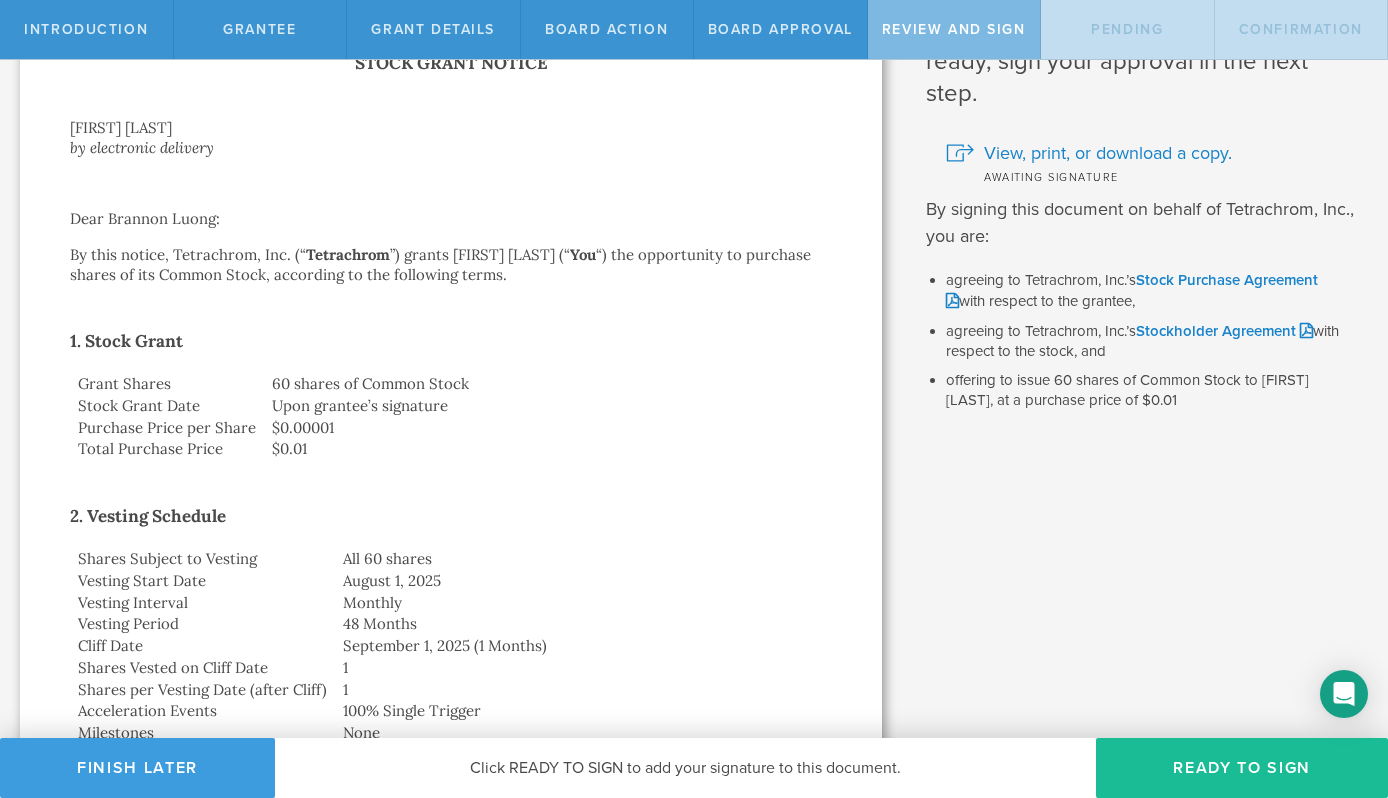 scroll, scrollTop: 0, scrollLeft: 0, axis: both 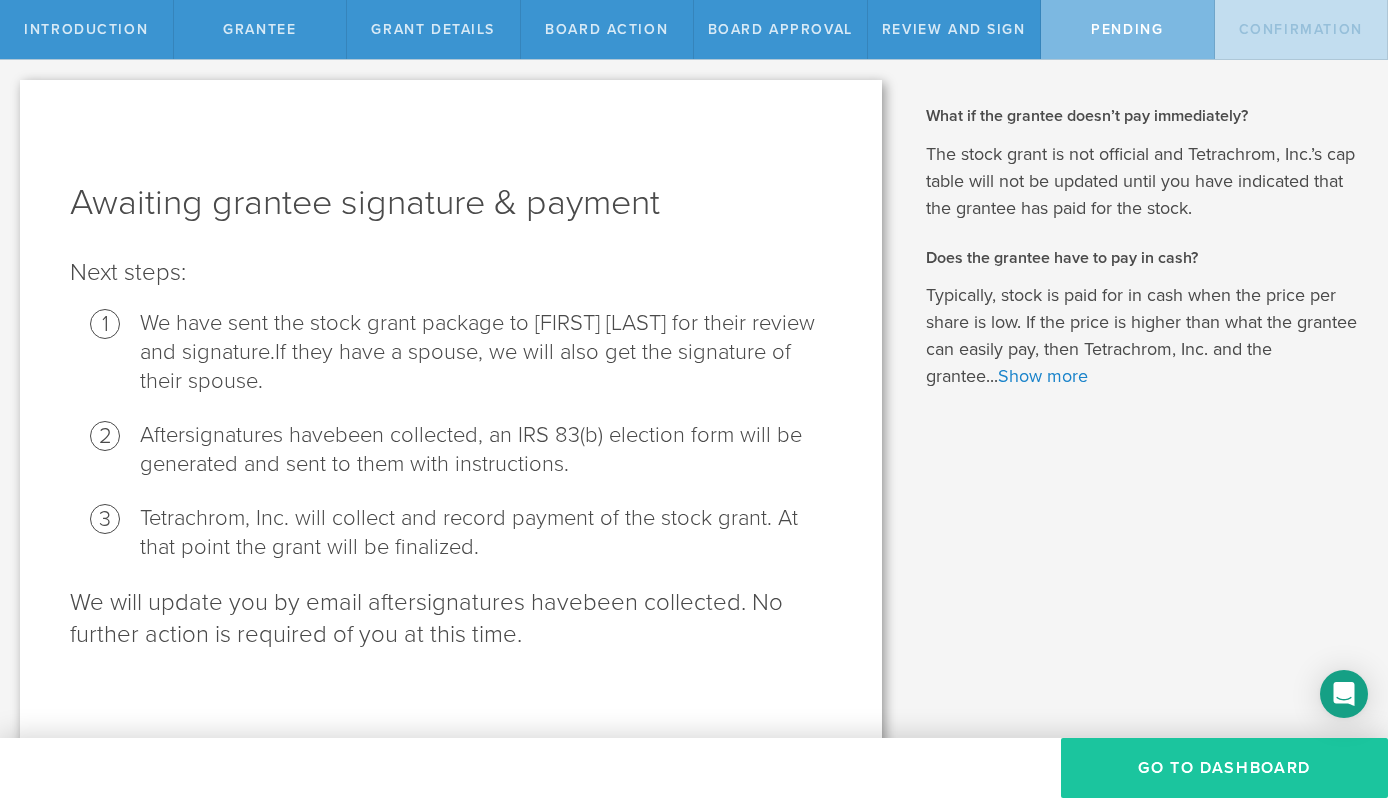 click on "Go To Dashboard" at bounding box center [1224, 768] 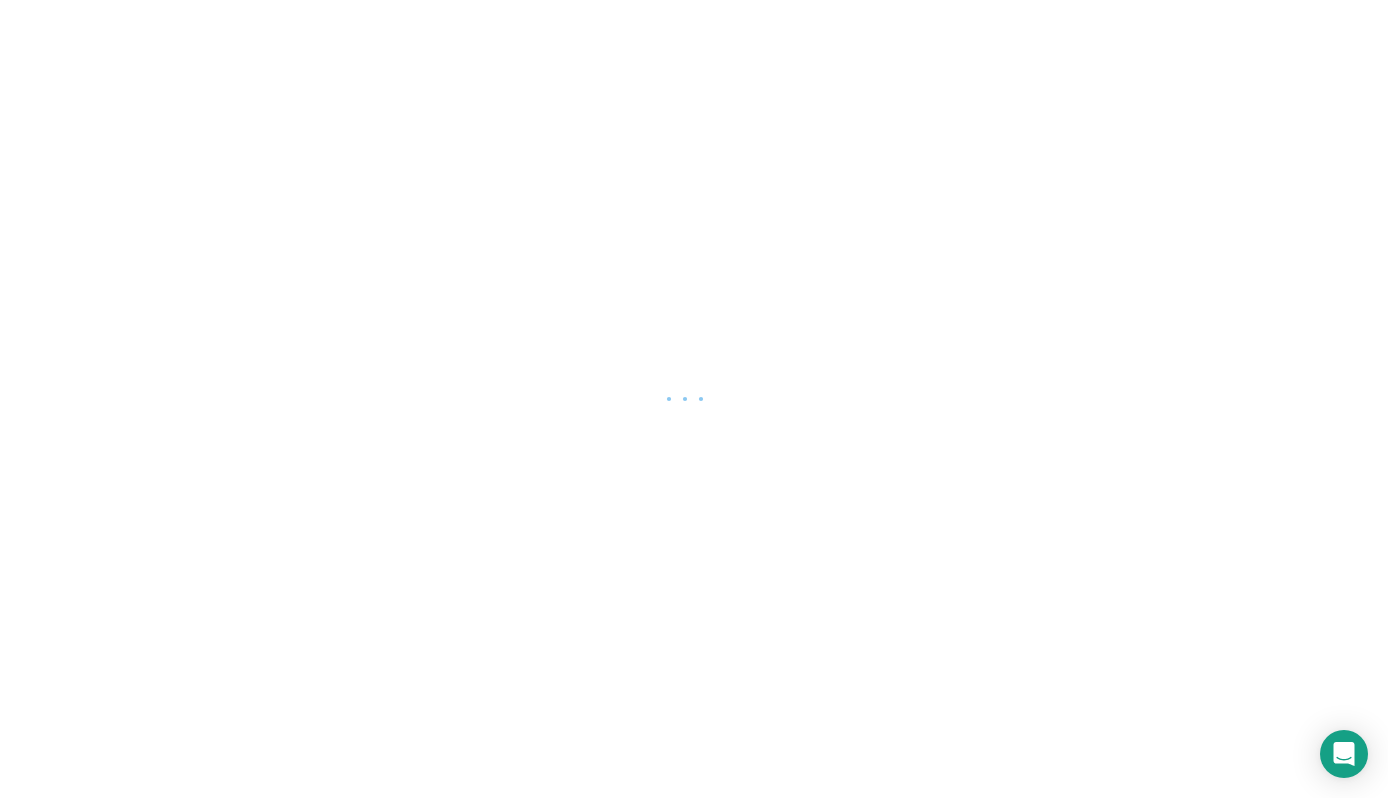 scroll, scrollTop: 0, scrollLeft: 0, axis: both 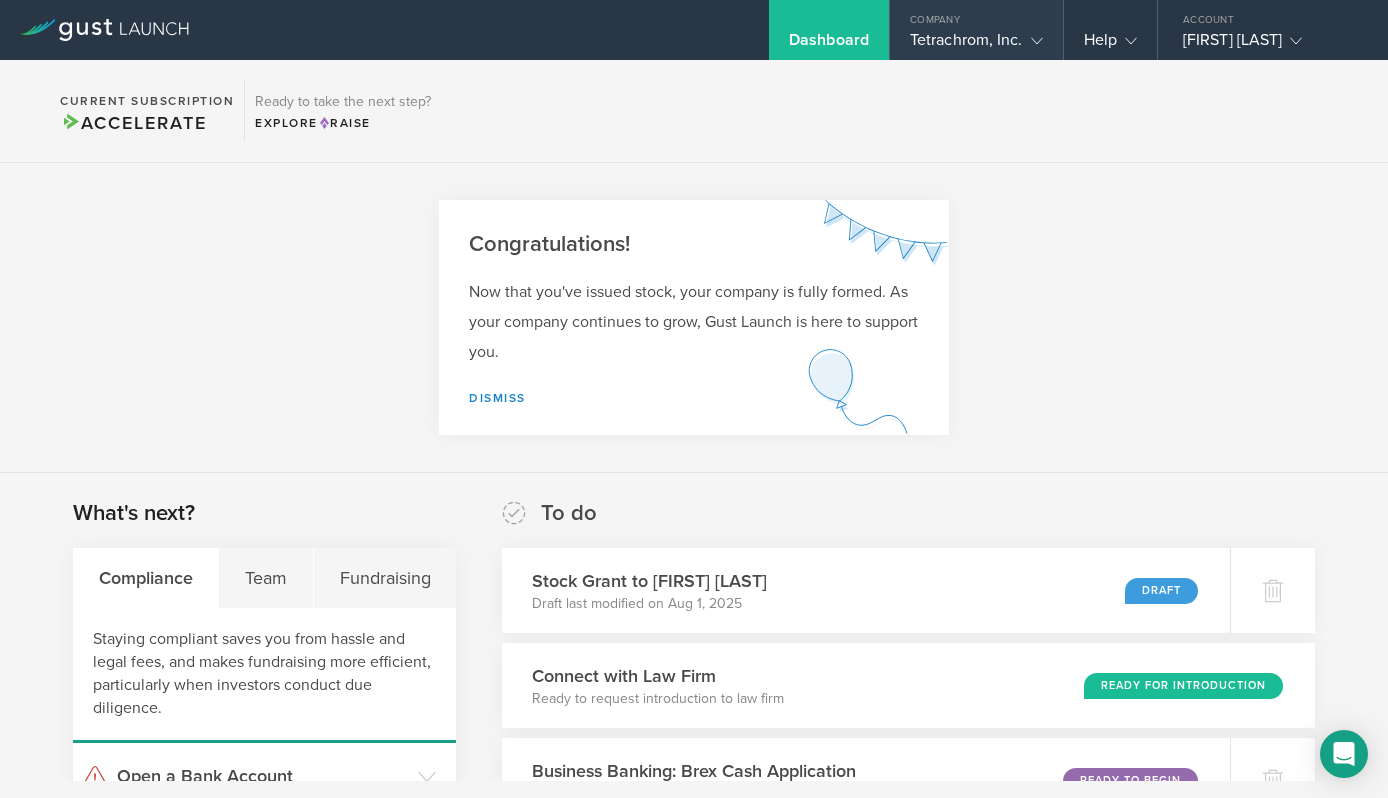click at bounding box center (1033, 40) 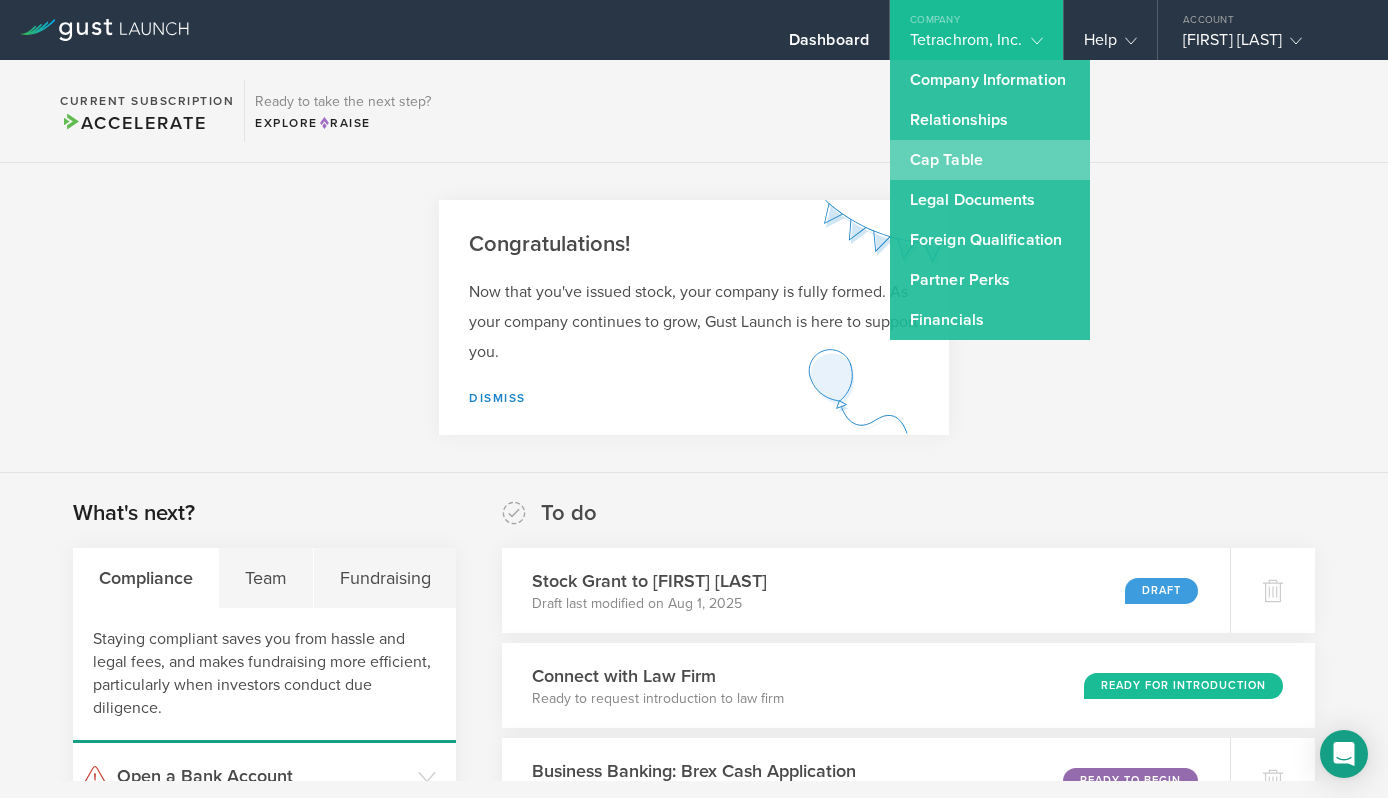 click on "Cap Table" at bounding box center [990, 160] 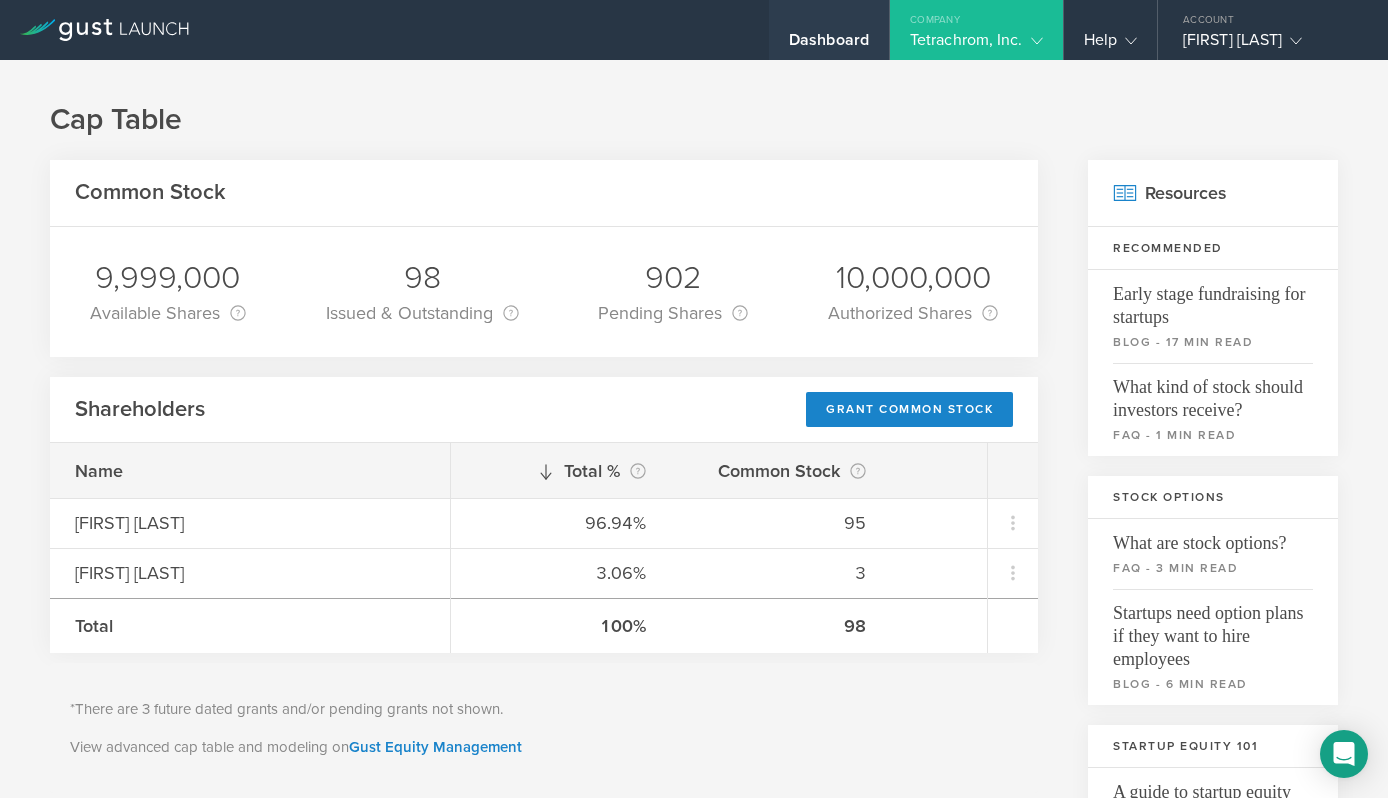 click on "Dashboard" at bounding box center [829, 45] 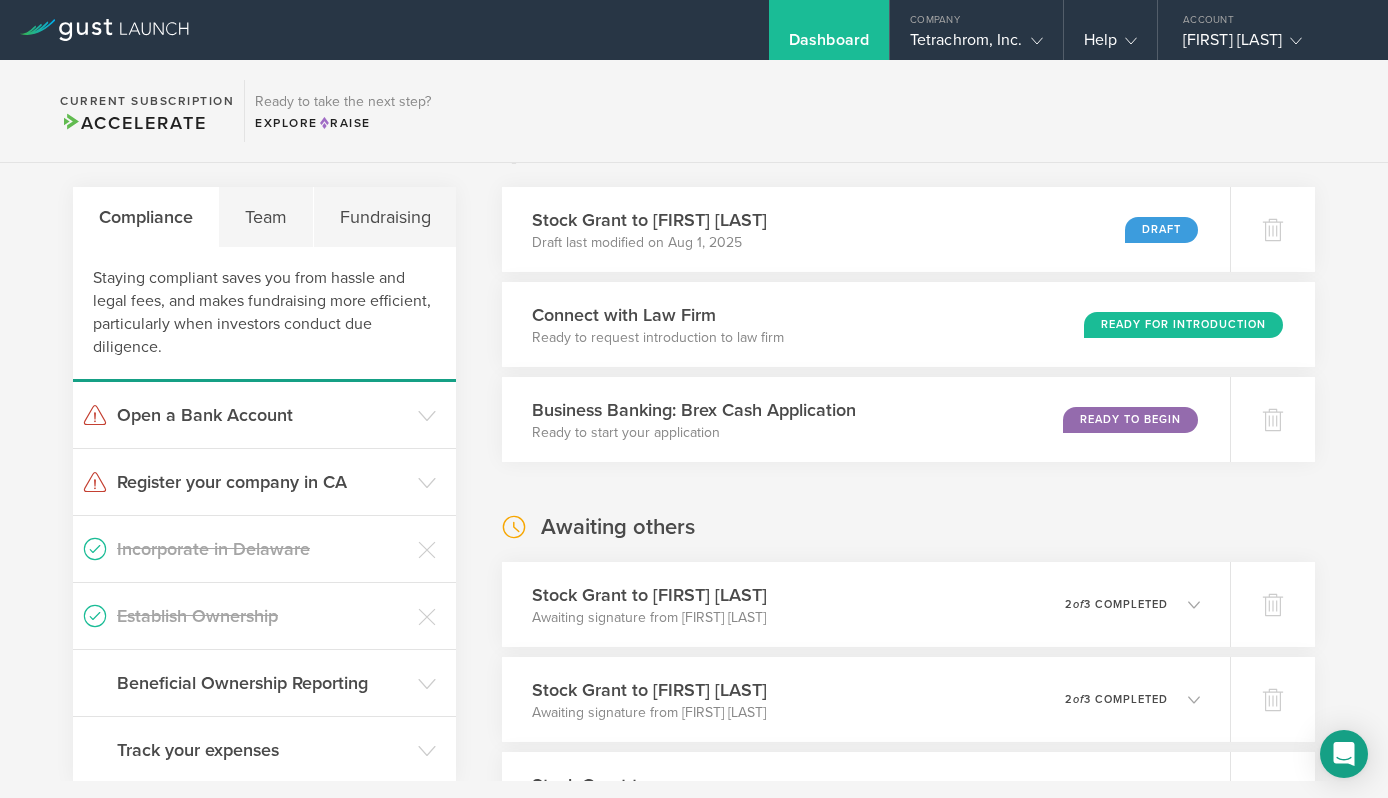 scroll, scrollTop: 369, scrollLeft: 0, axis: vertical 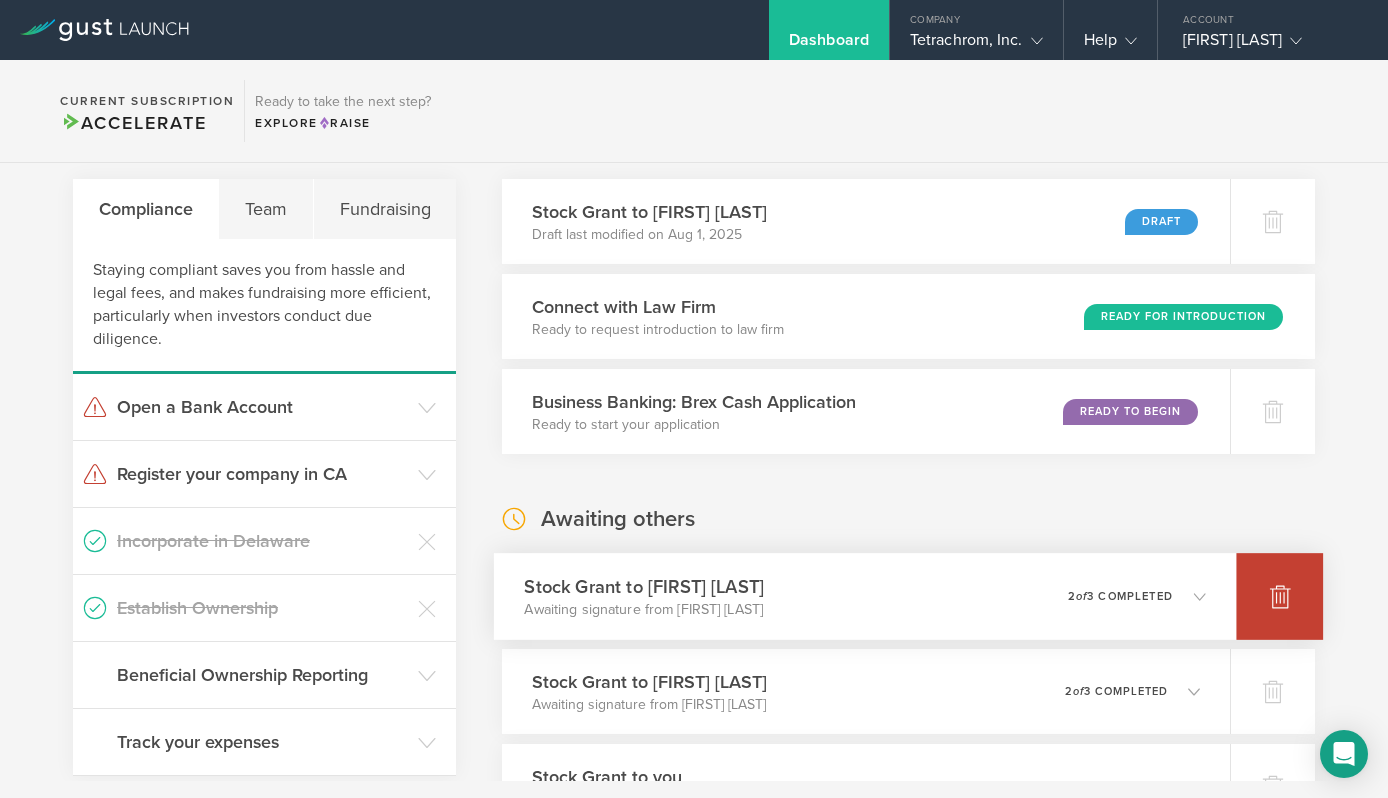 click 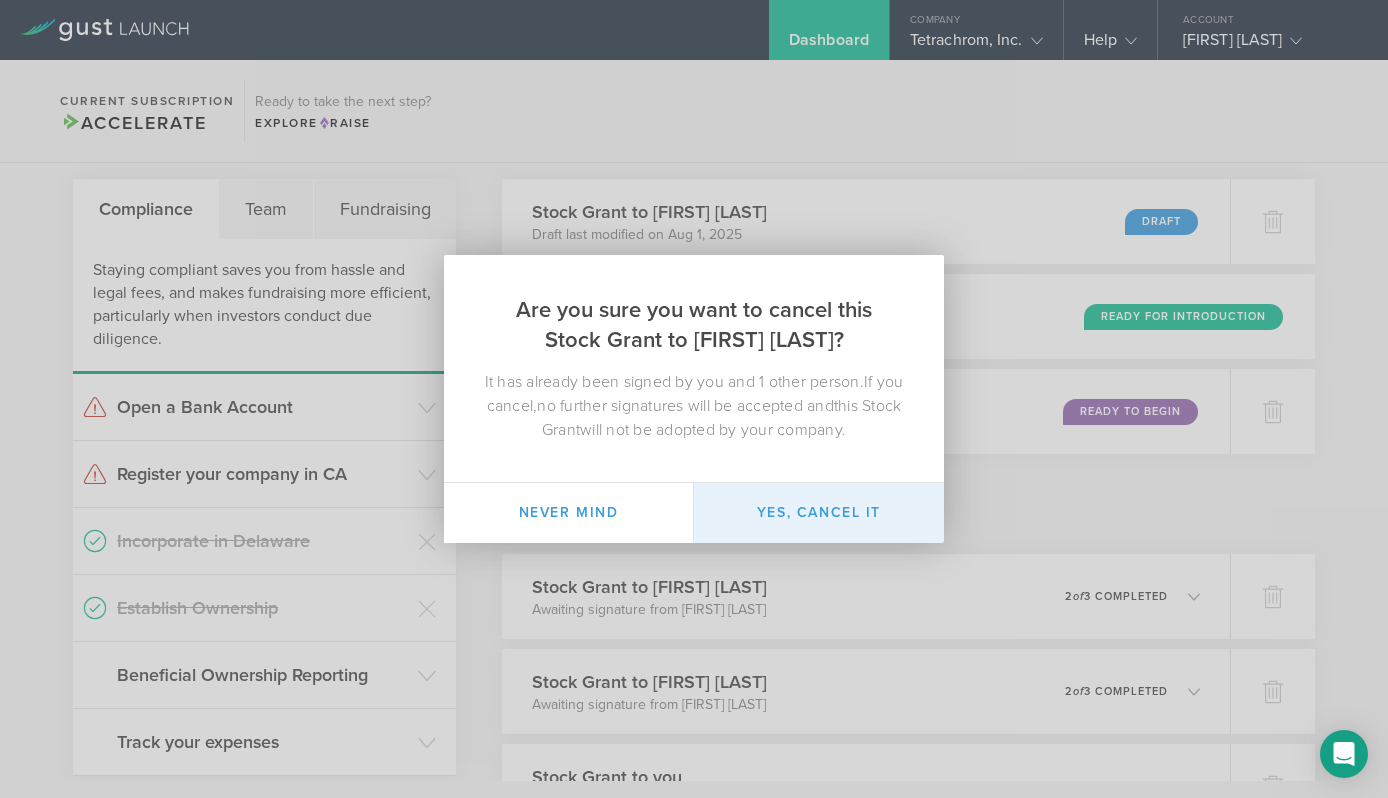 click on "Yes, cancel it" at bounding box center [819, 513] 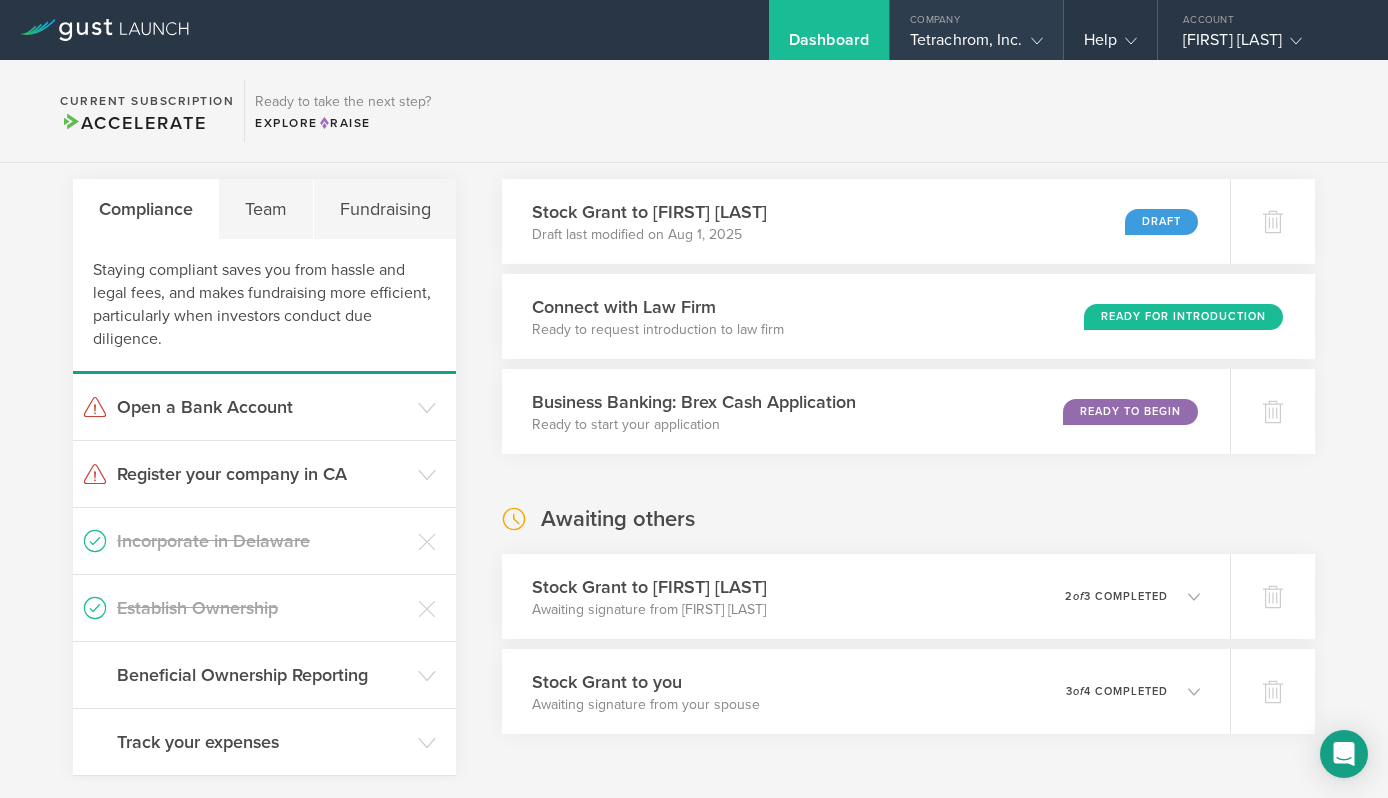 click on "Tetrachrom, Inc." at bounding box center [976, 45] 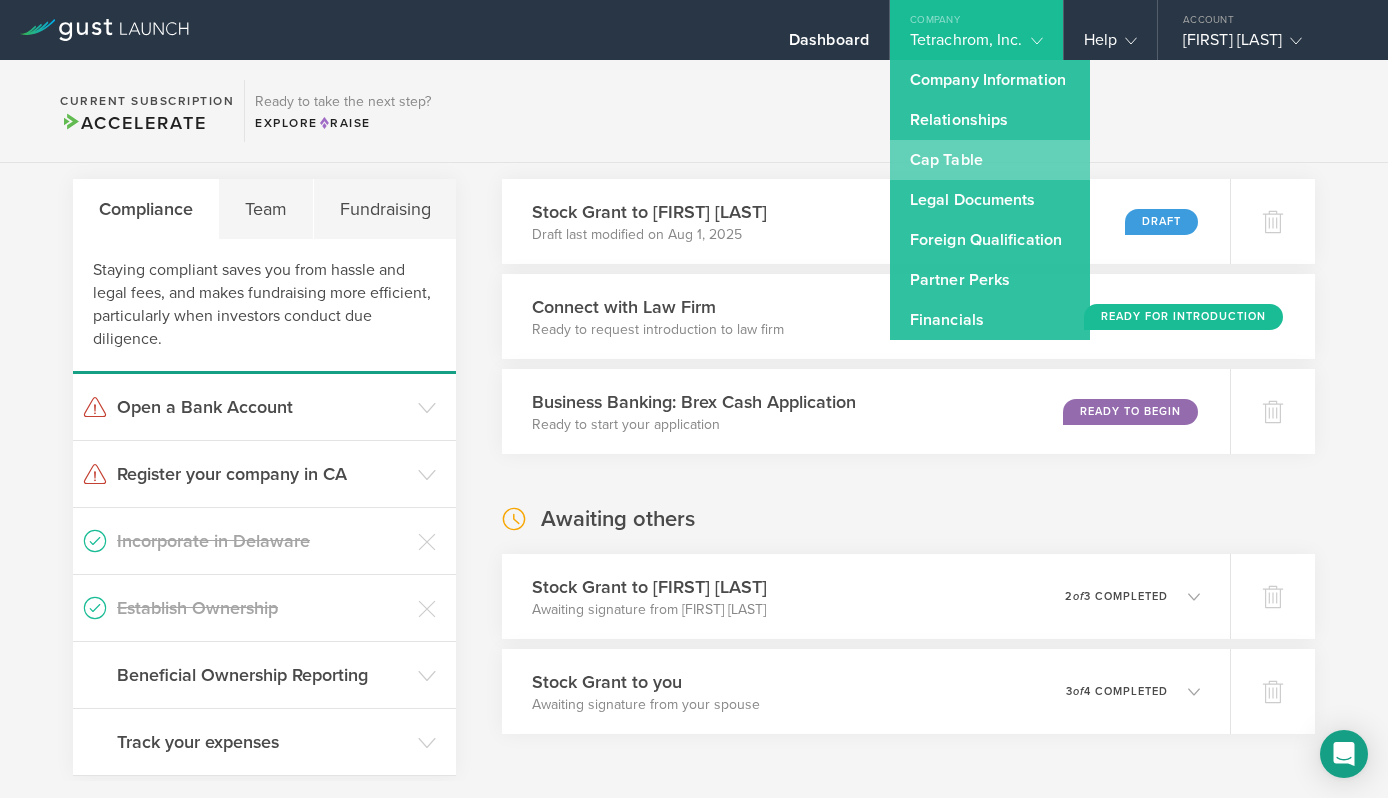 click on "Cap Table" at bounding box center [990, 160] 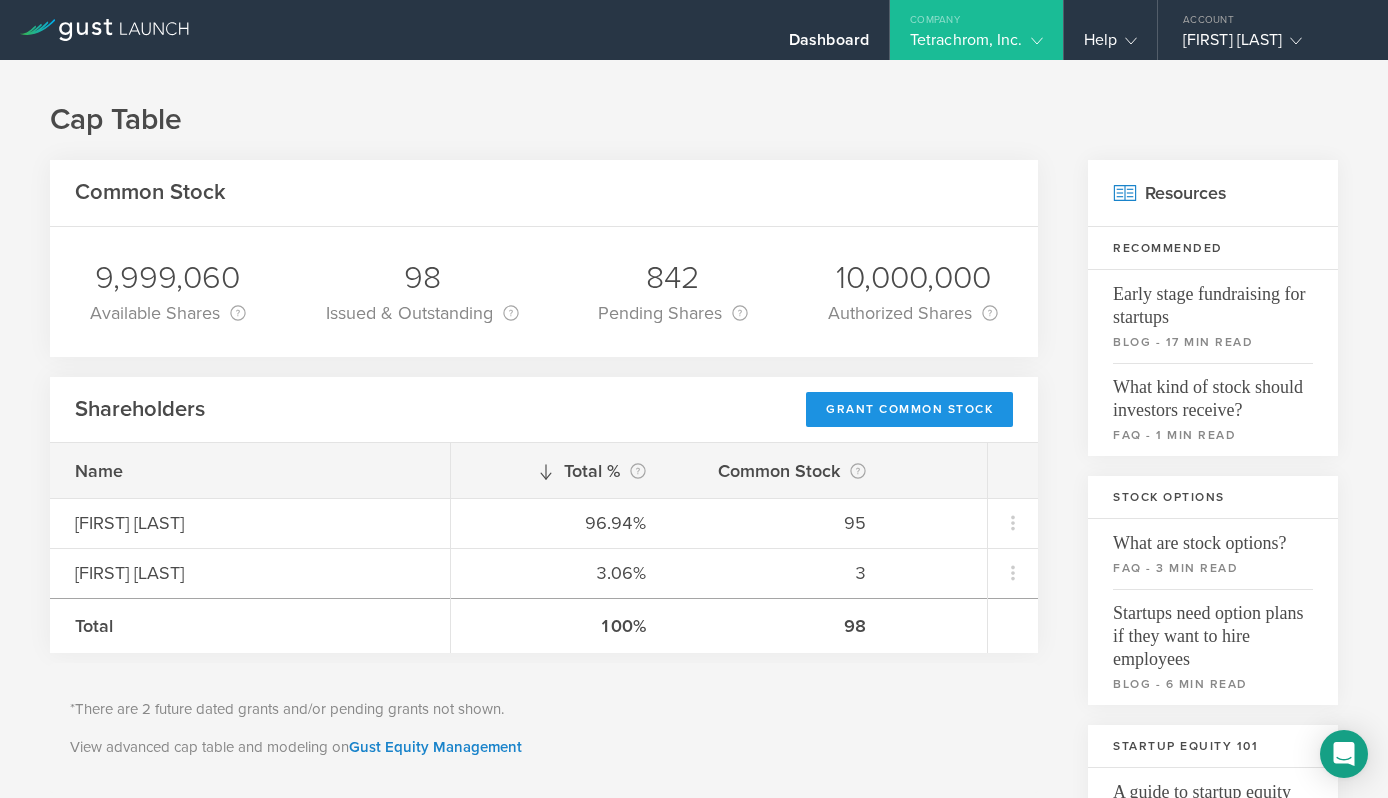 click on "Grant Common Stock" at bounding box center [909, 409] 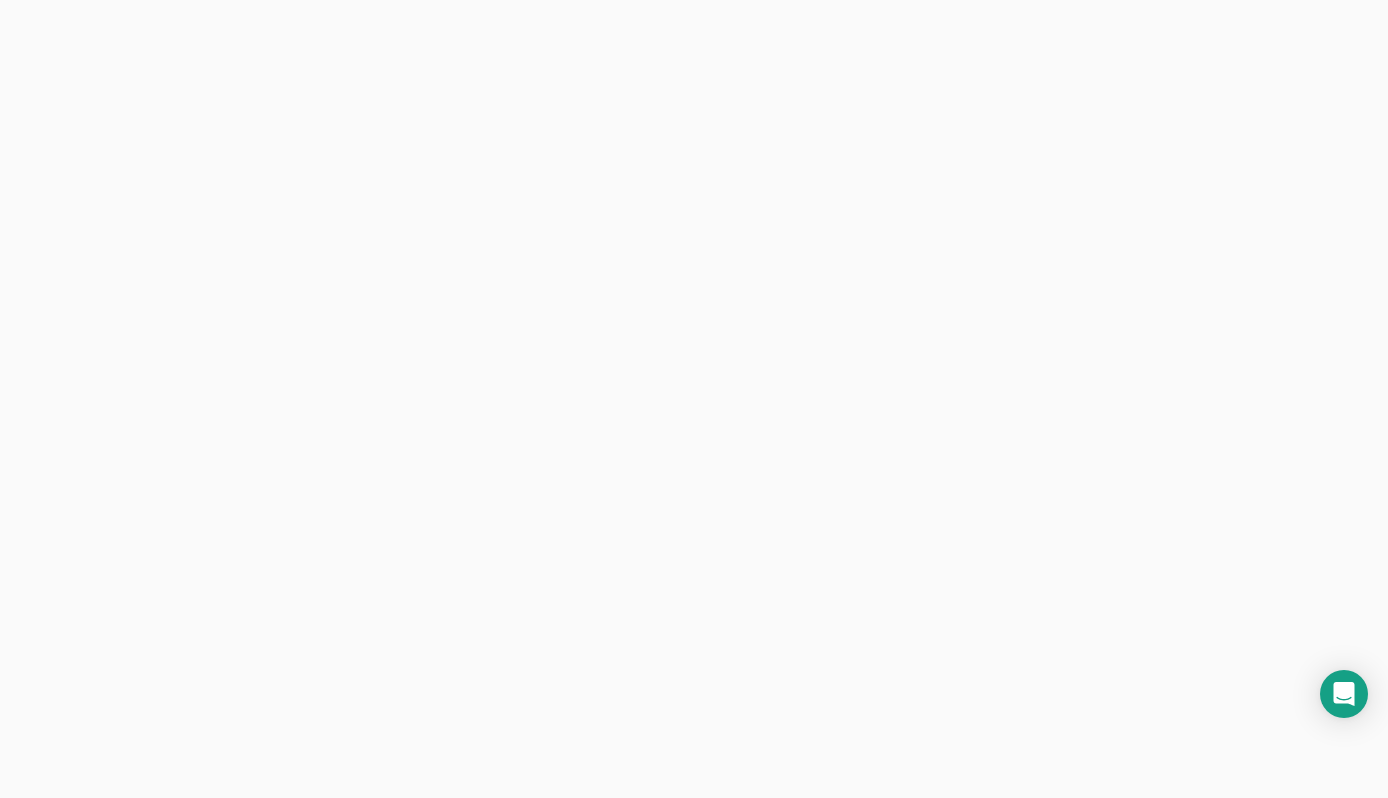 scroll, scrollTop: 0, scrollLeft: 0, axis: both 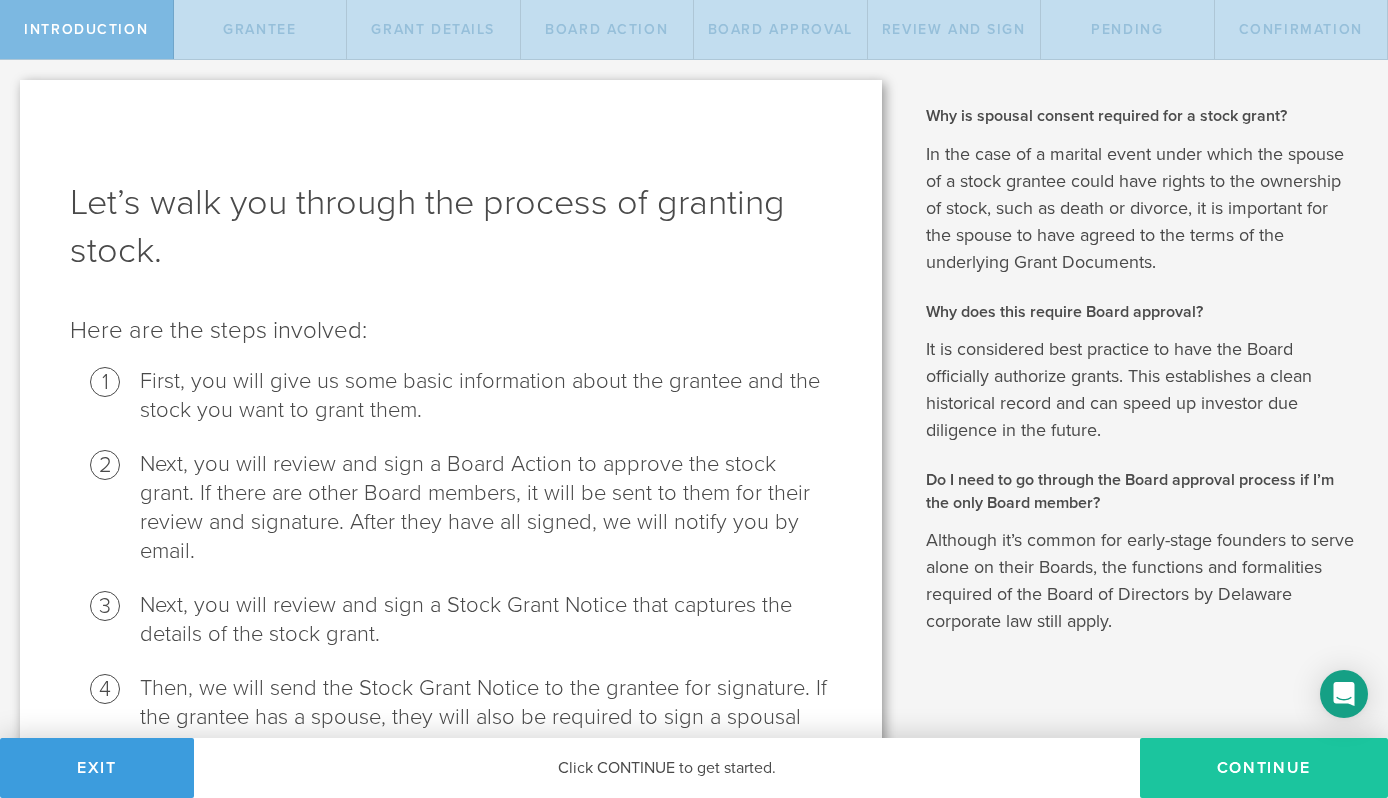 click on "Continue" at bounding box center (1264, 768) 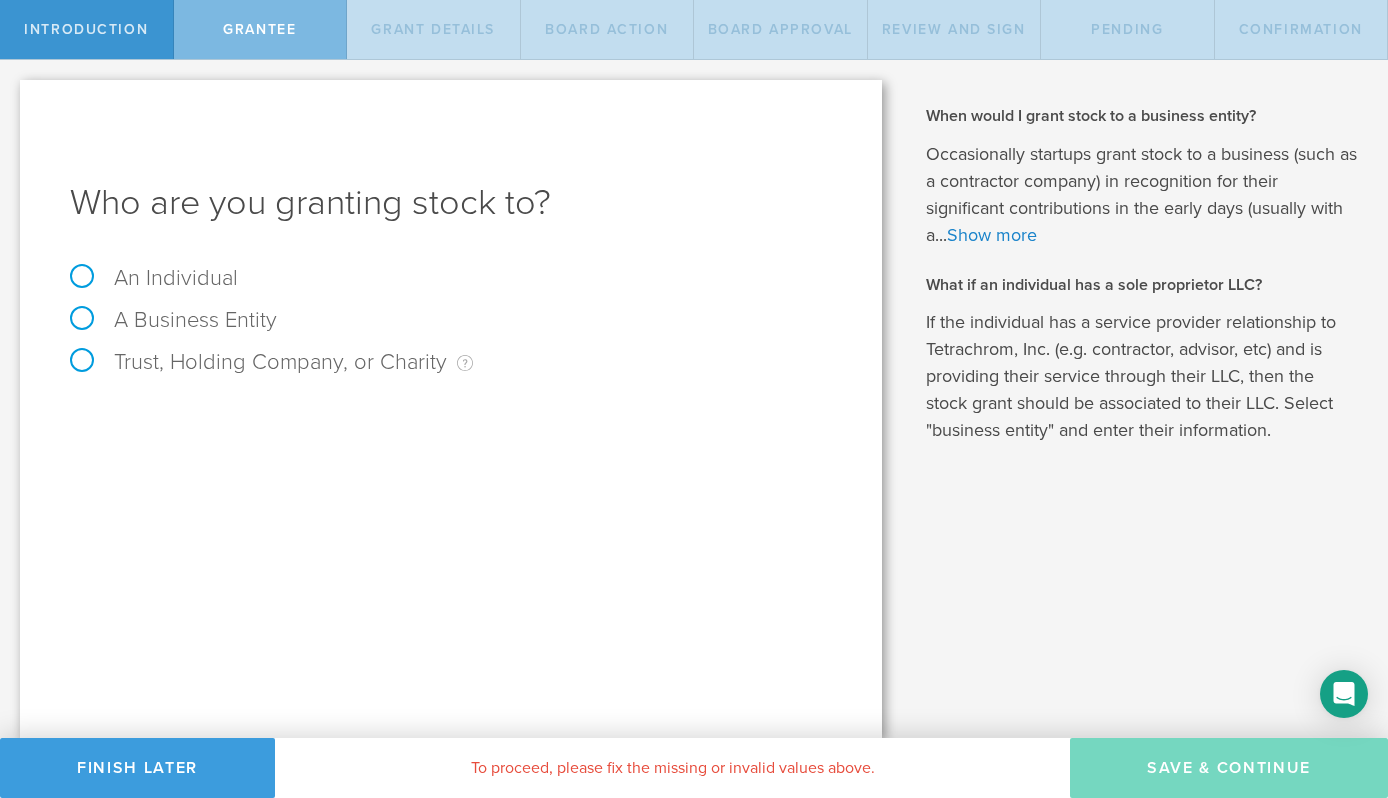 click on "An Individual" at bounding box center (154, 278) 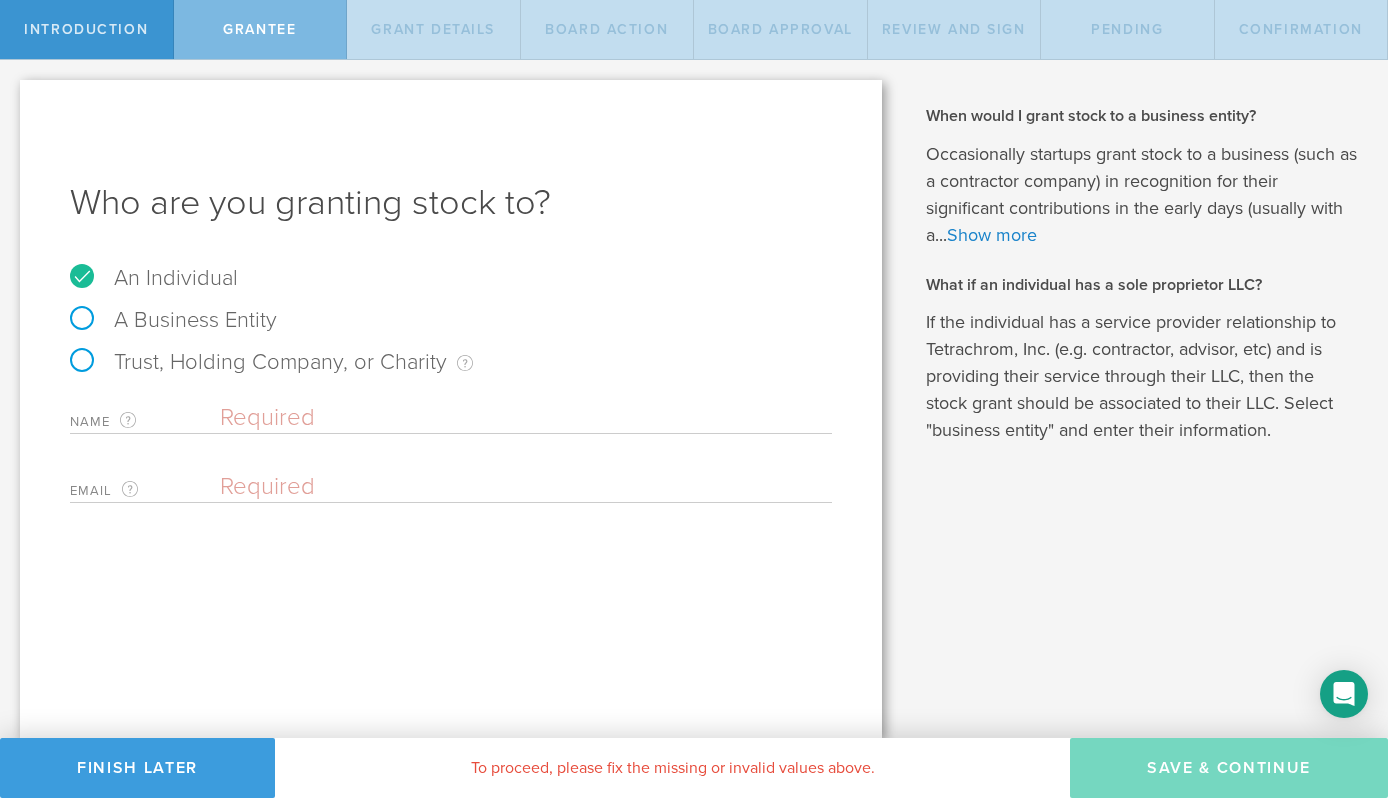 click at bounding box center [526, 418] 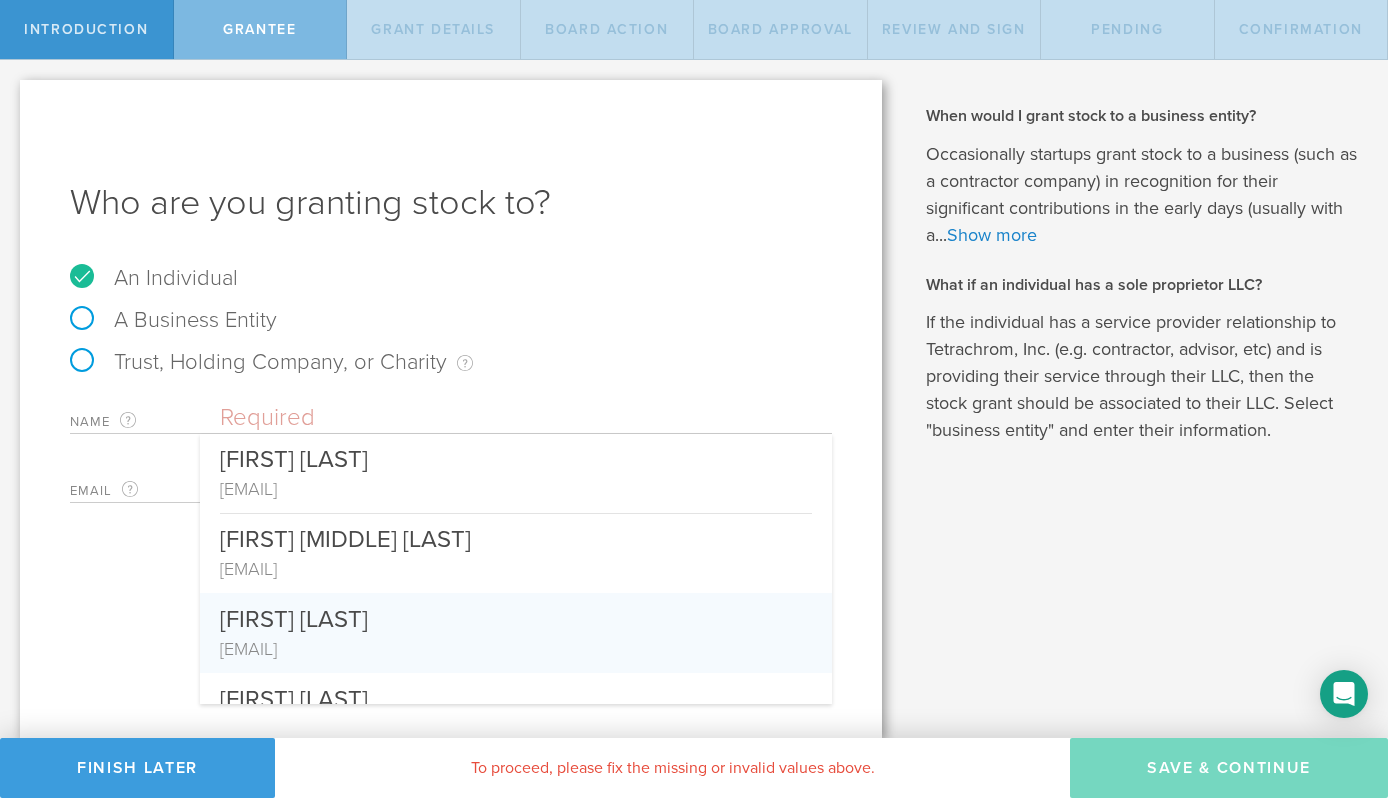 click on "[FIRST] [LAST]" at bounding box center (516, 614) 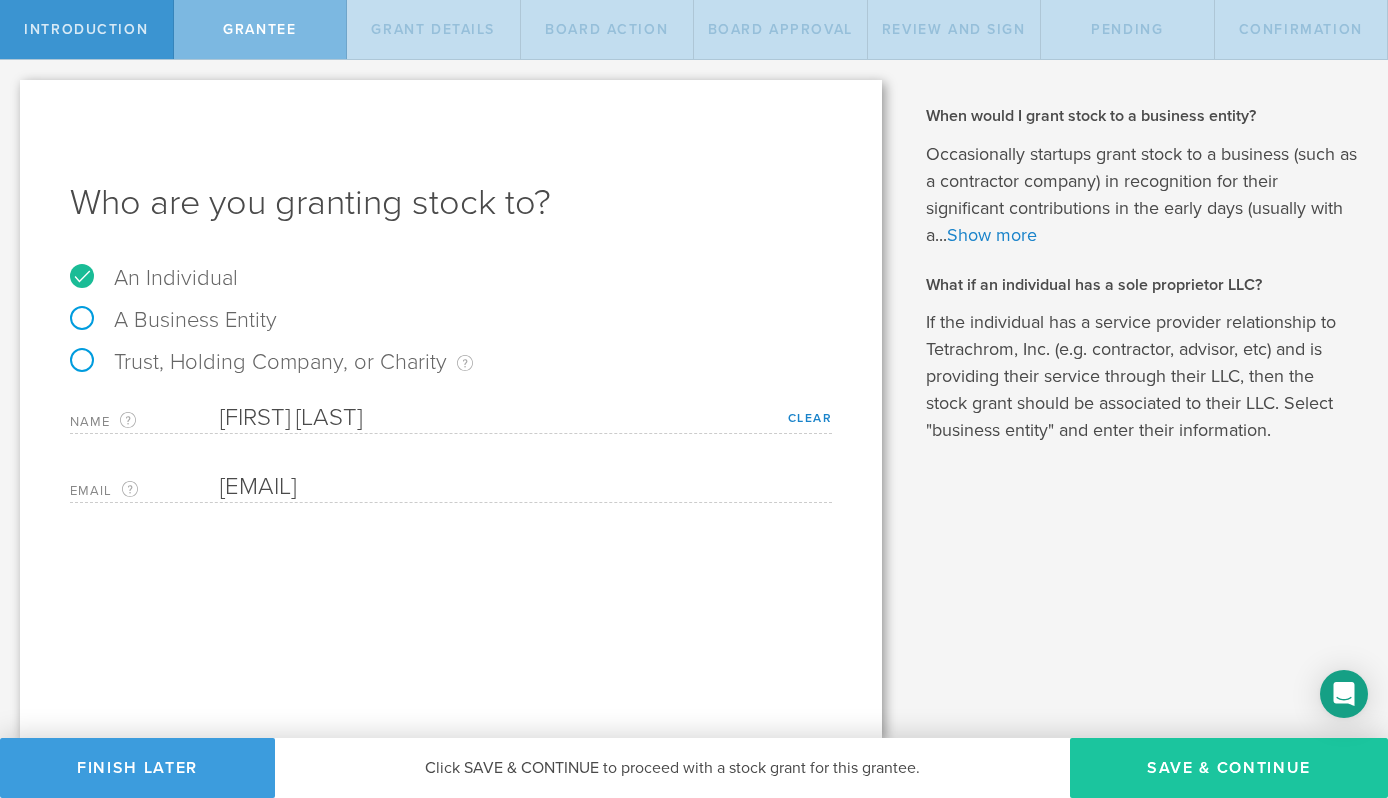 click on "Save & Continue" at bounding box center [1229, 768] 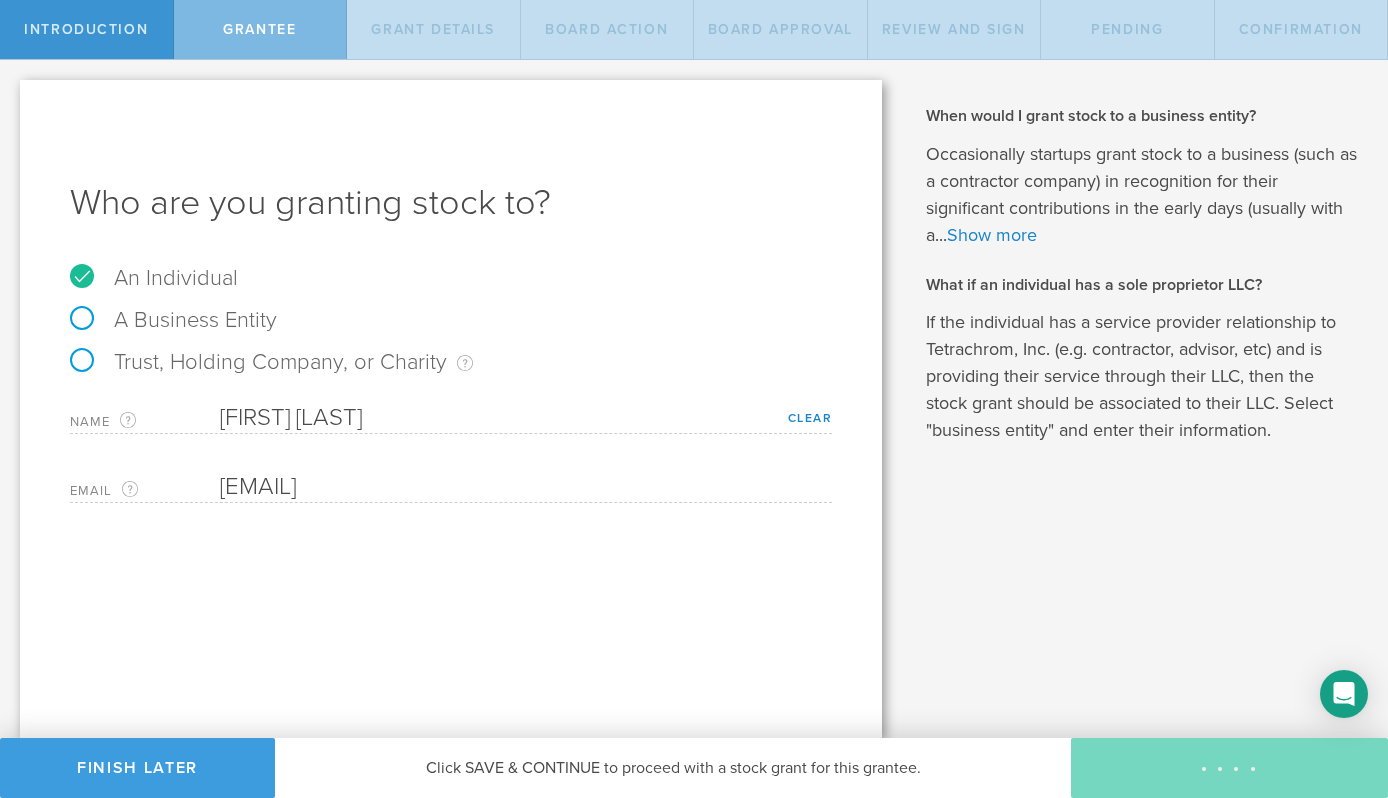 type on "48" 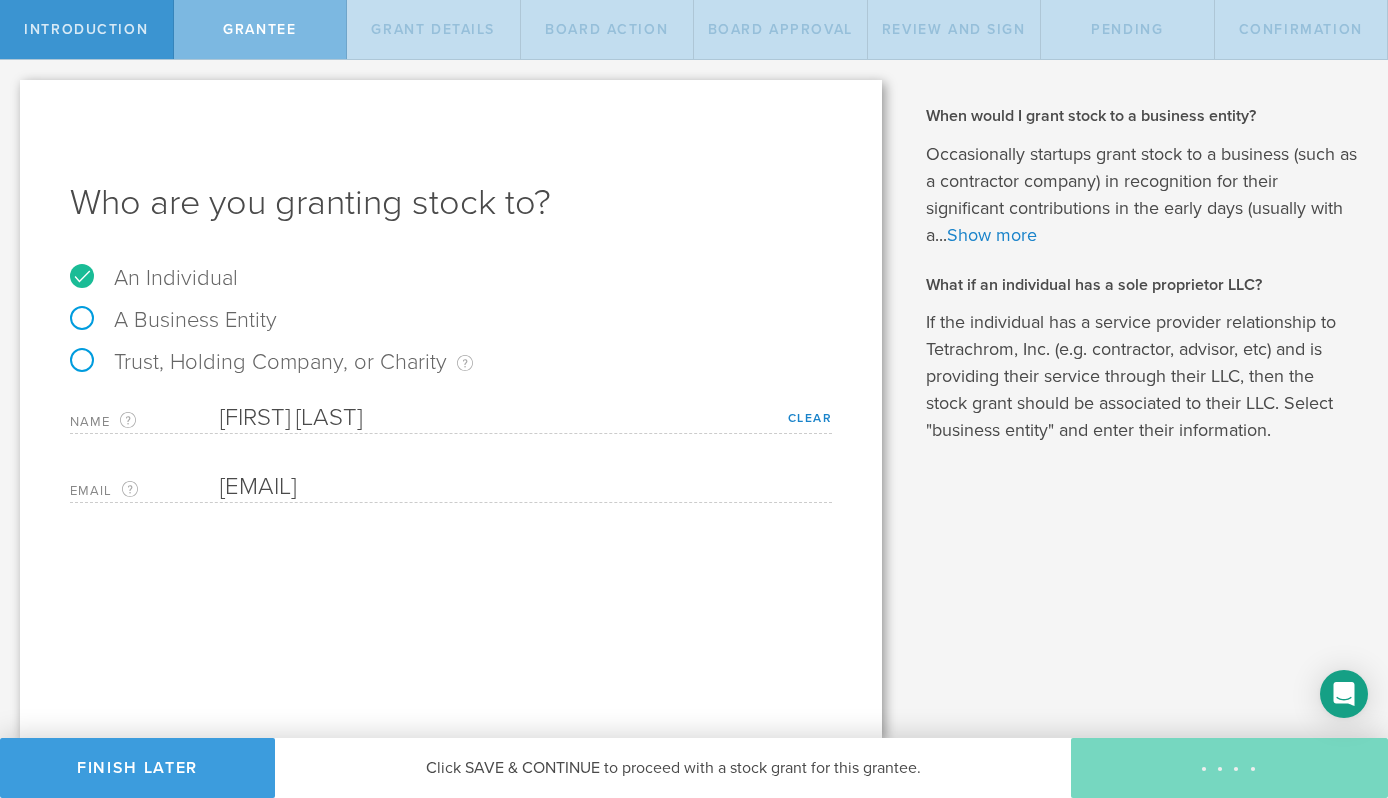 type on "12" 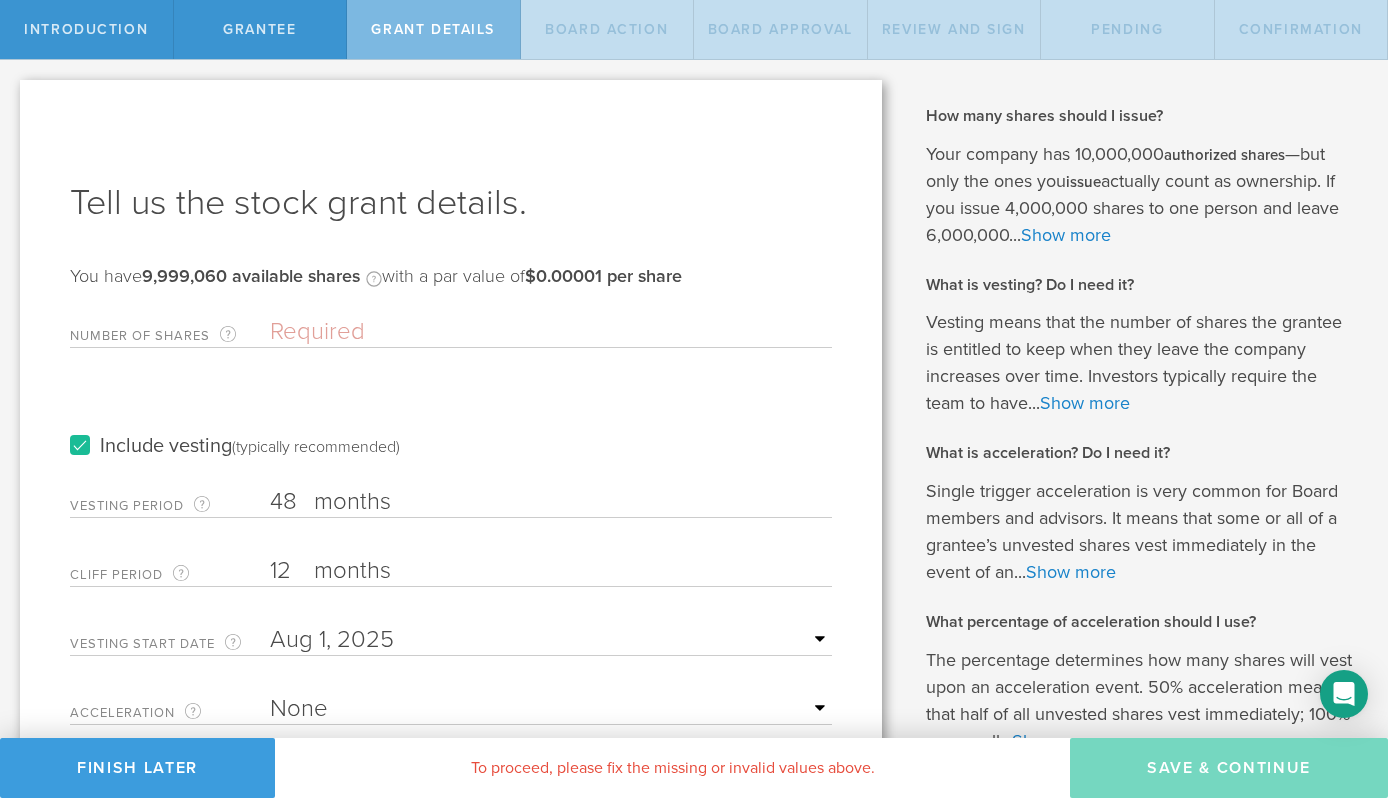 click on "48" at bounding box center [551, 502] 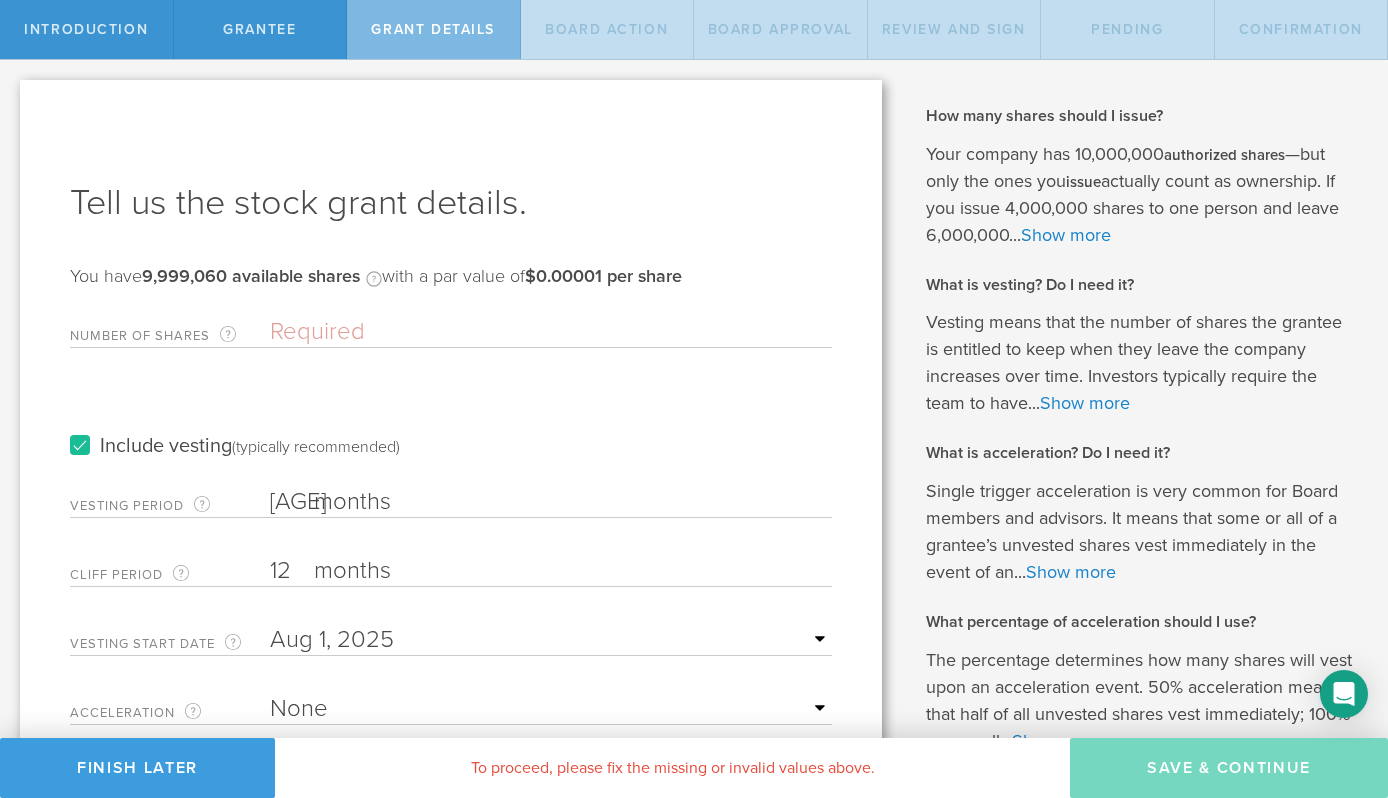 type on "36" 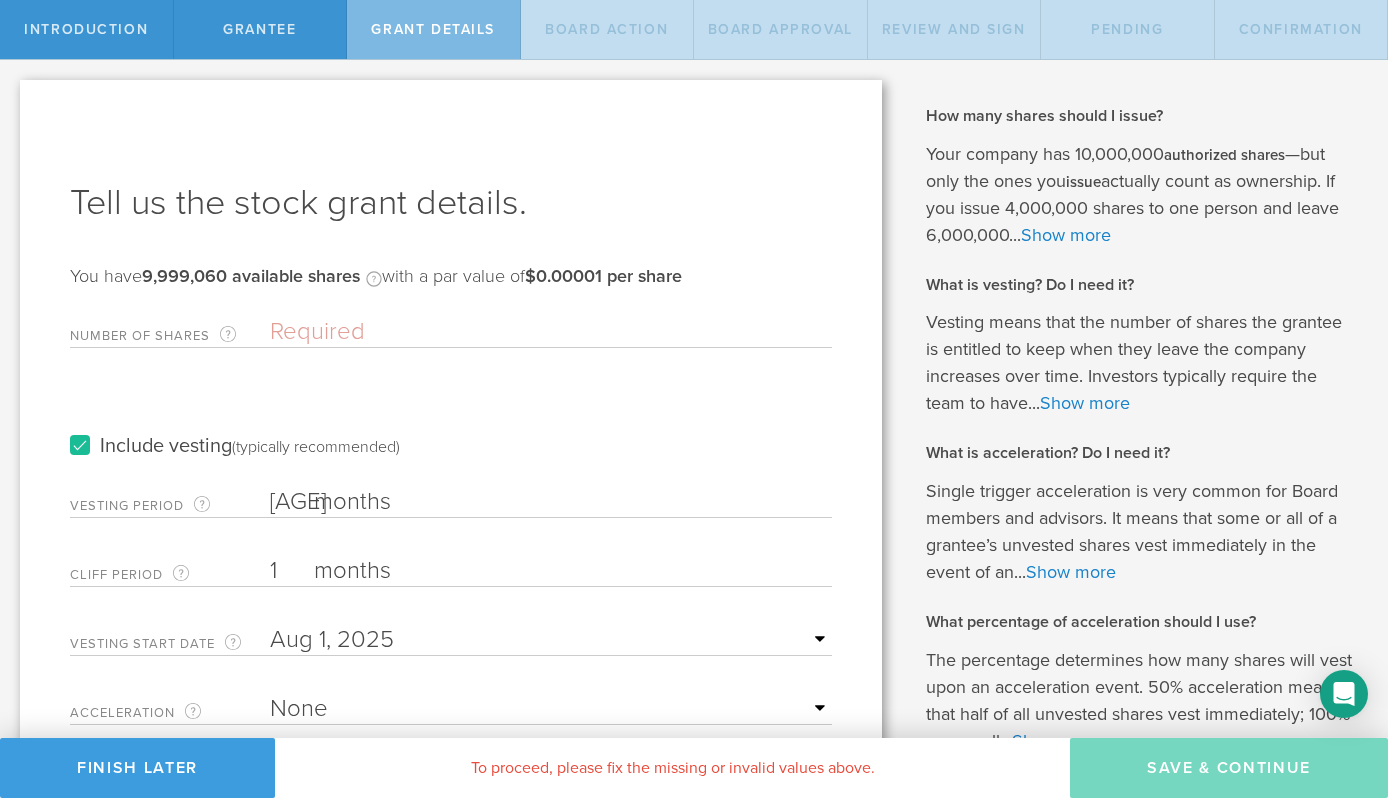 type on "1" 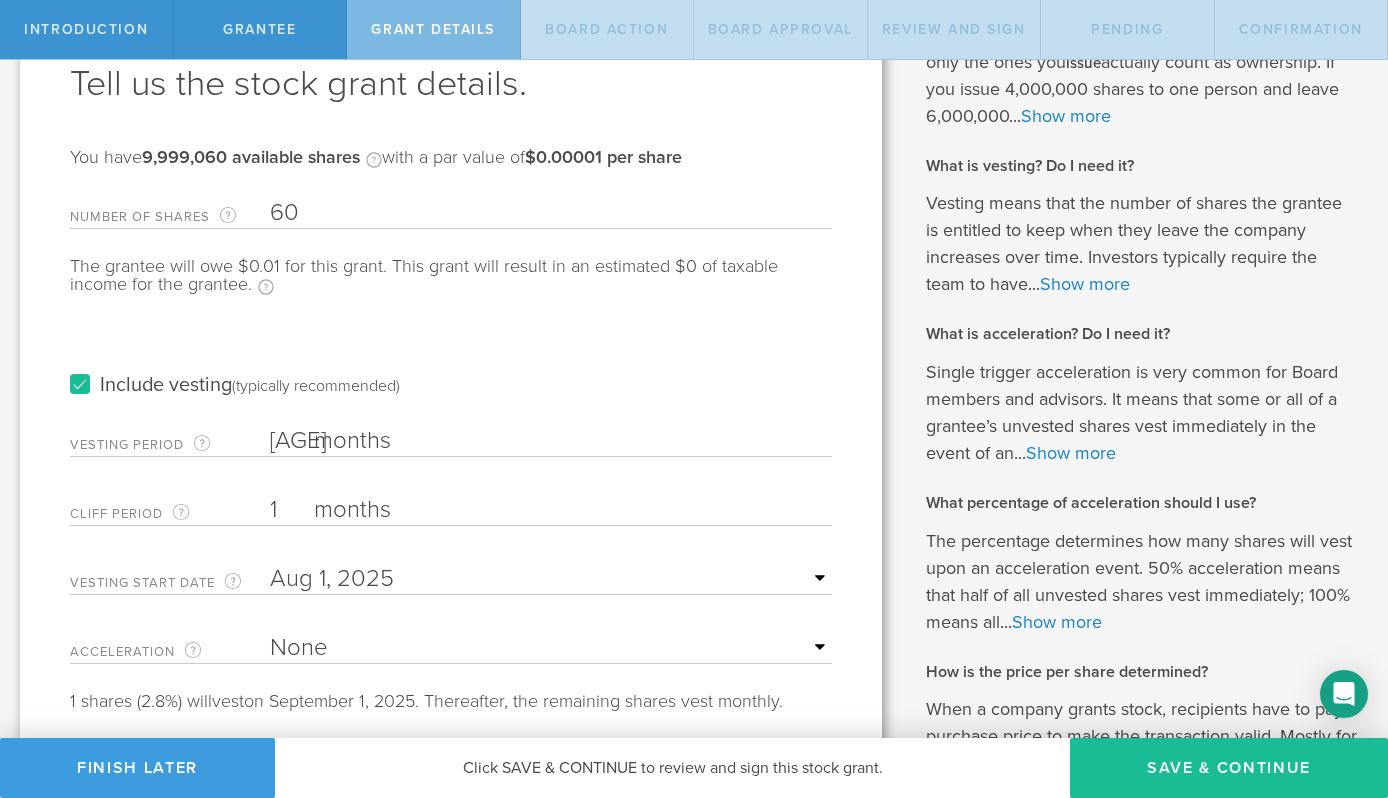 scroll, scrollTop: 133, scrollLeft: 0, axis: vertical 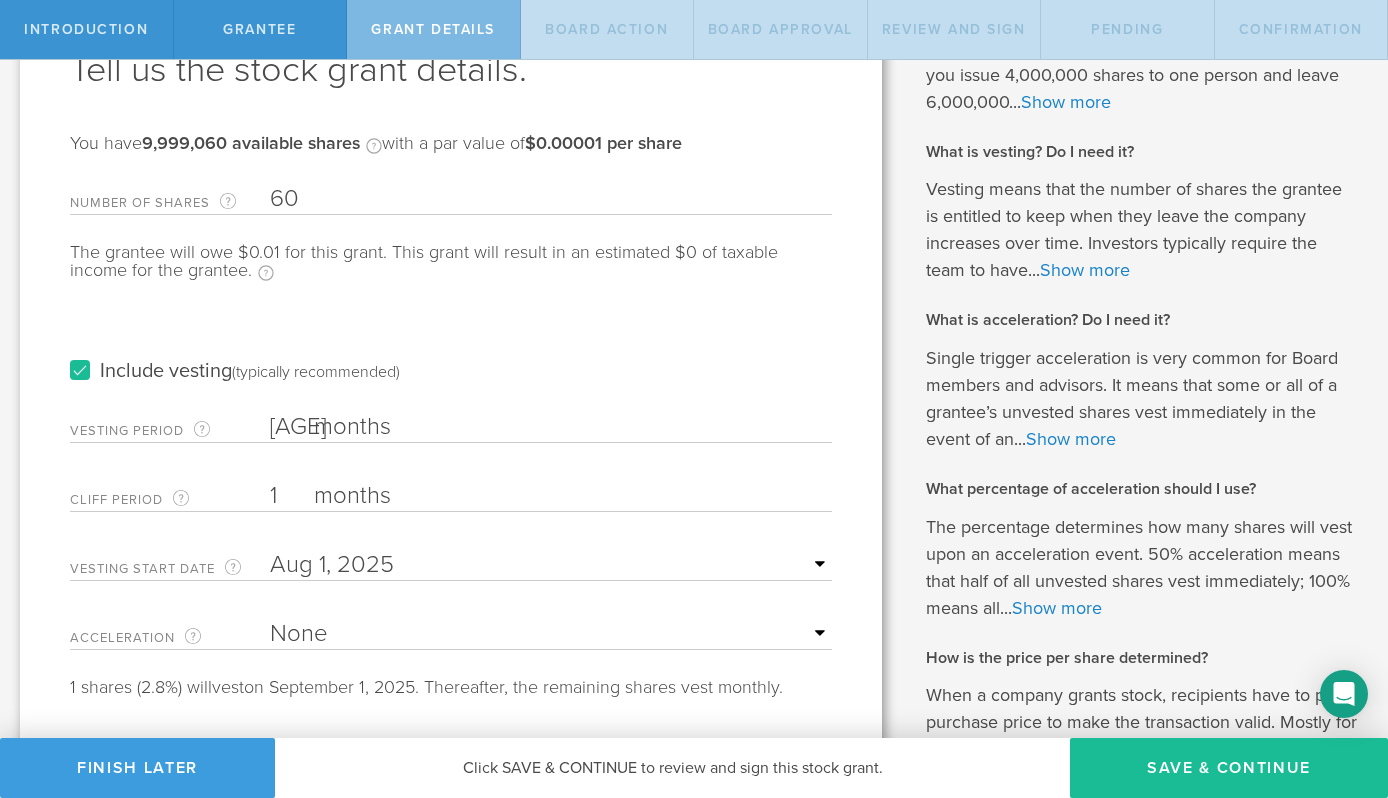 type on "60" 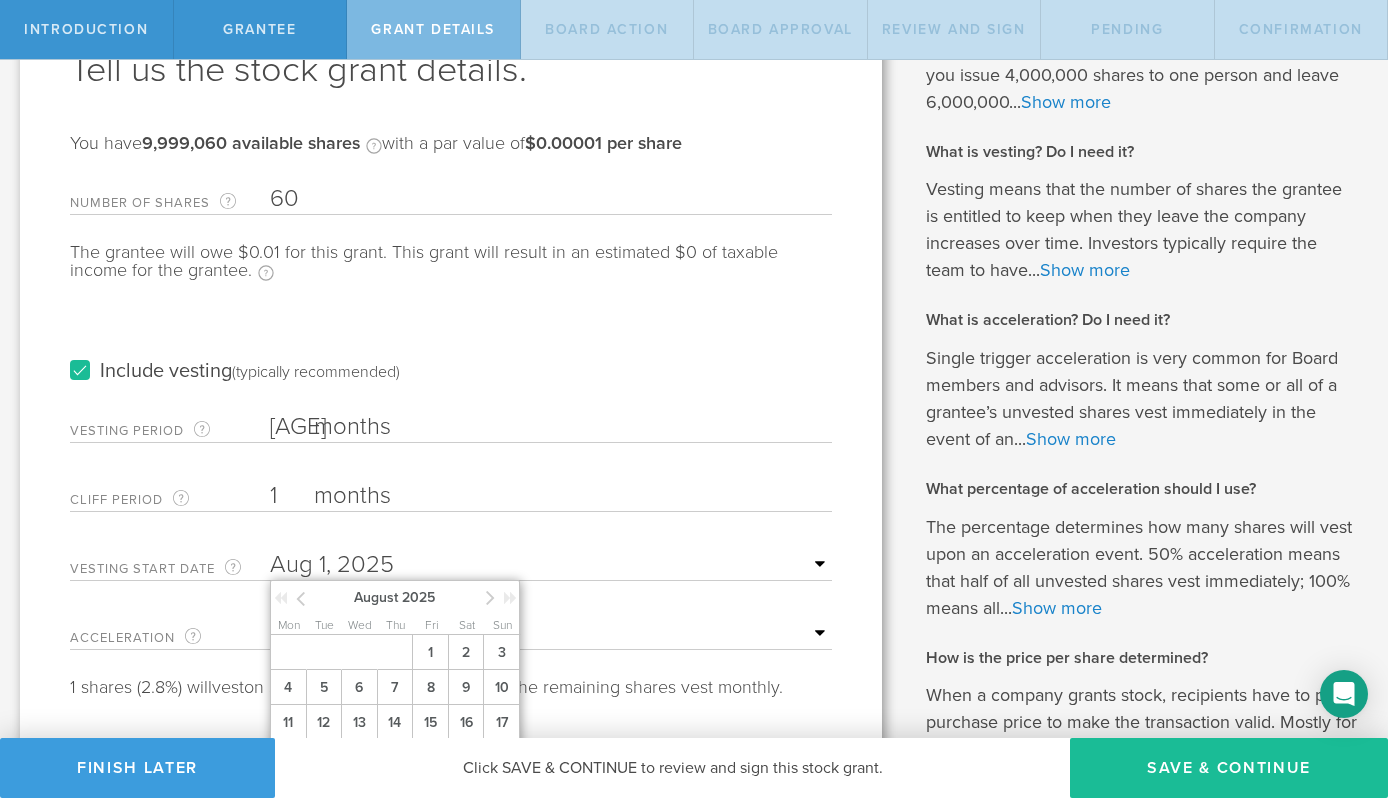 click on "Include vesting  (typically recommended)" at bounding box center (451, 351) 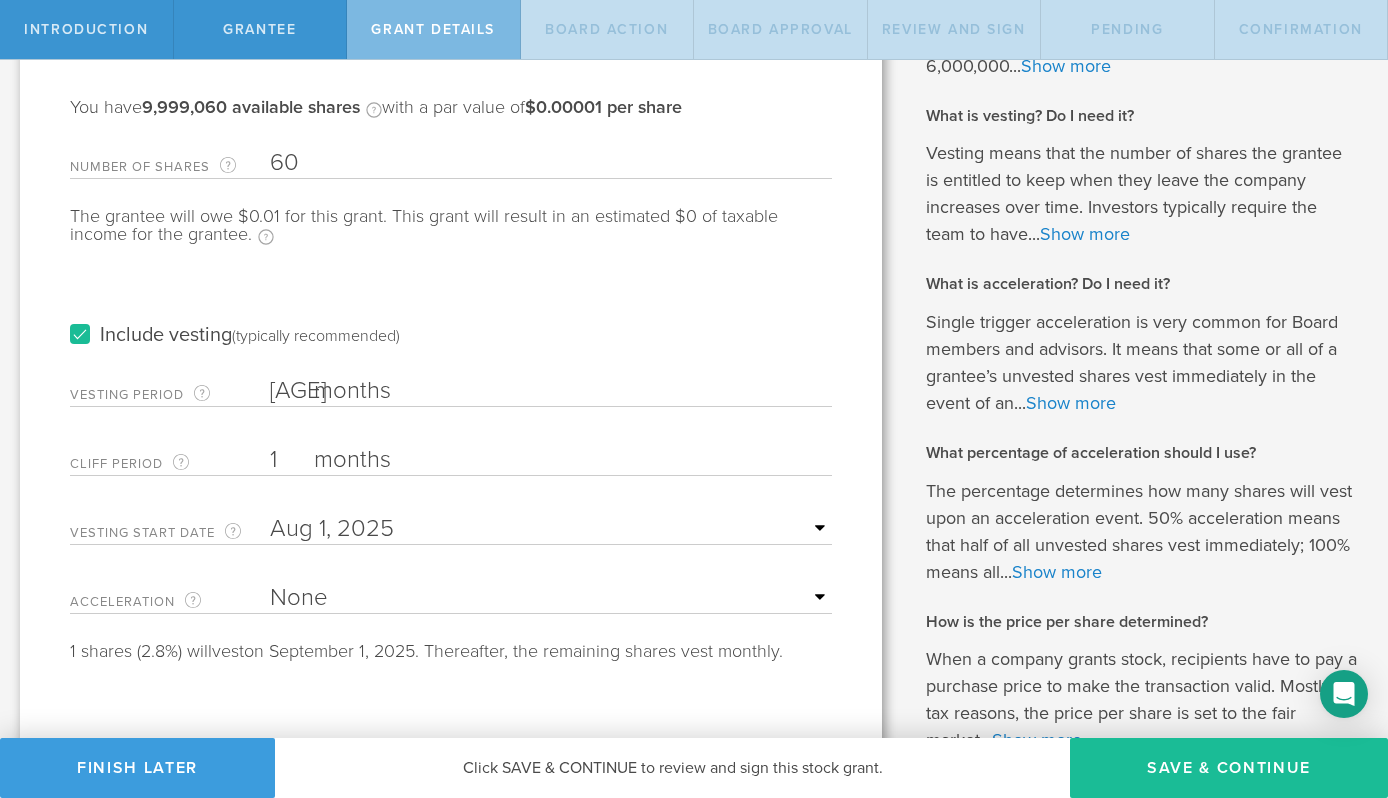 scroll, scrollTop: 176, scrollLeft: 0, axis: vertical 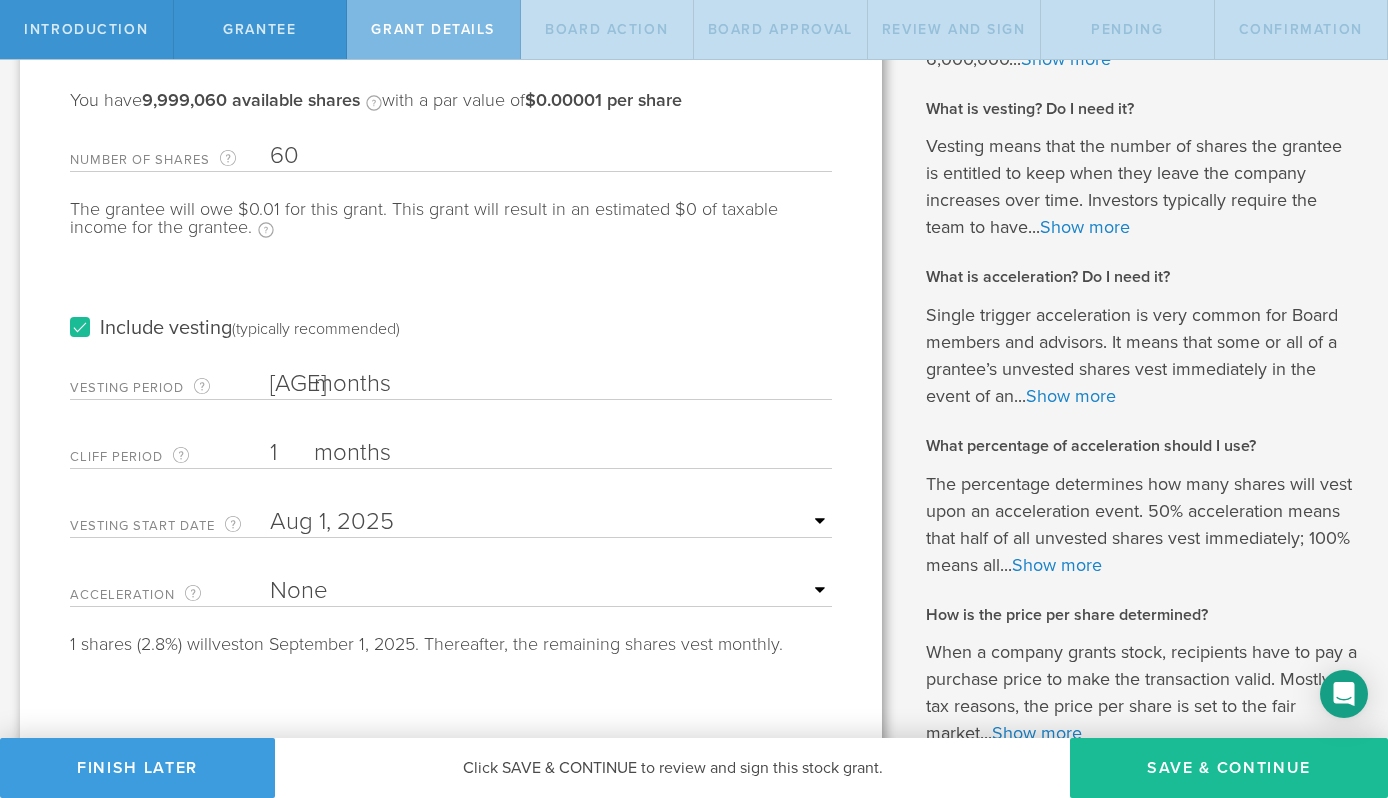 click on "None Single Trigger Double Trigger" at bounding box center [551, 591] 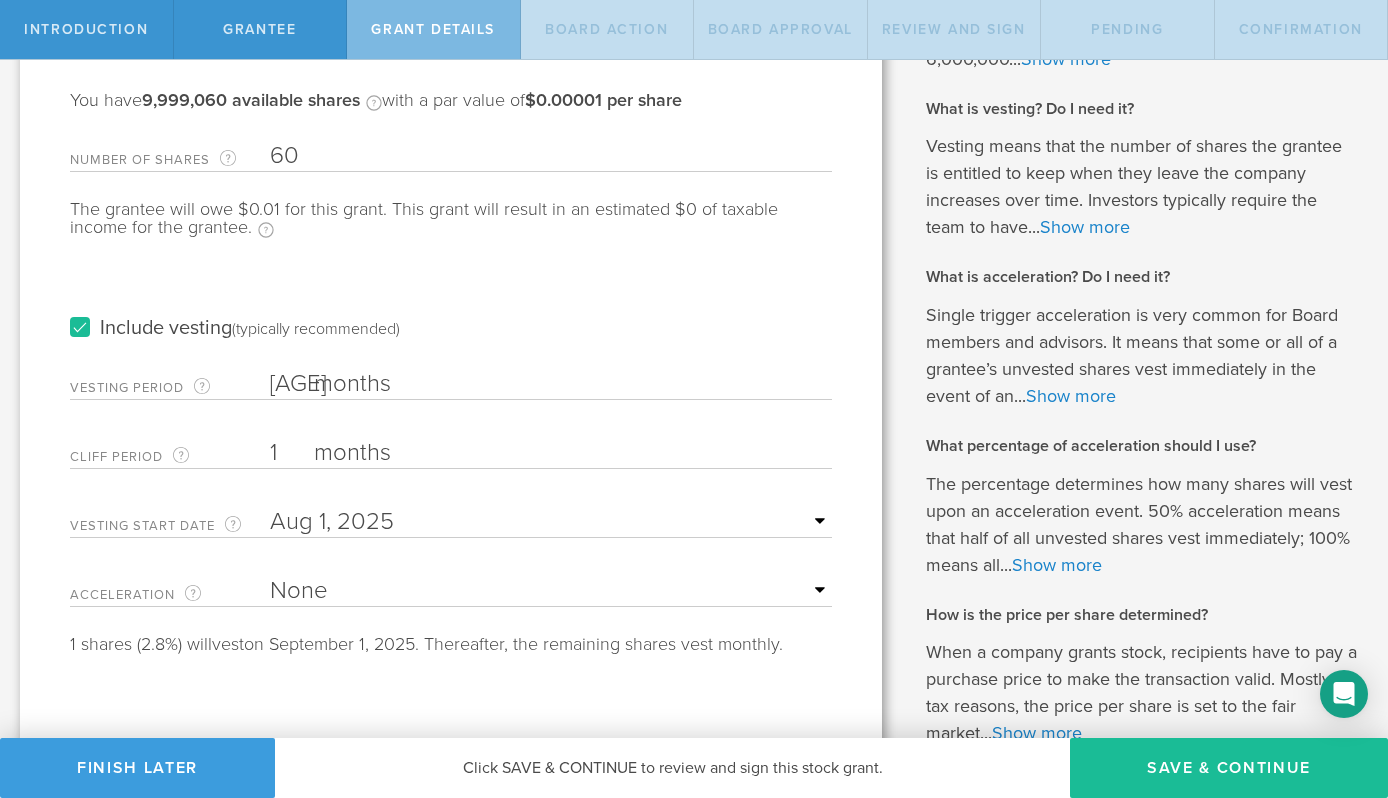 select on "single" 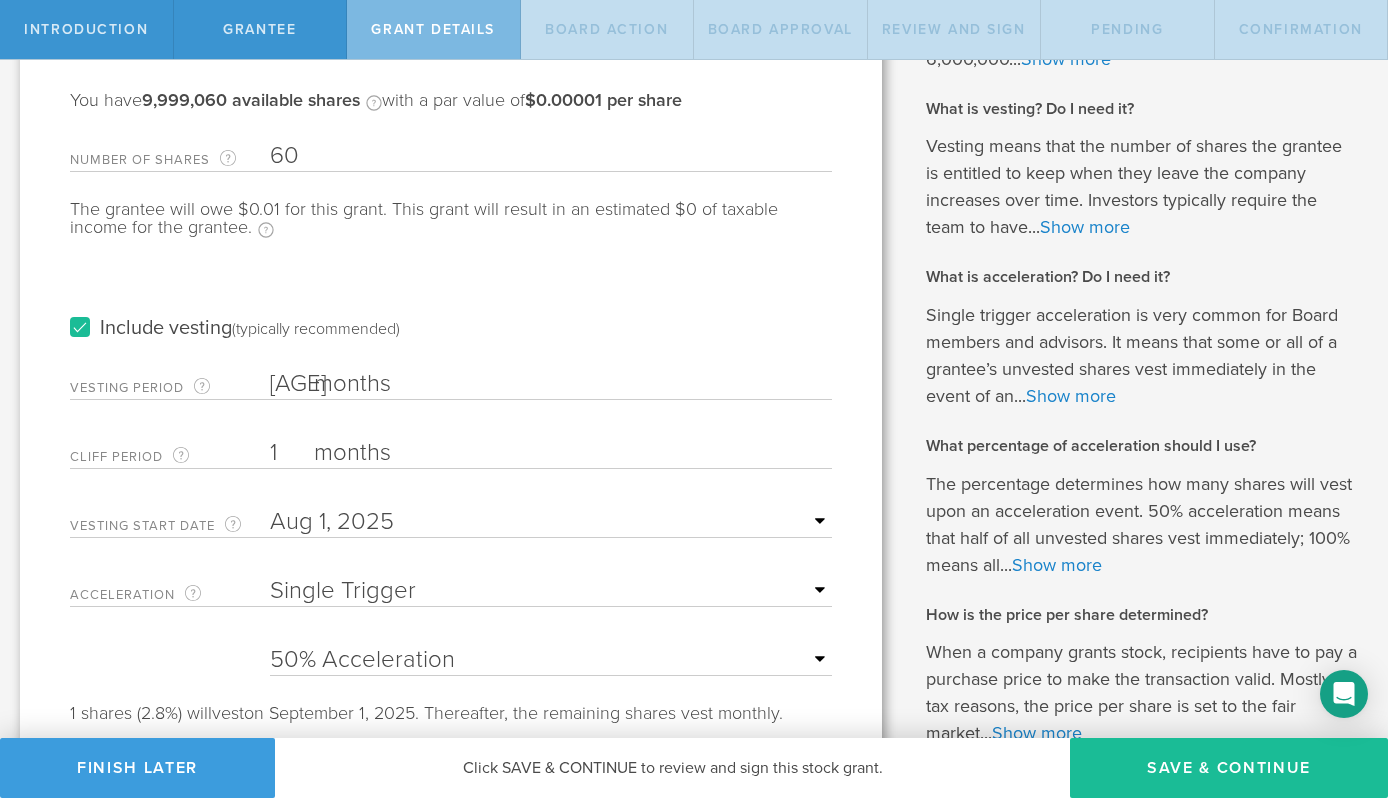 click on "25% Acceleration 50% Acceleration 75% Acceleration 100% Acceleration" at bounding box center (551, 660) 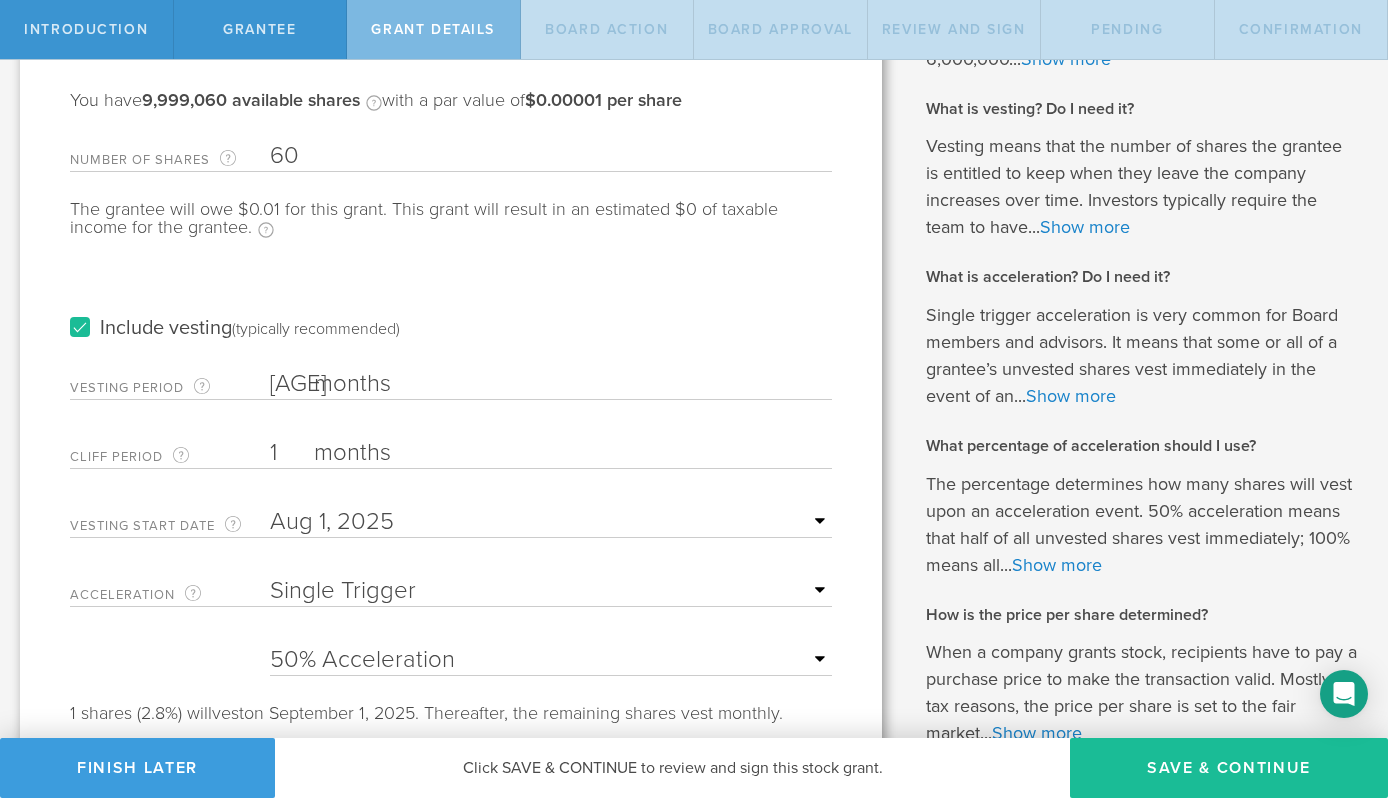 select on "100" 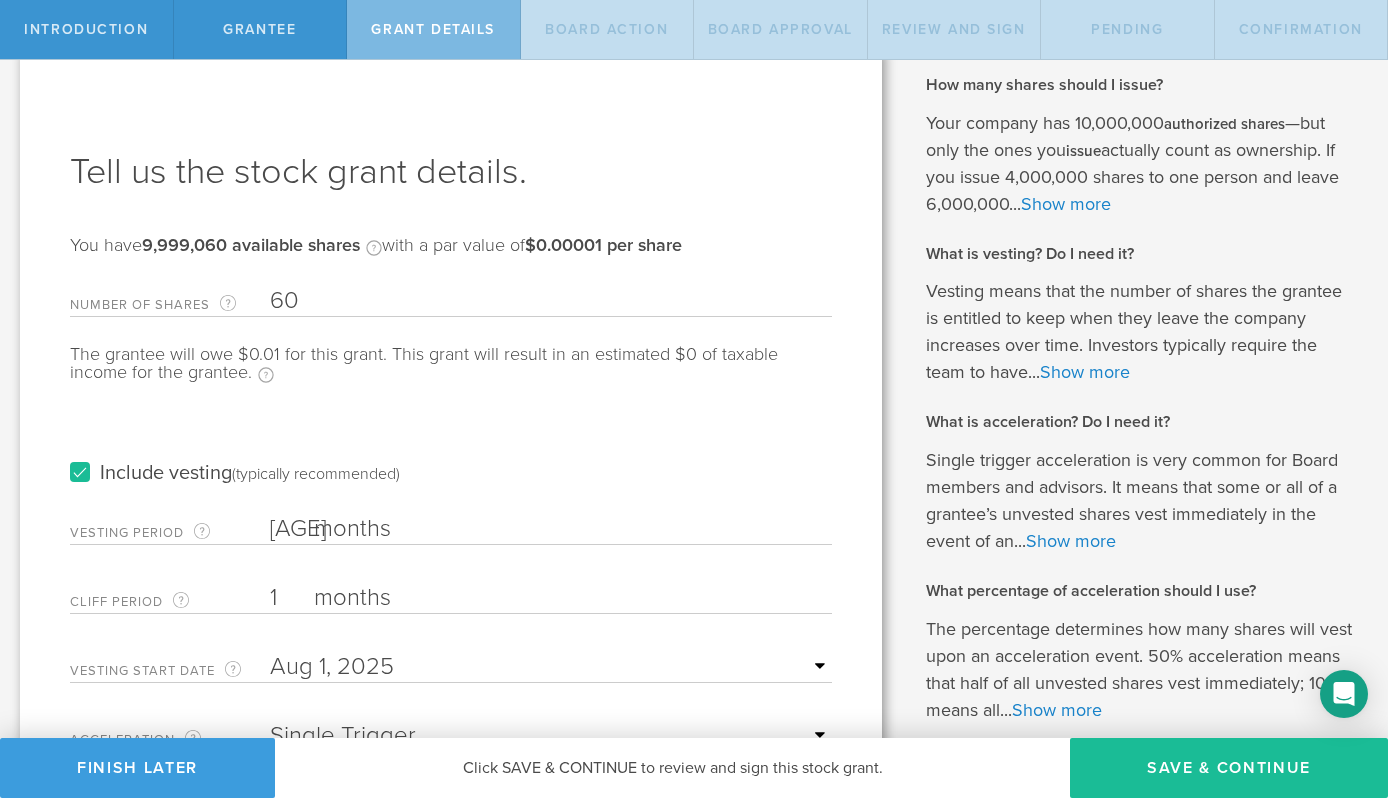 scroll, scrollTop: 0, scrollLeft: 0, axis: both 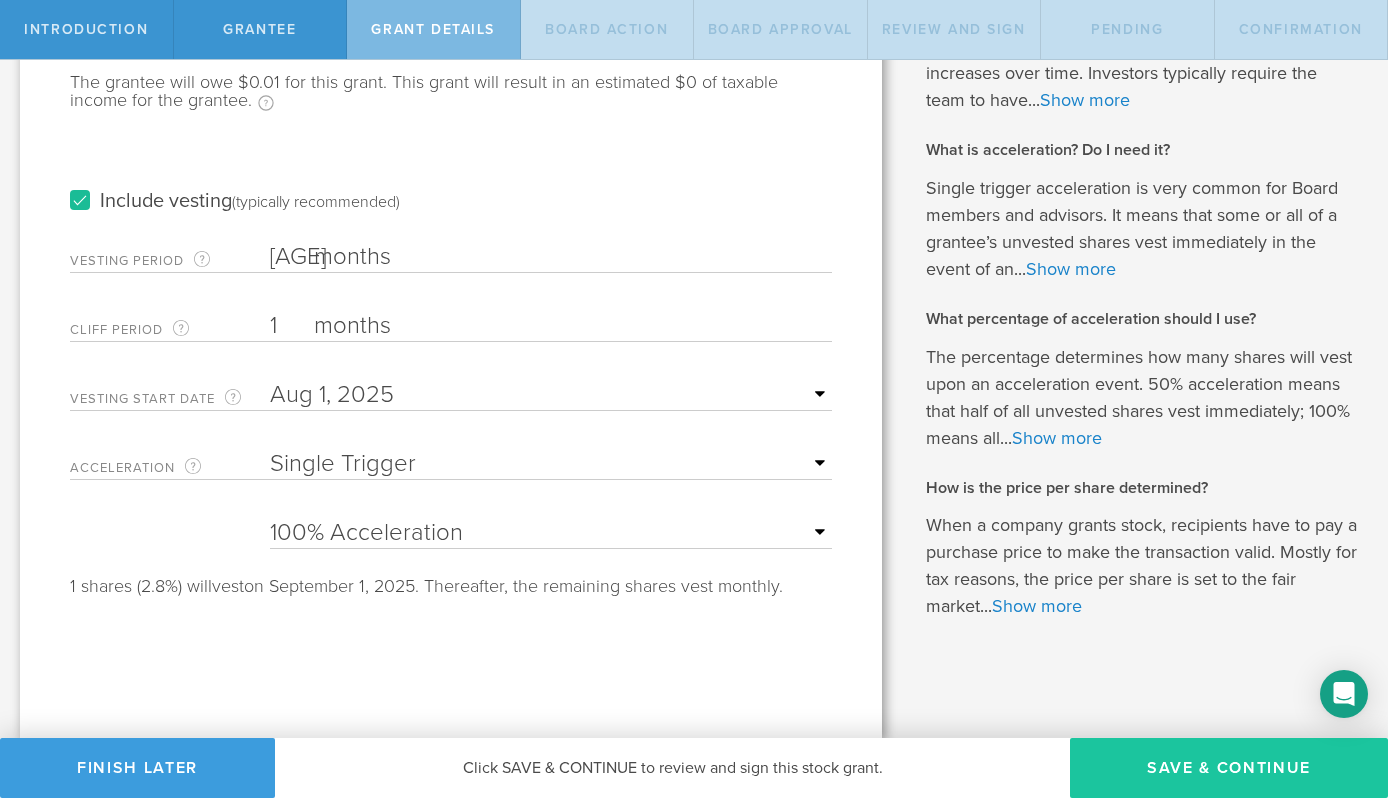 click on "Save & Continue" at bounding box center (1229, 768) 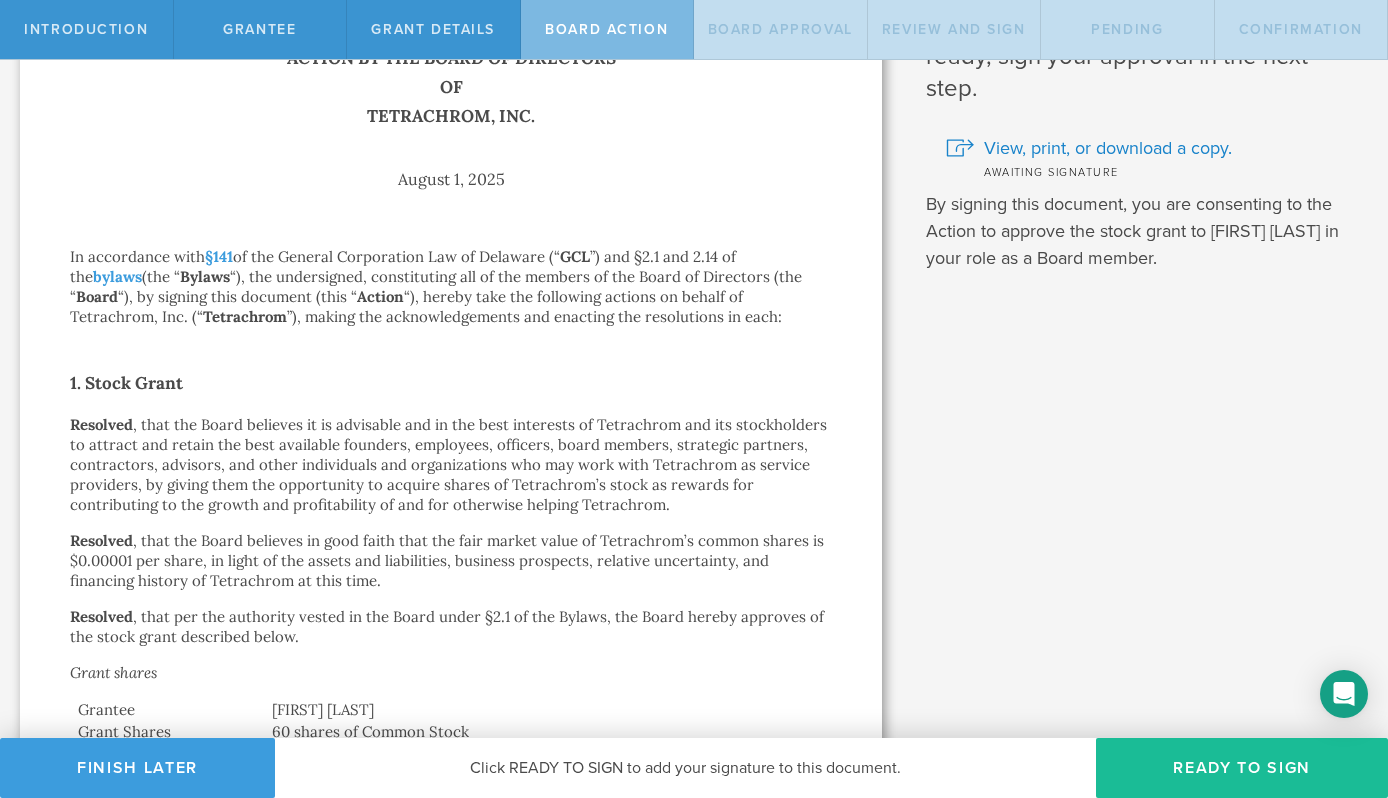 scroll, scrollTop: 114, scrollLeft: 0, axis: vertical 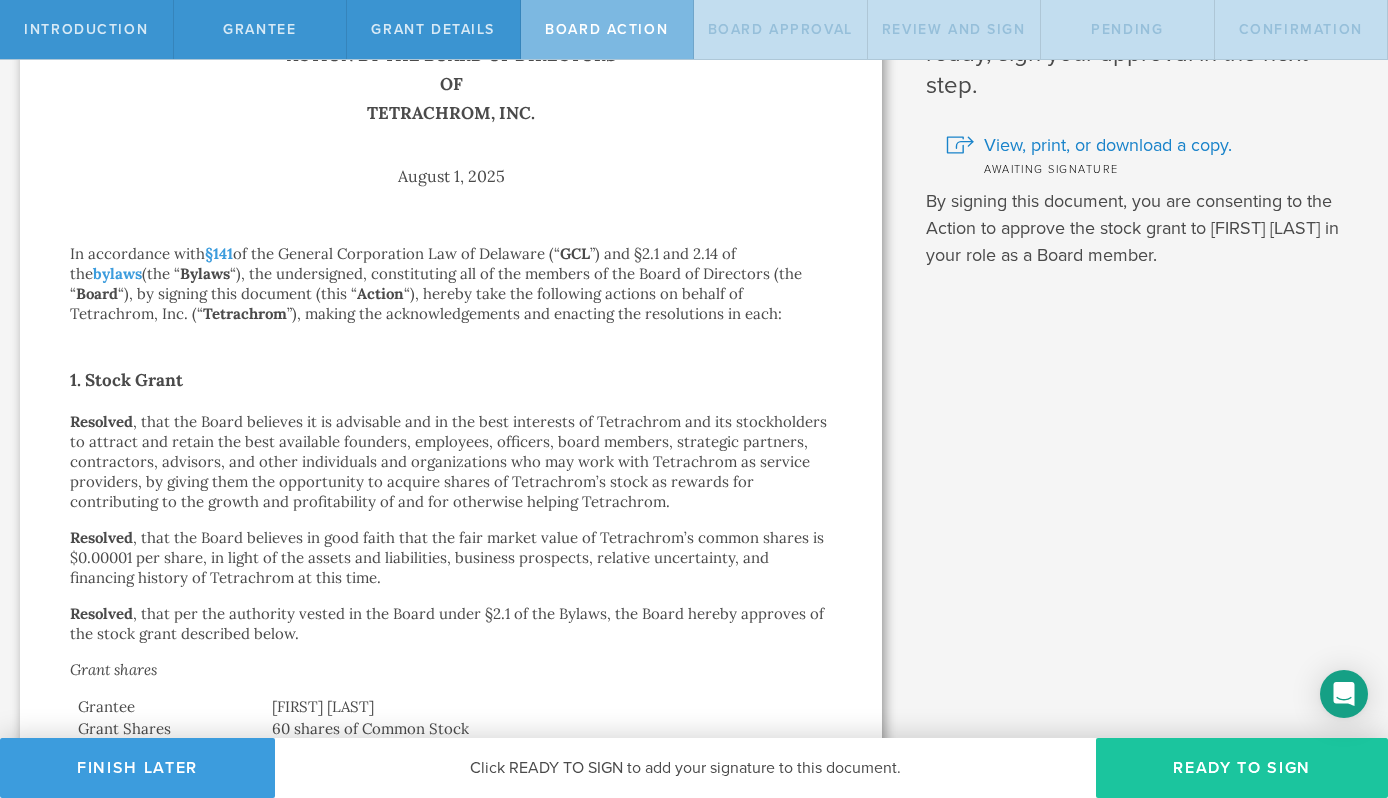 click on "Ready to Sign" at bounding box center [1242, 768] 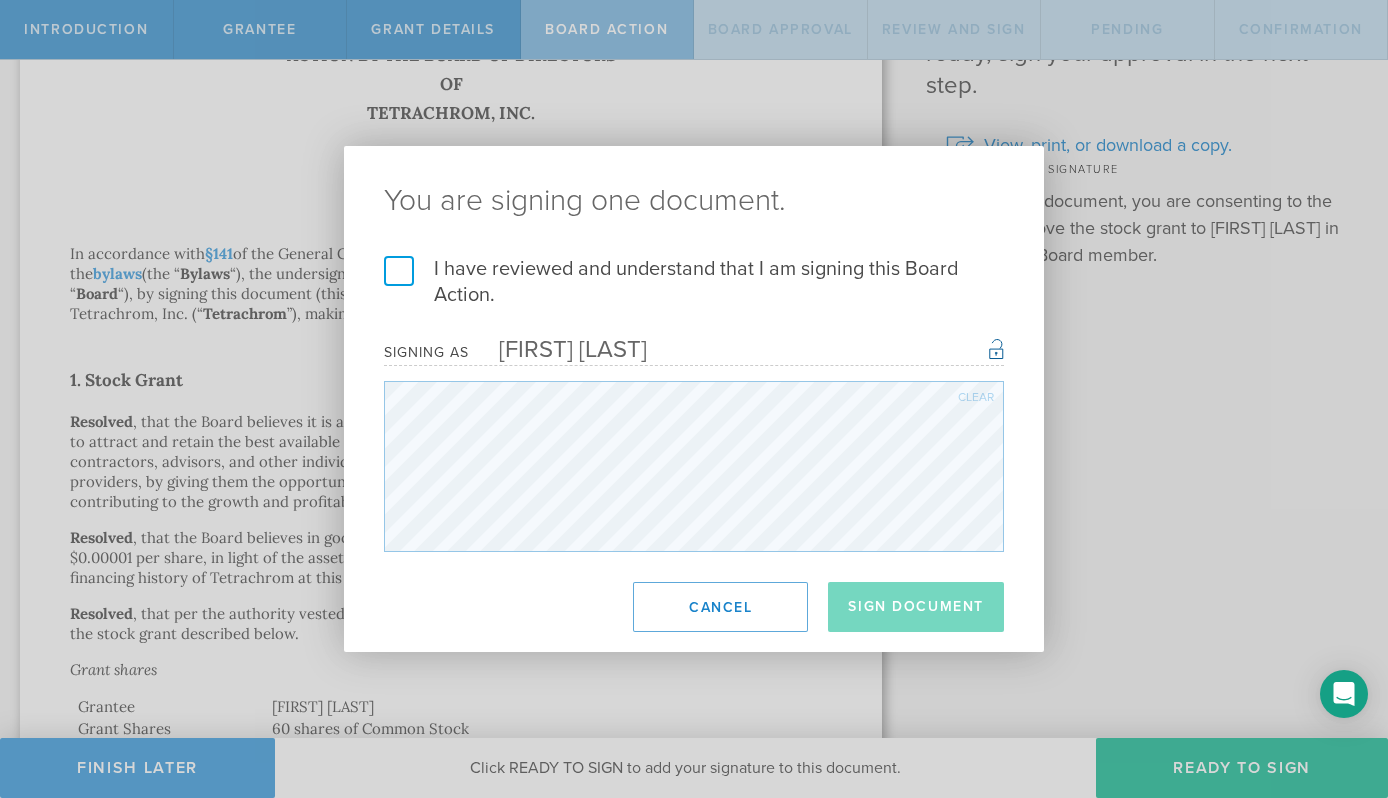 click on "I have reviewed and understand that I am signing this Board Action." at bounding box center (694, 282) 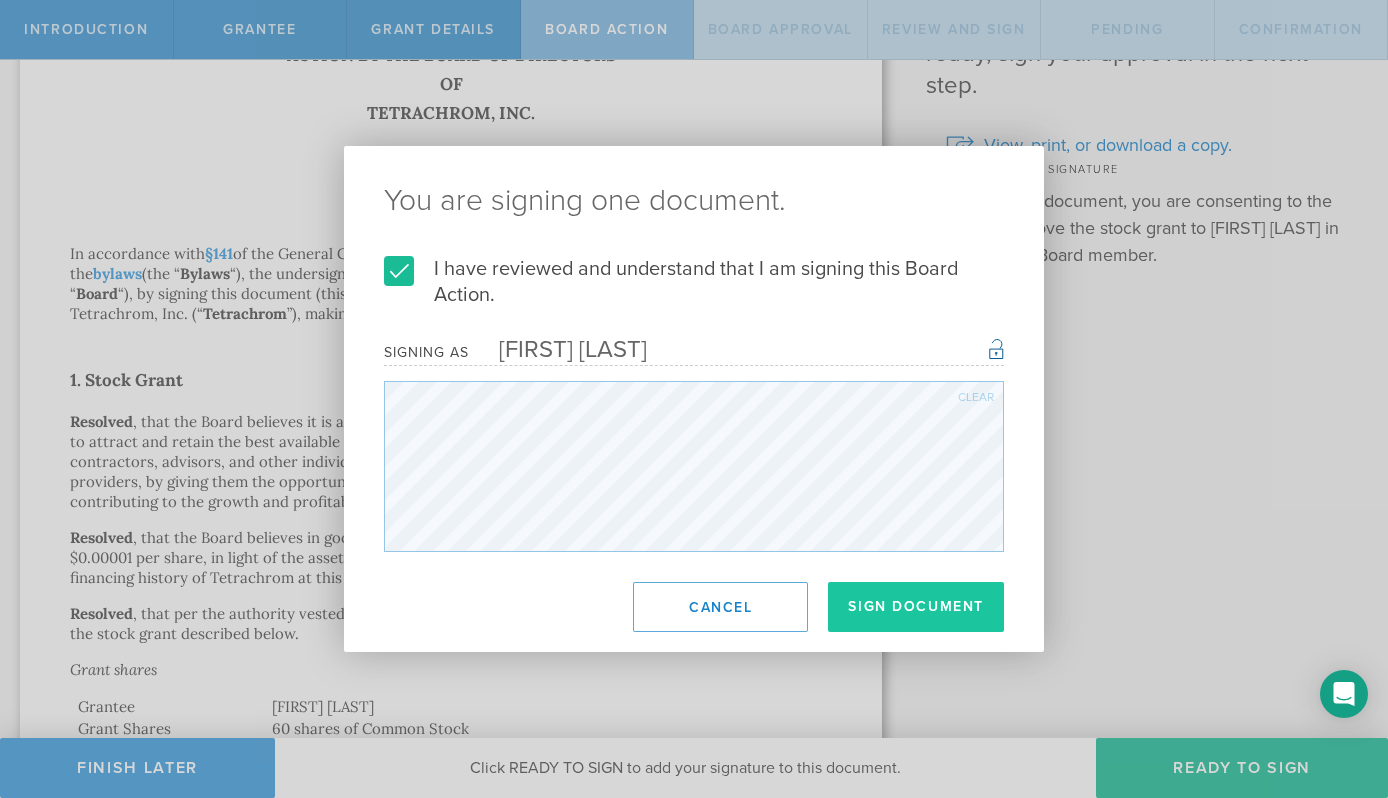 click on "Sign Document" at bounding box center (916, 607) 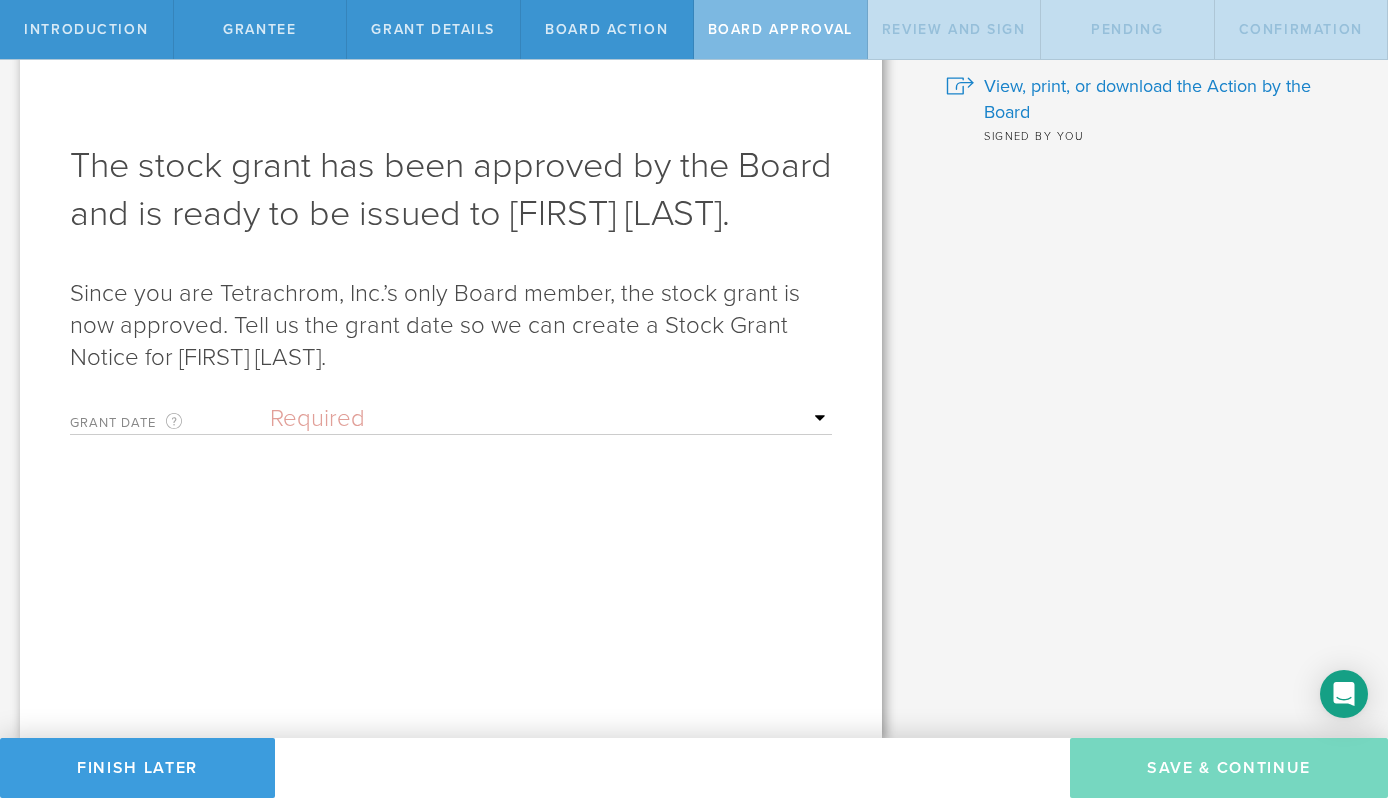 scroll, scrollTop: 0, scrollLeft: 0, axis: both 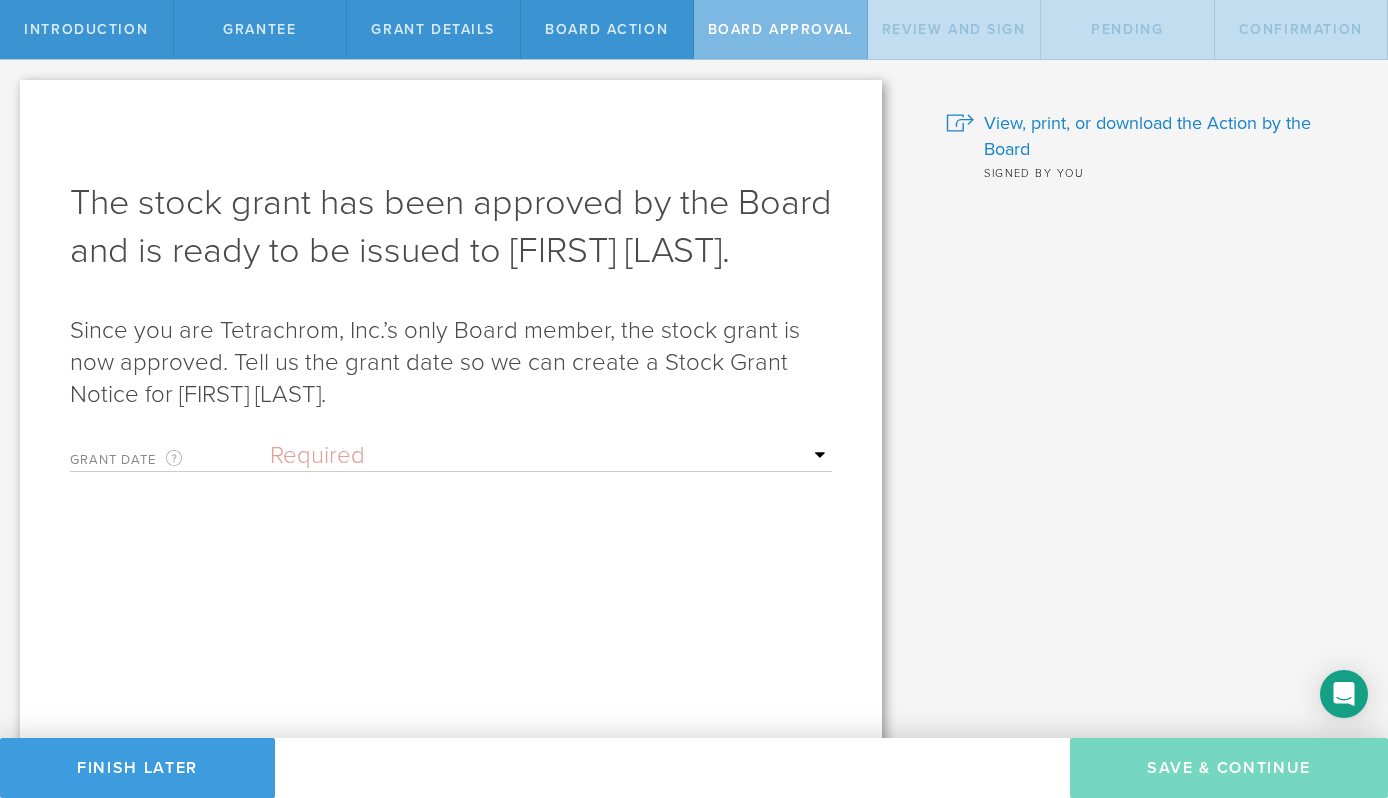 click on "Required Upon grantee's signature A specific date" at bounding box center [551, 456] 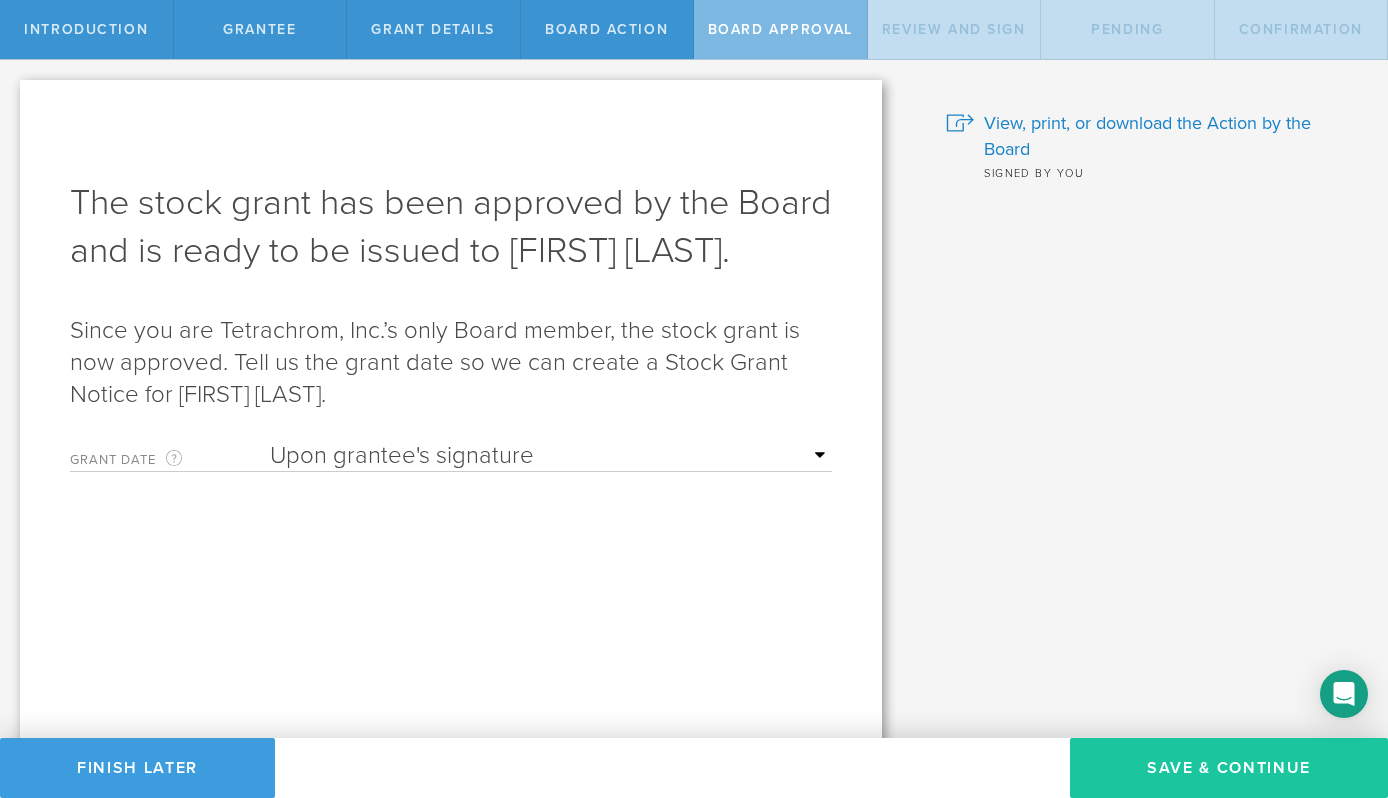 click on "Save & Continue" at bounding box center (1229, 768) 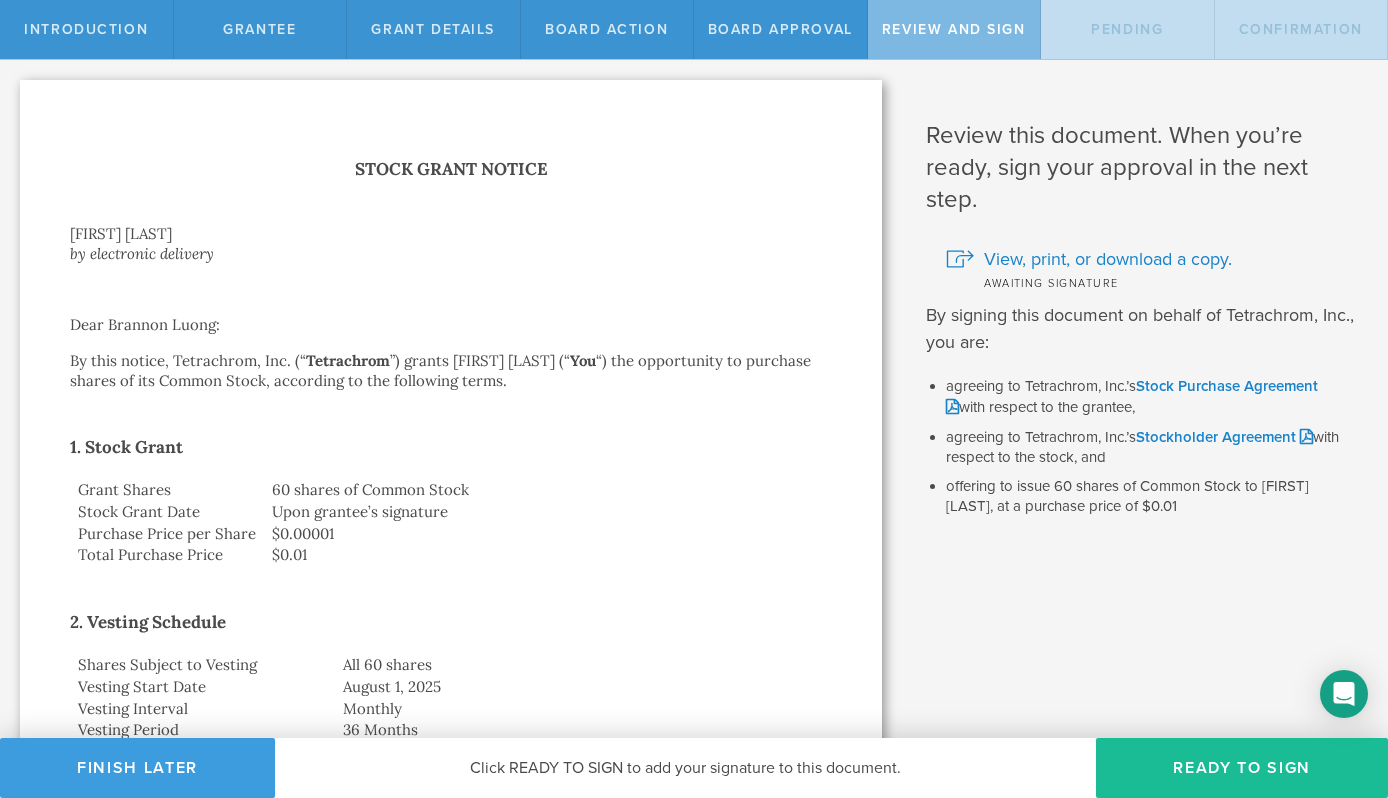 click on "Ready to Sign" at bounding box center [1242, 768] 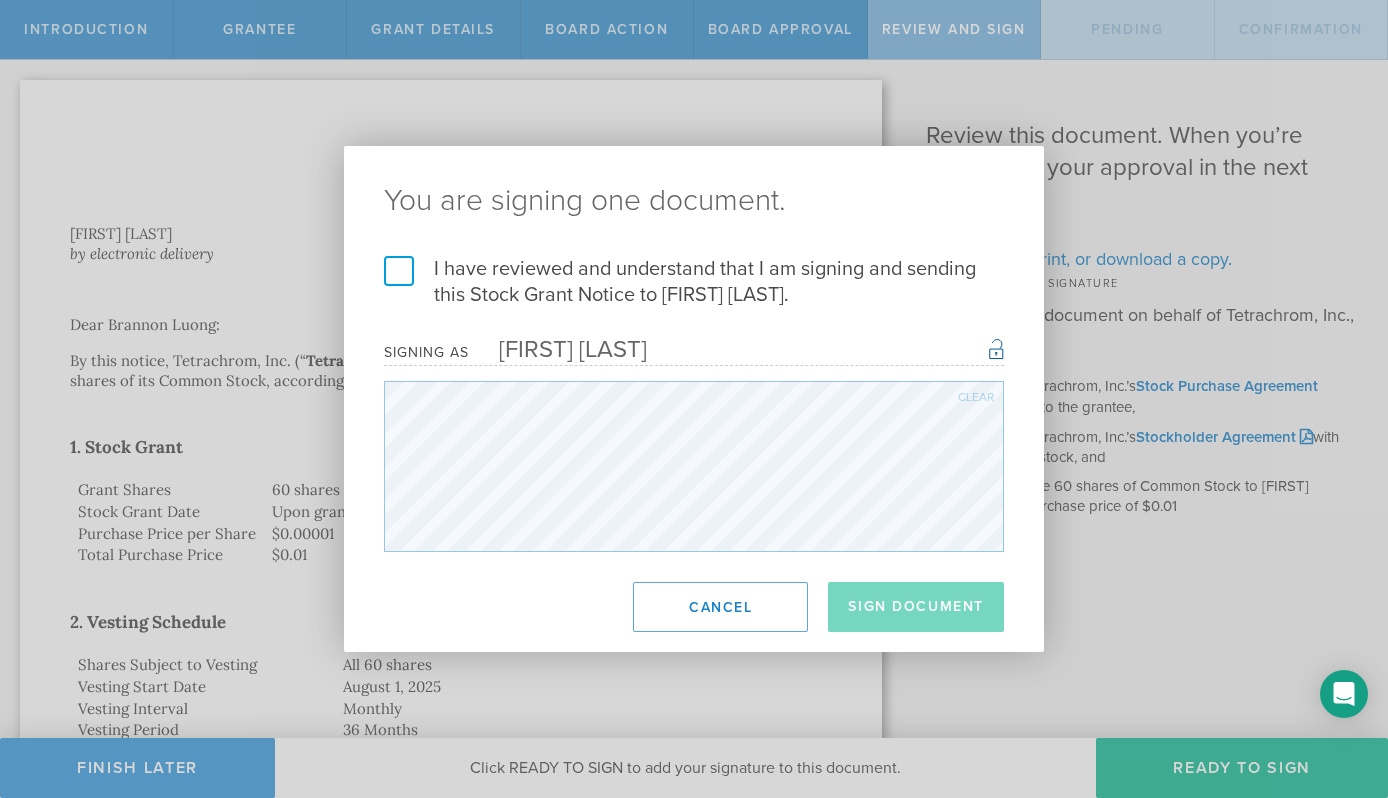 click on "I have reviewed and understand that I am signing and sending this Stock Grant Notice to Brannon Luong." at bounding box center [694, 282] 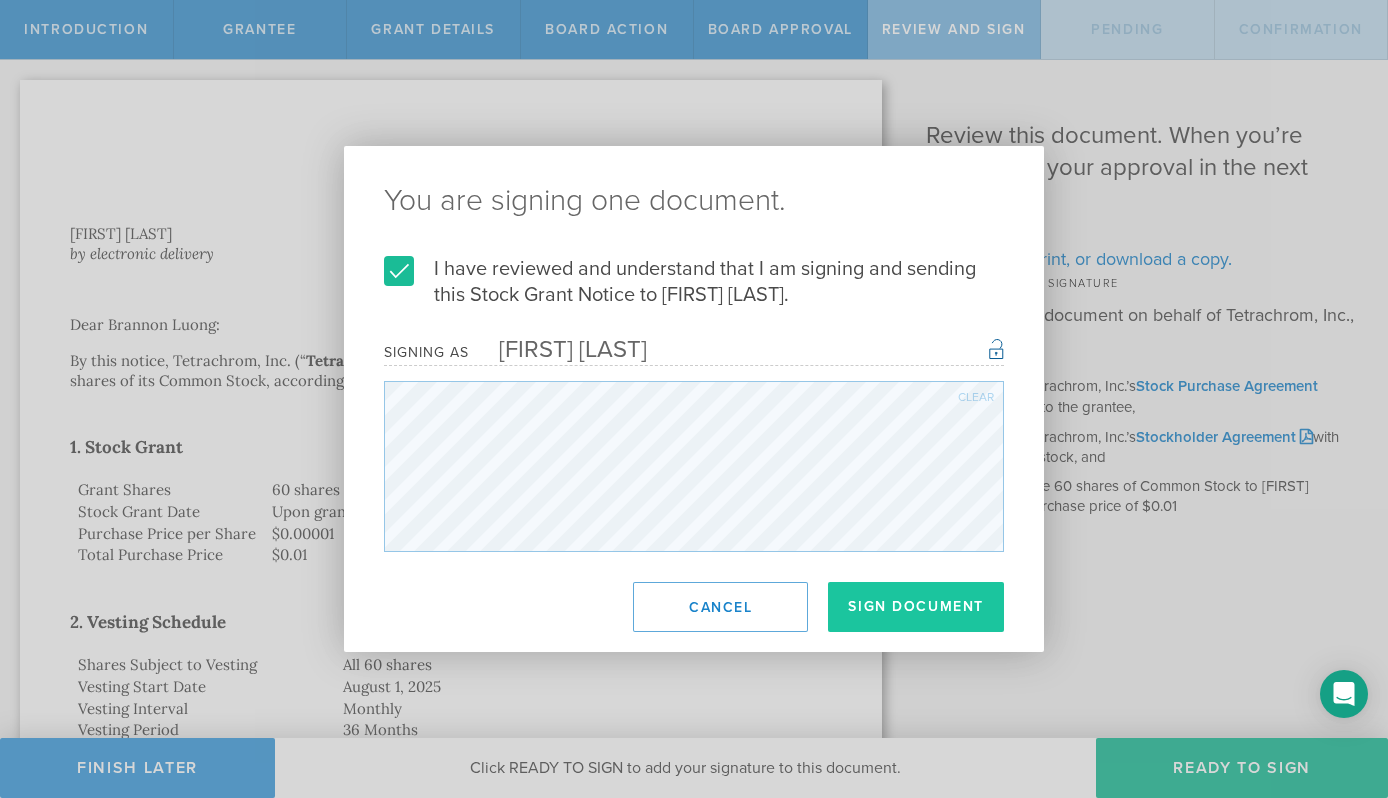 click on "Sign Document" at bounding box center [916, 607] 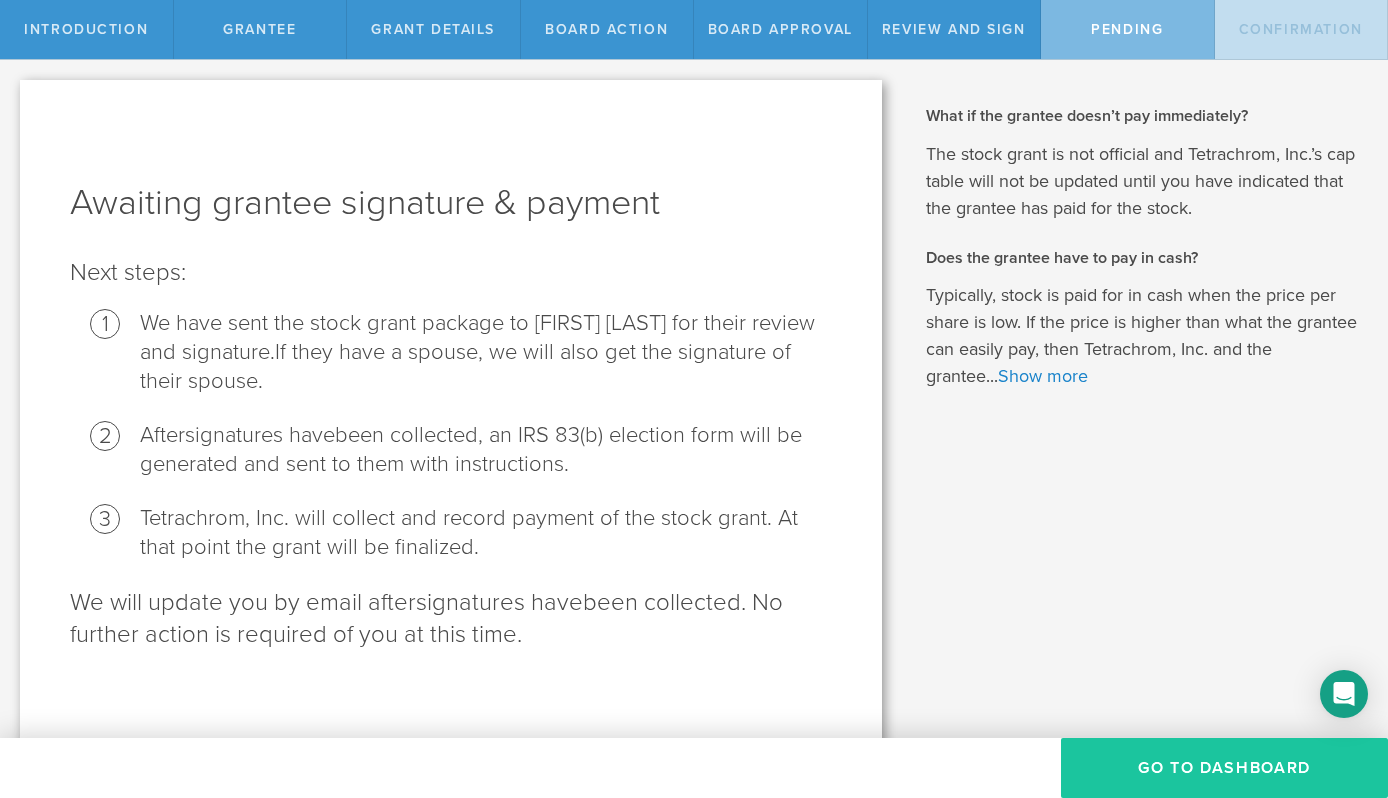click on "Go To Dashboard" at bounding box center (1224, 768) 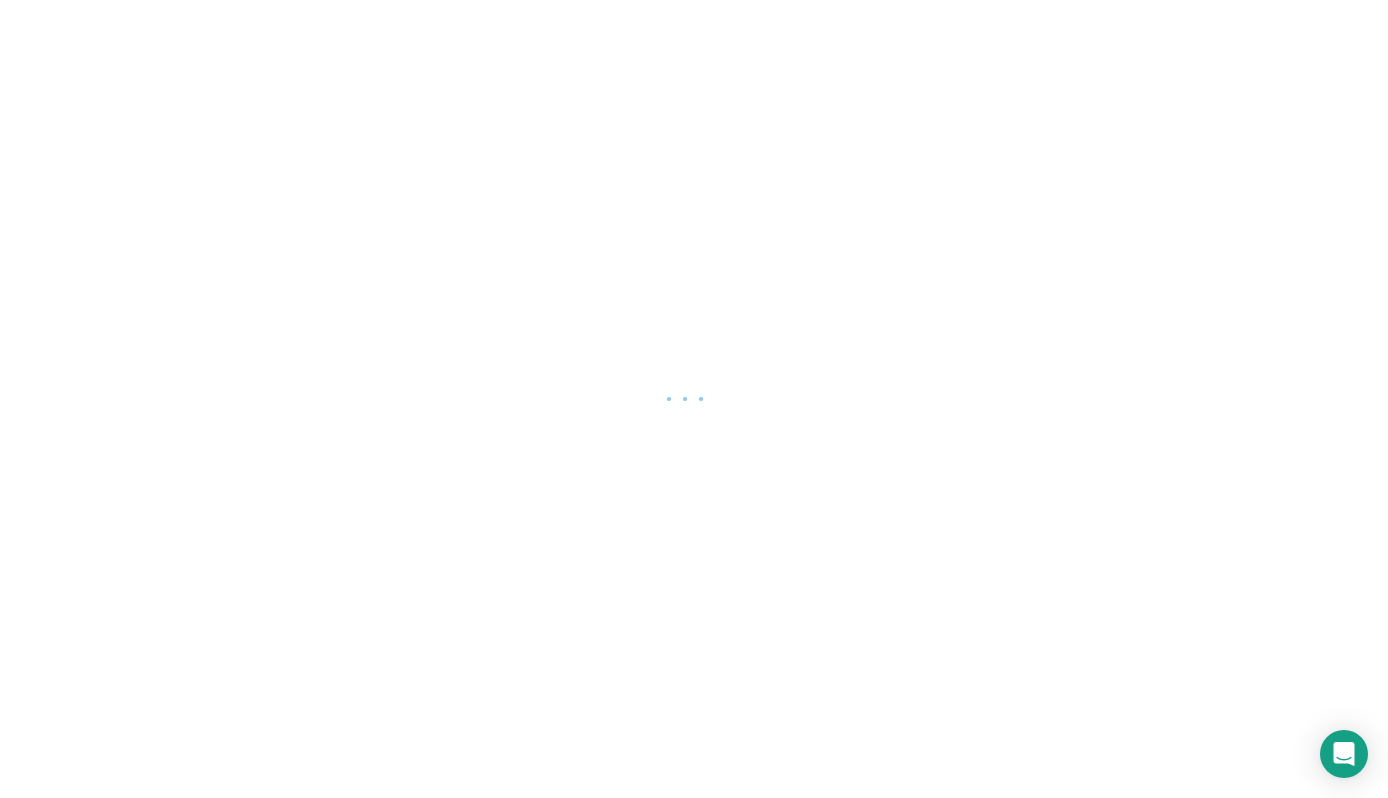 scroll, scrollTop: 0, scrollLeft: 0, axis: both 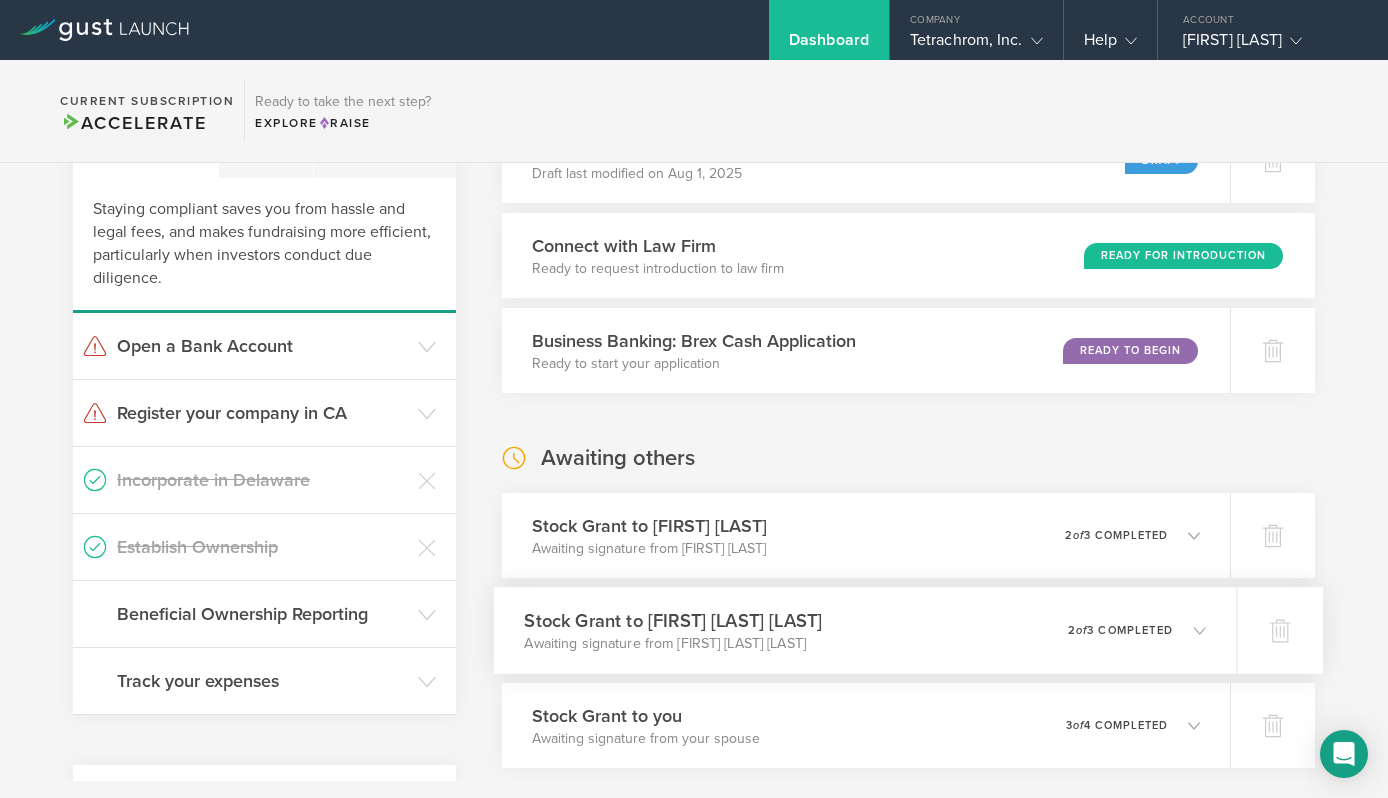 click on "Stock Grant to [FIRST] [LAST] [LAST] Awaiting signature from [FIRST] [LAST] [LAST] 0 undeliverable 2  of  3 completed" at bounding box center [865, 630] 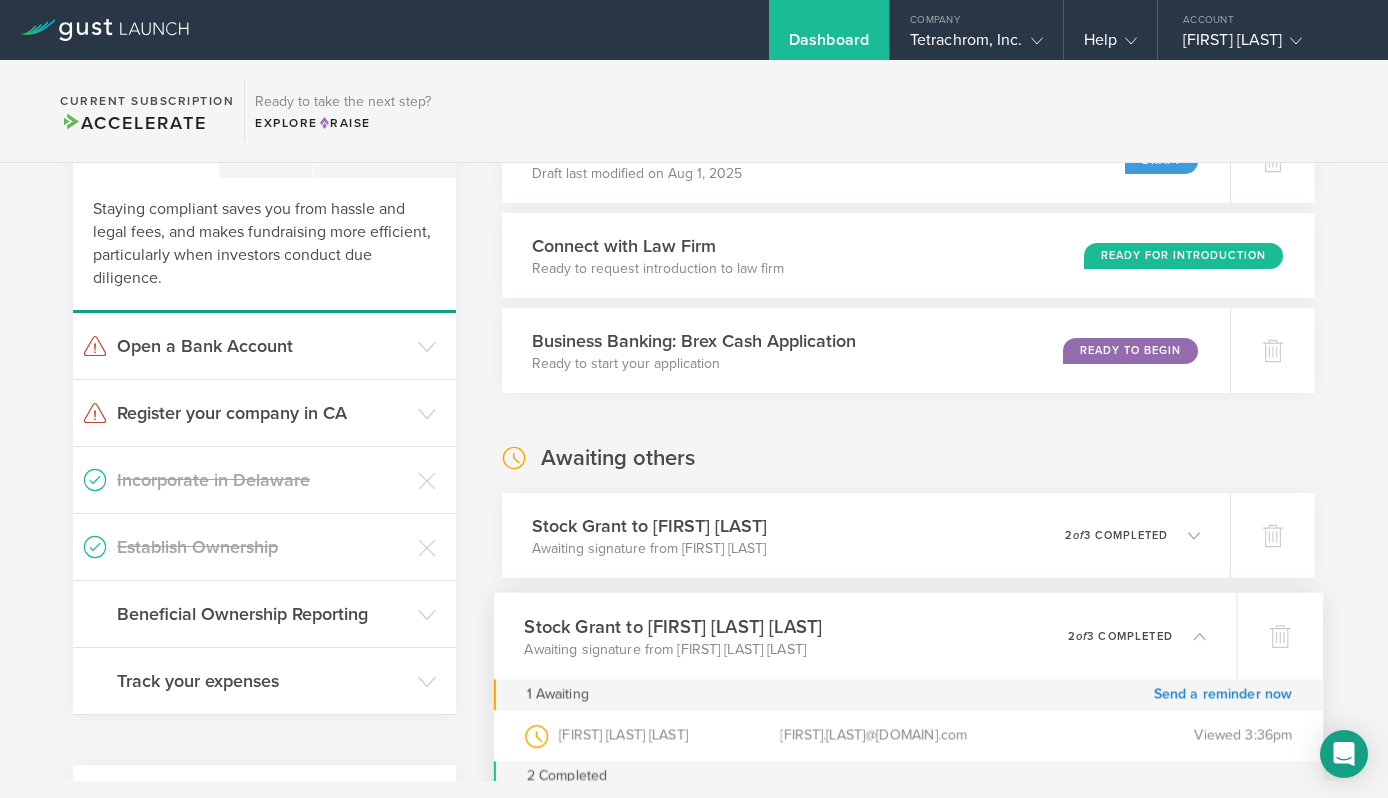 click on "Stock Grant to [FIRST] [LAST] [LAST] Awaiting signature from [FIRST] [LAST] [LAST] 0 undeliverable 2  of  3 completed" at bounding box center (865, 636) 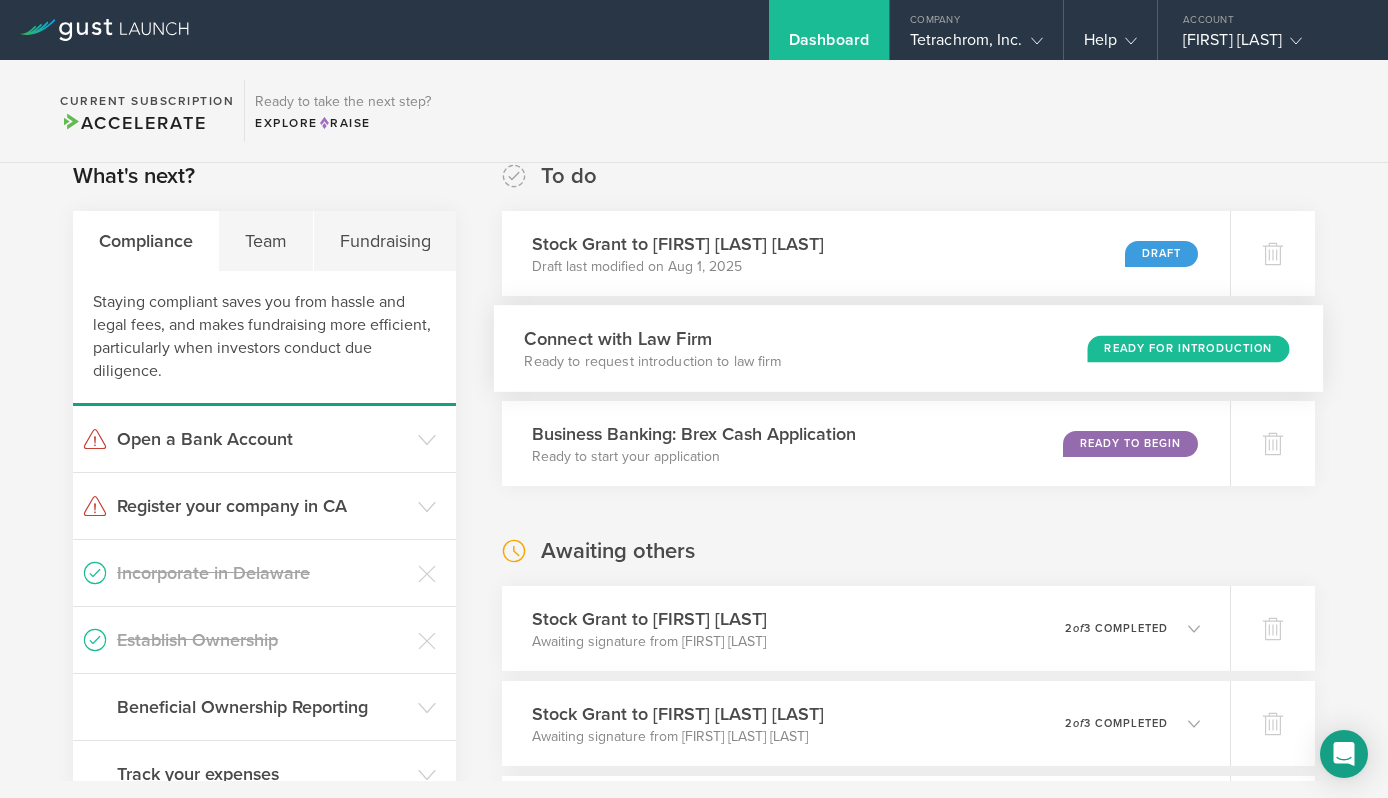scroll, scrollTop: 142, scrollLeft: 0, axis: vertical 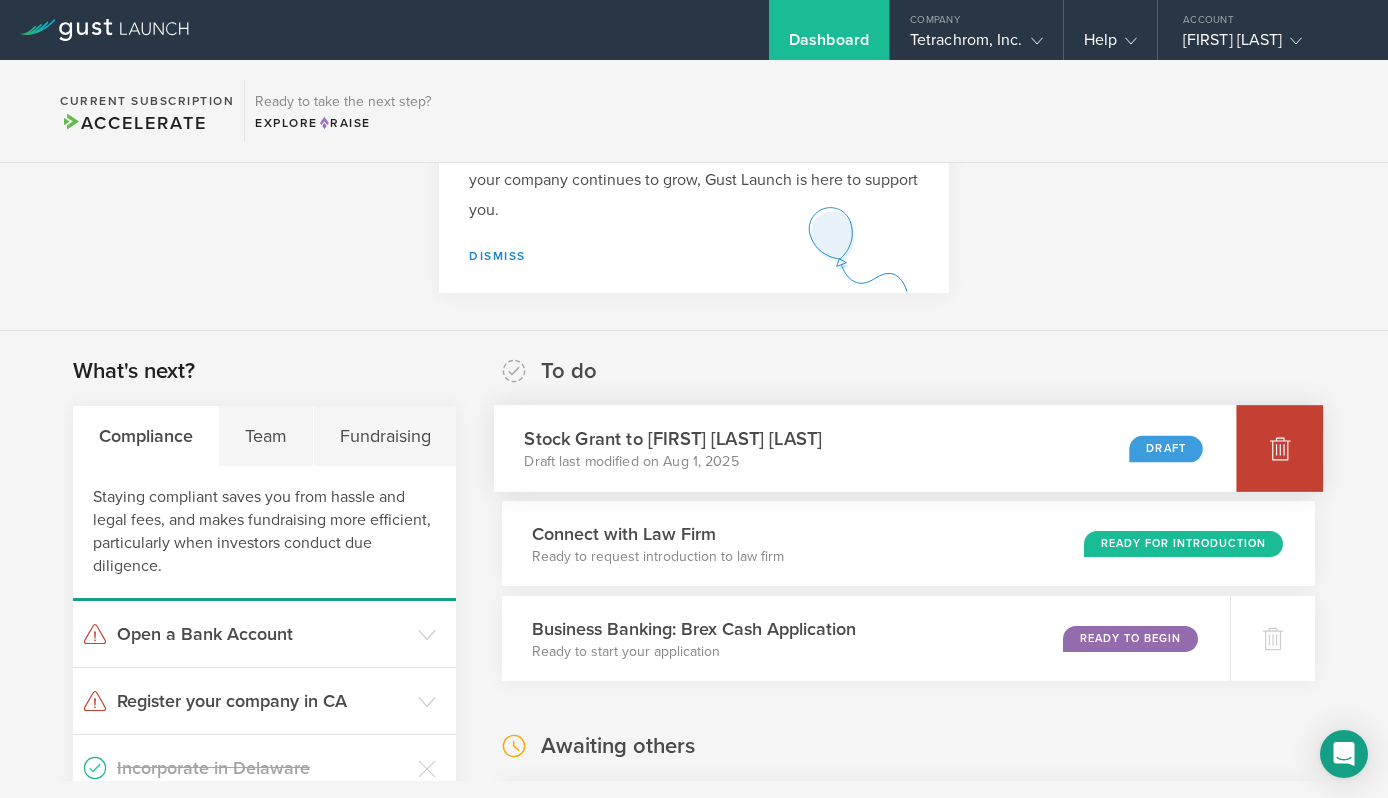 click at bounding box center [1279, 448] 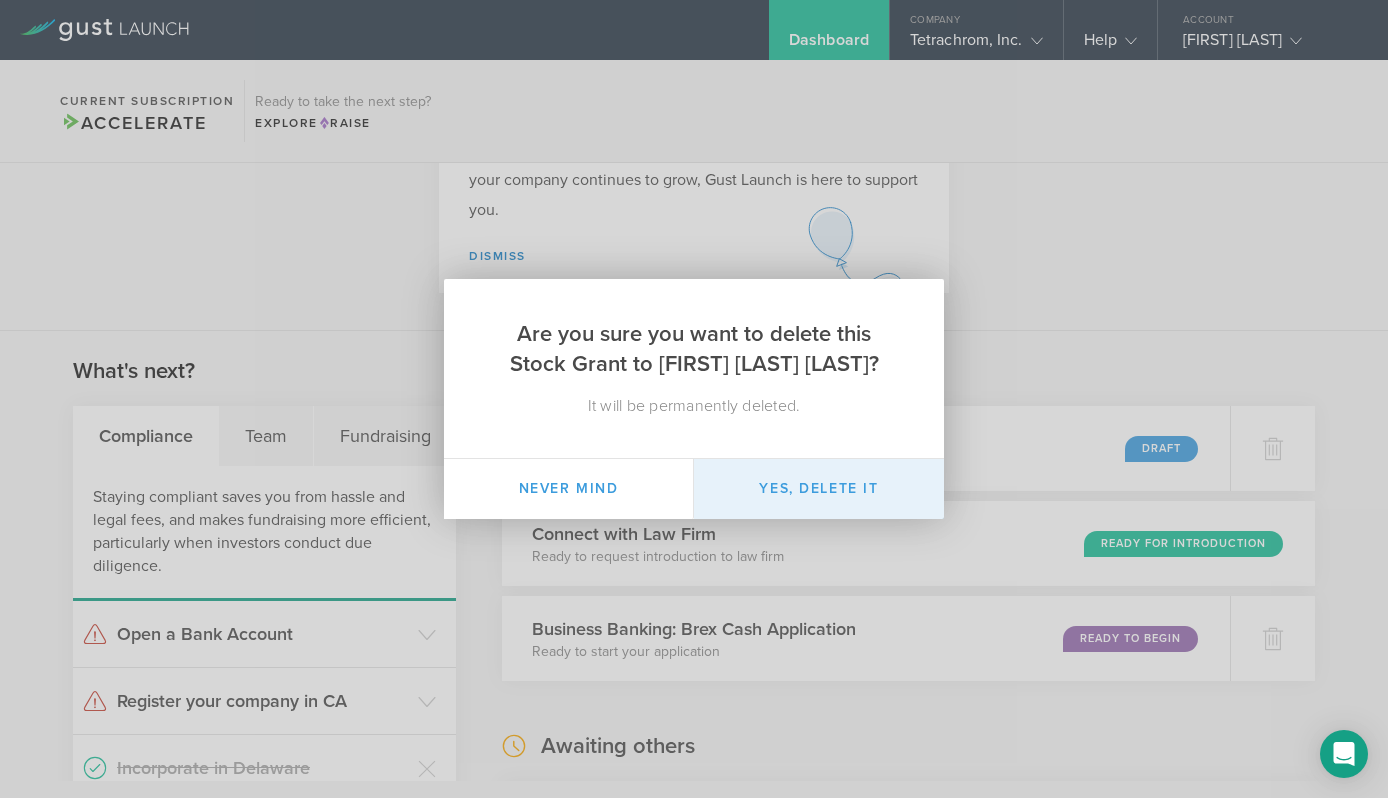 click on "Yes, delete it" at bounding box center (819, 489) 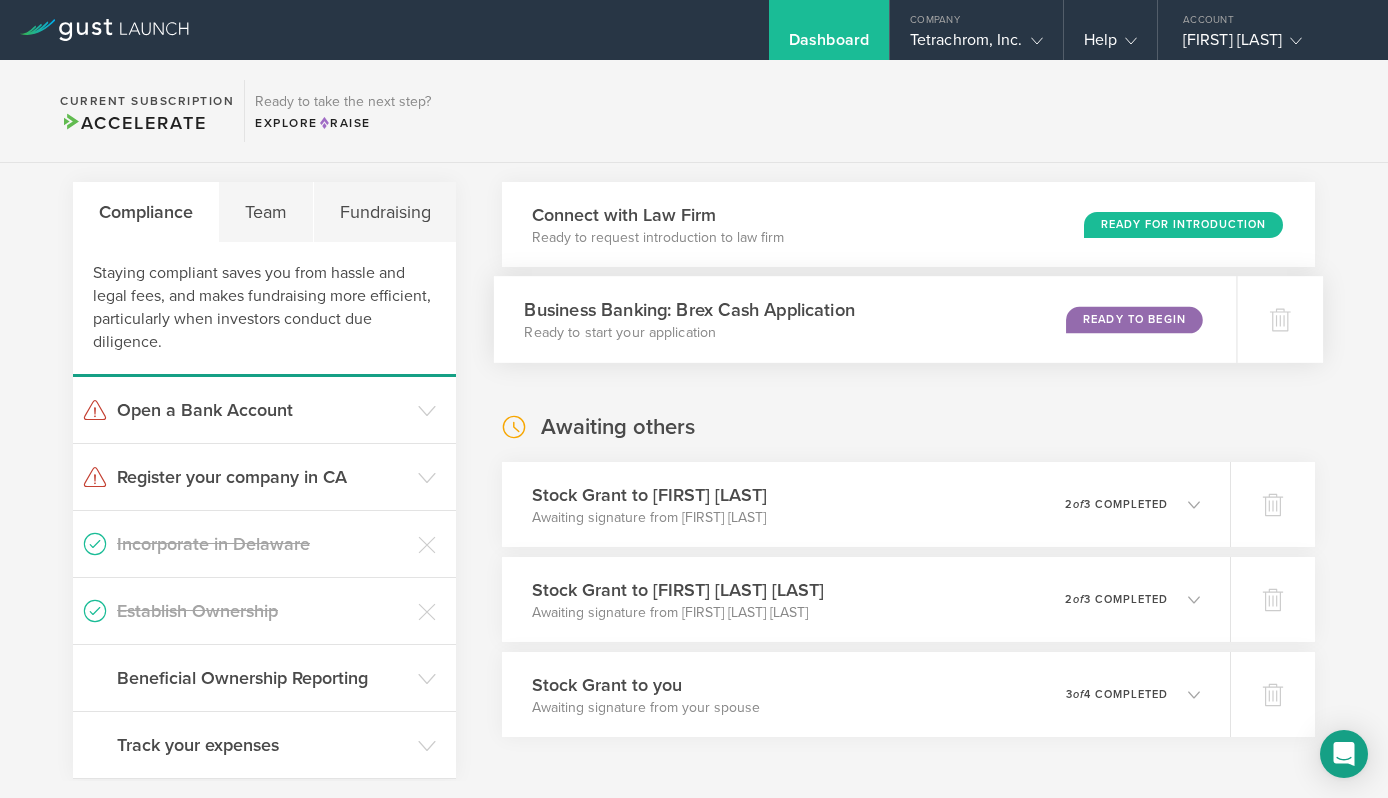 scroll, scrollTop: 511, scrollLeft: 0, axis: vertical 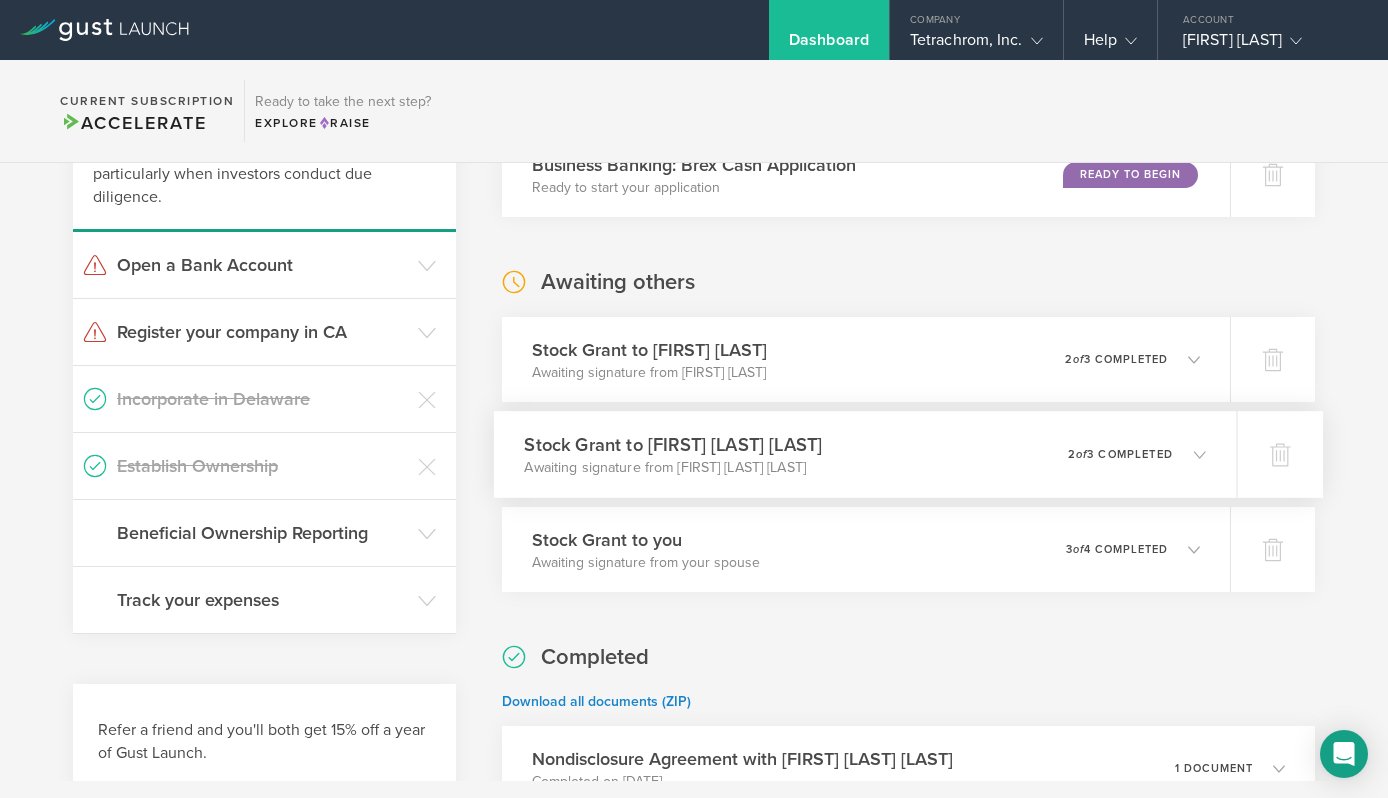 click on "Stock Grant to [FIRST] [LAST] [LAST] Awaiting signature from [FIRST] [LAST] [LAST] 0 undeliverable 2  of  3 completed" at bounding box center (865, 454) 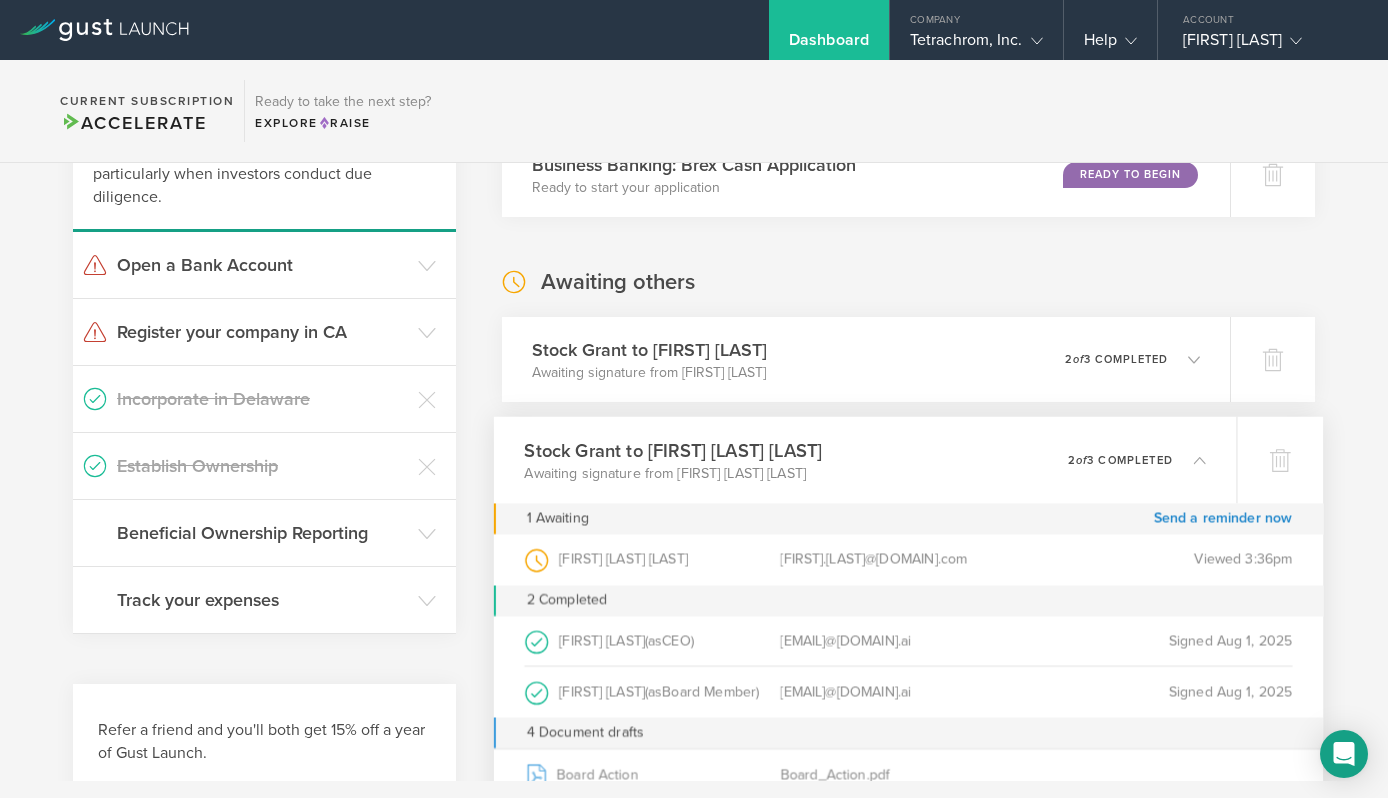 click 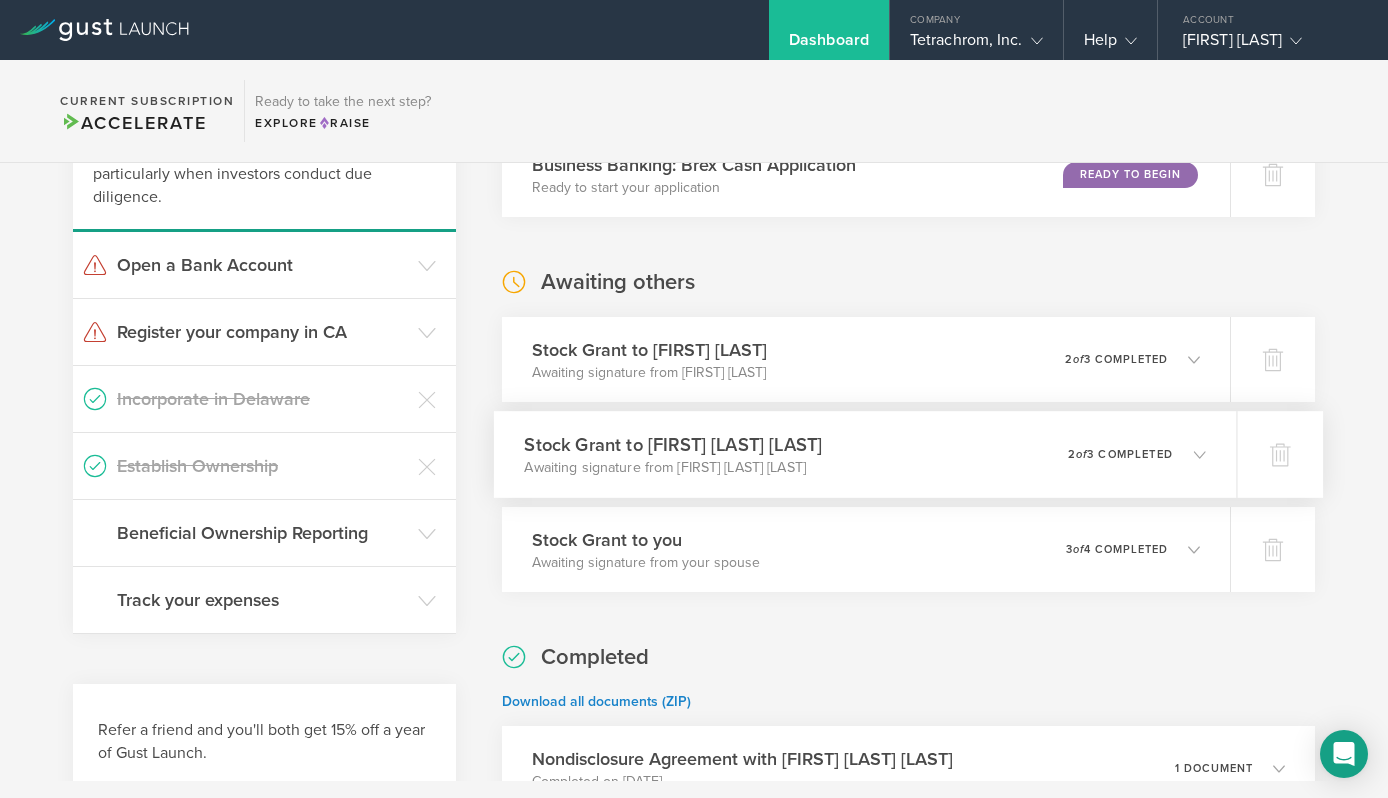 click 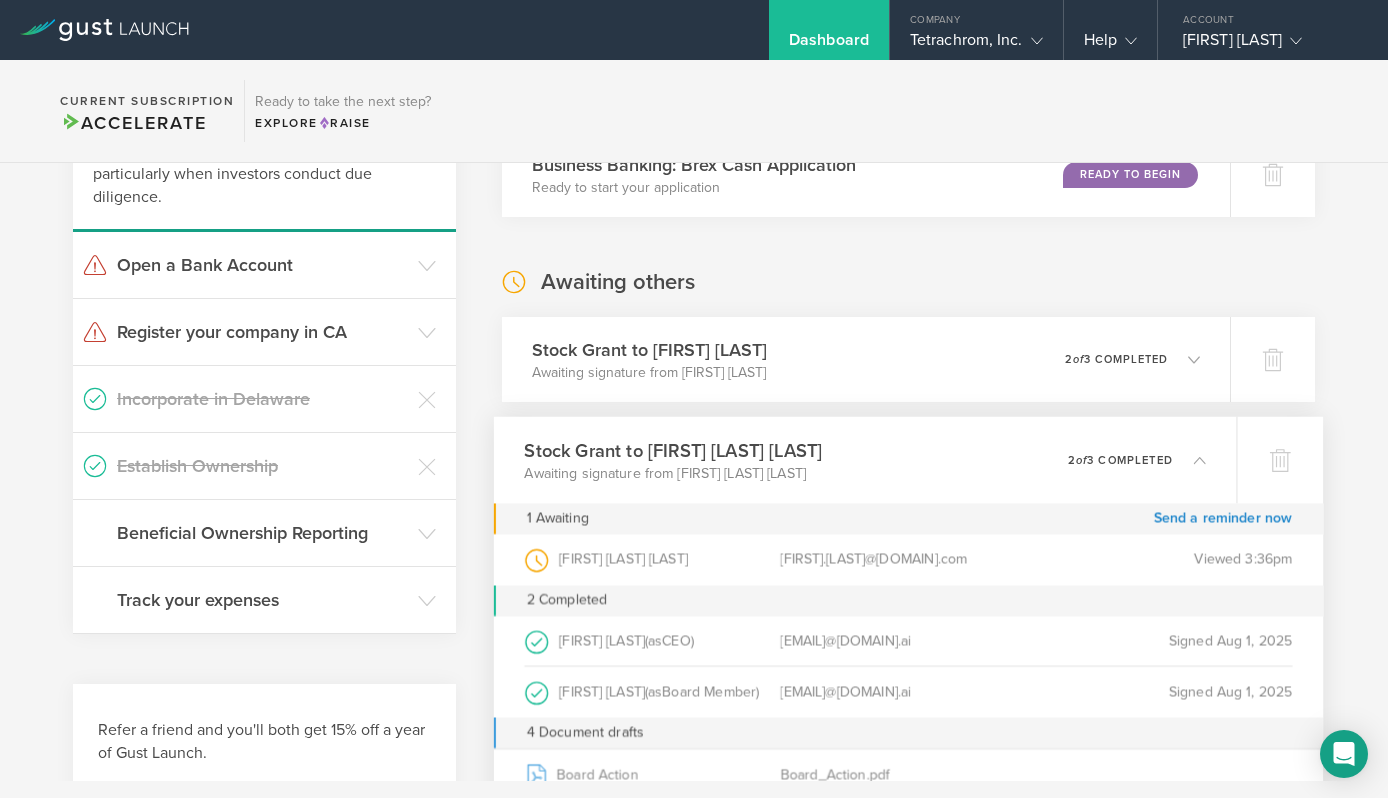 click on "Awaiting signature from [FIRST] [LAST] [LAST]" at bounding box center (674, 473) 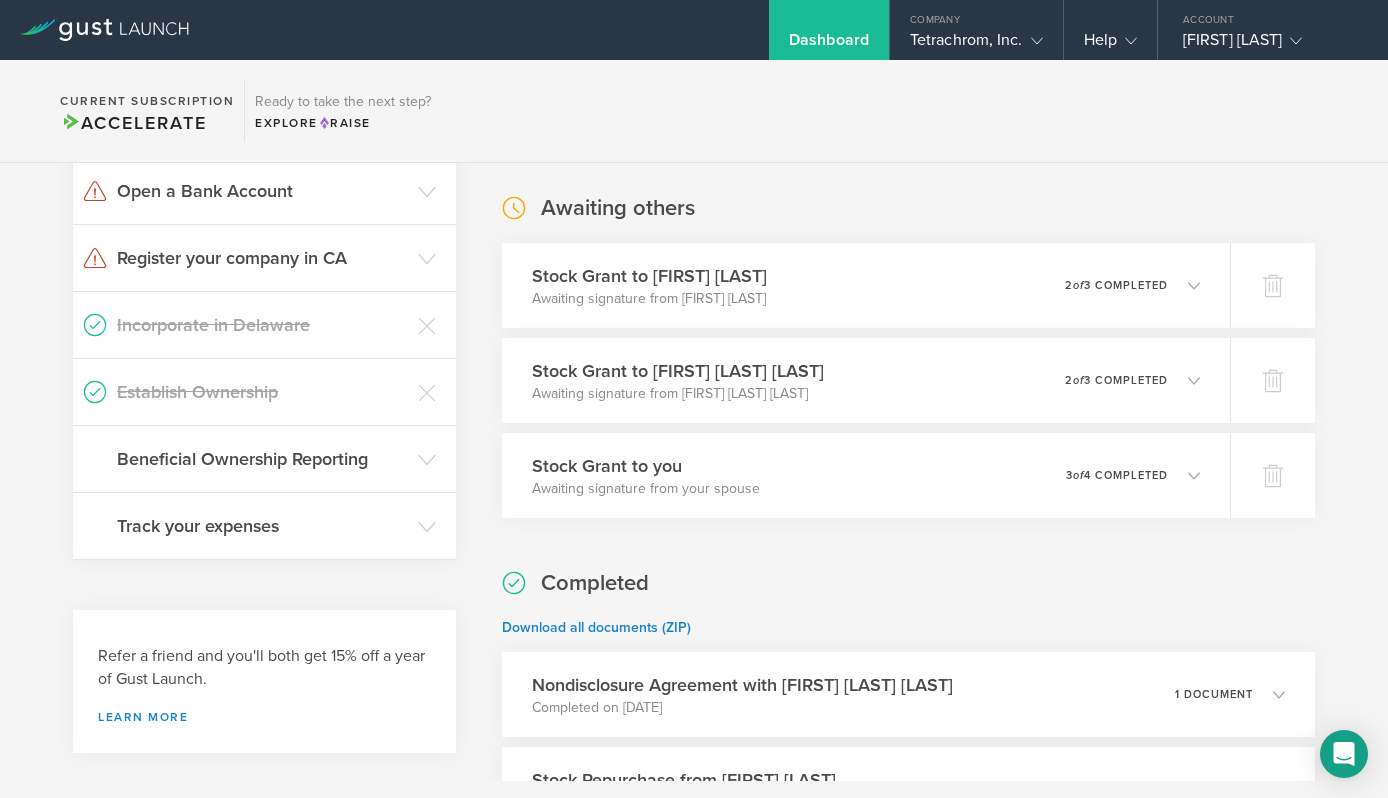scroll, scrollTop: 621, scrollLeft: 0, axis: vertical 